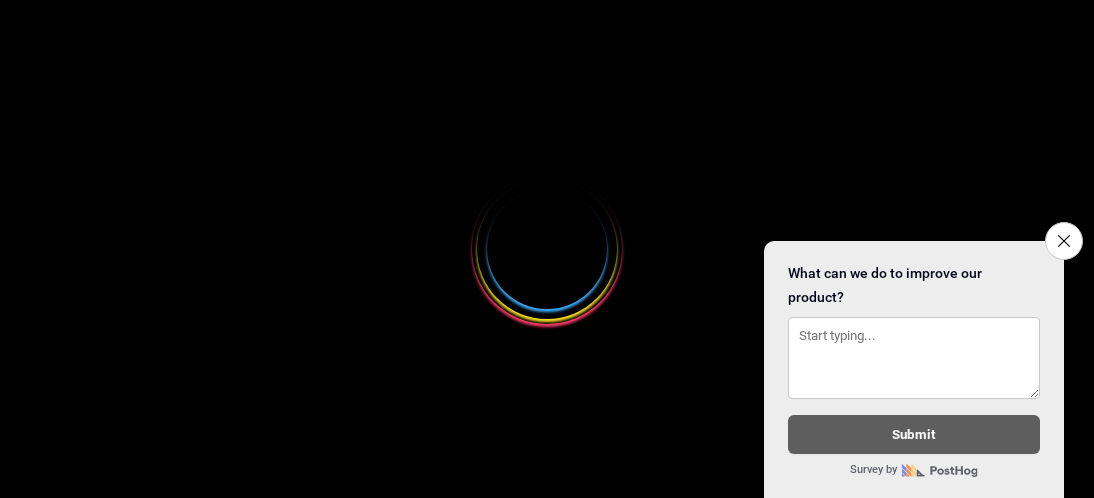 select 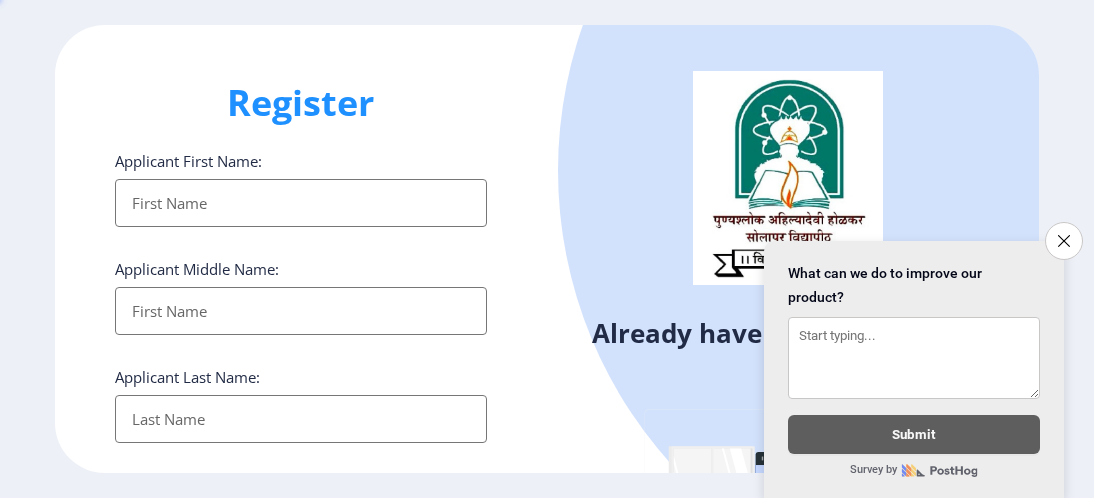 scroll, scrollTop: 0, scrollLeft: 0, axis: both 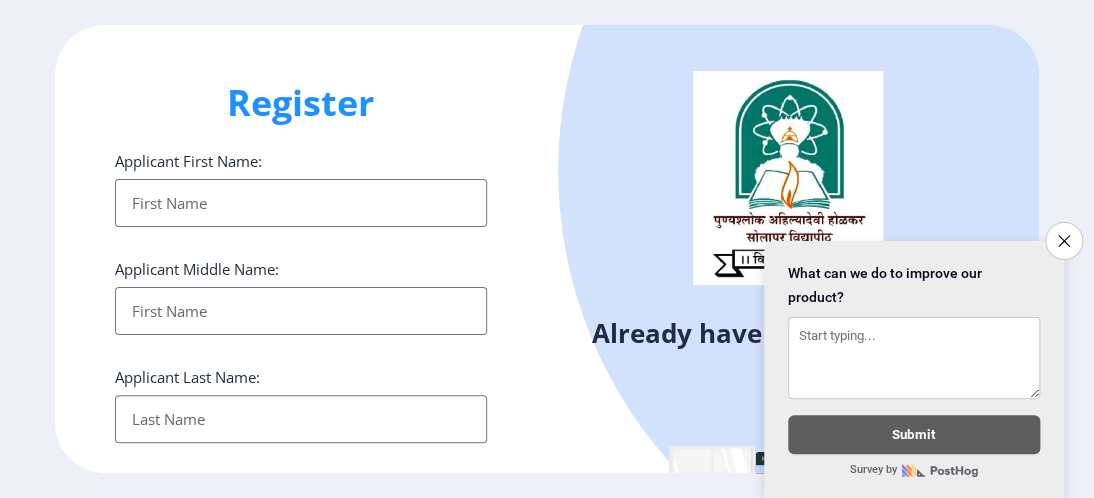 click on "Applicant First Name:" at bounding box center [301, 203] 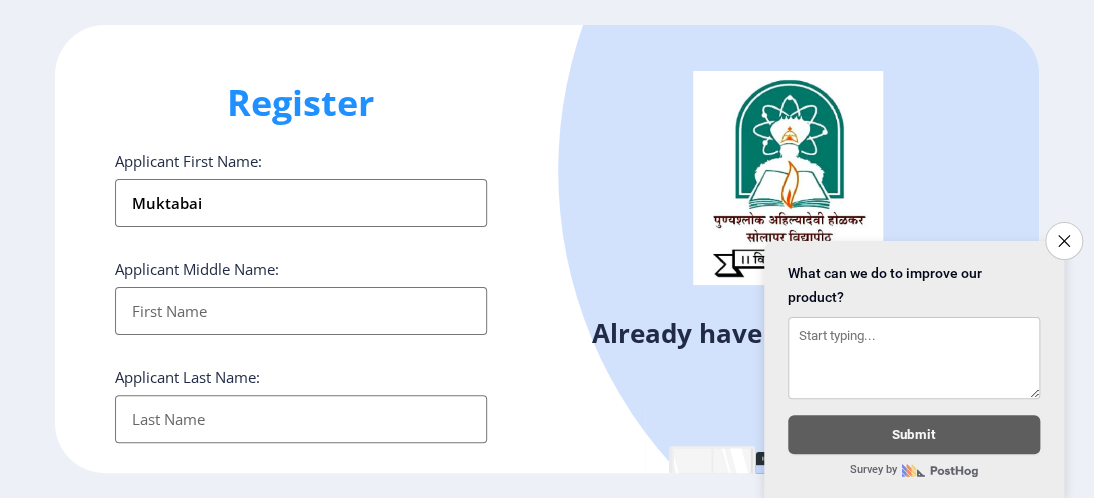 type on "Muktabai" 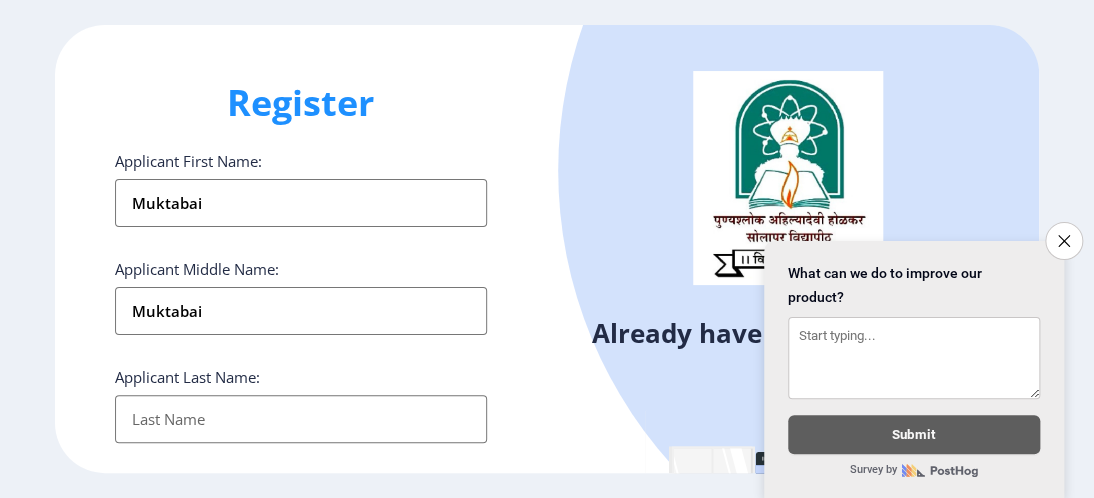 type on "Katwate" 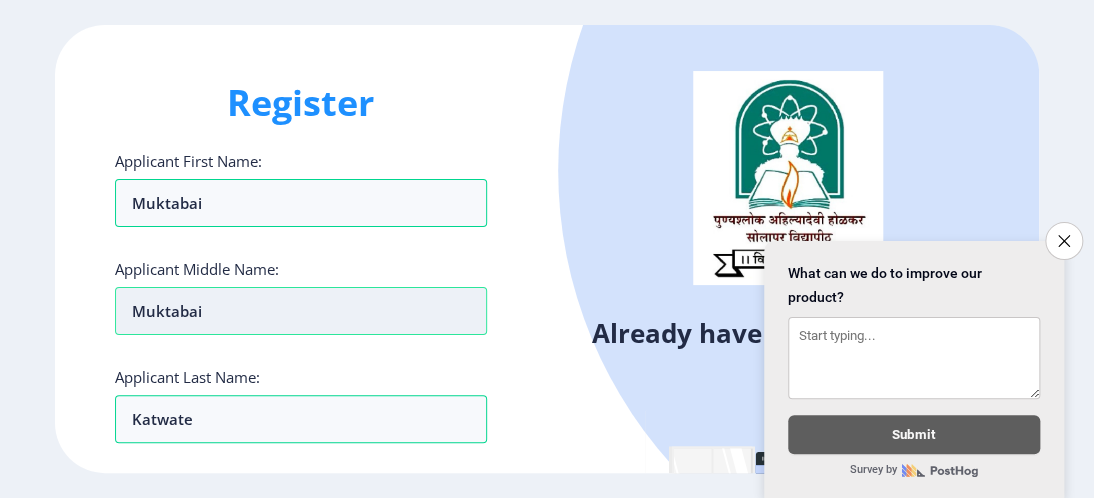 click on "Muktabai" at bounding box center (301, 311) 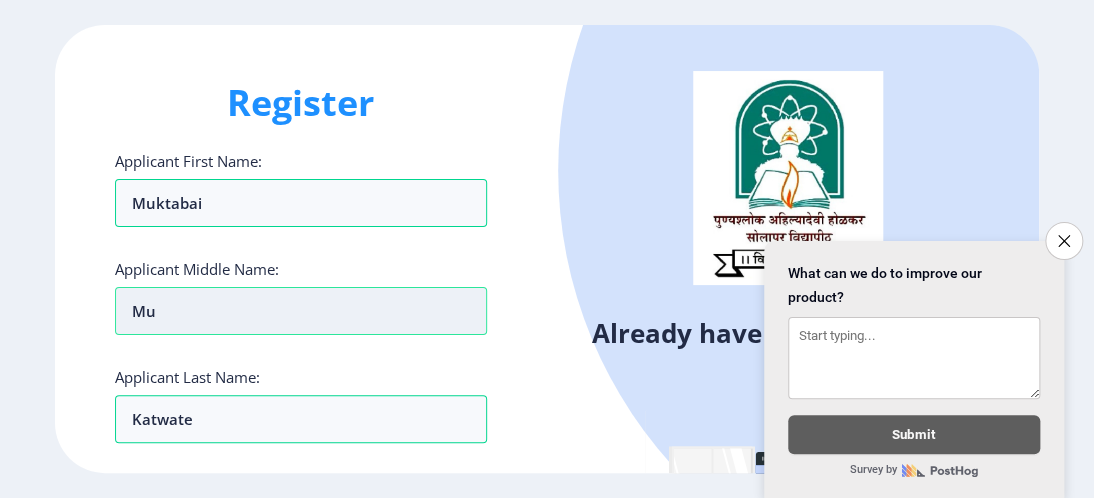 type on "M" 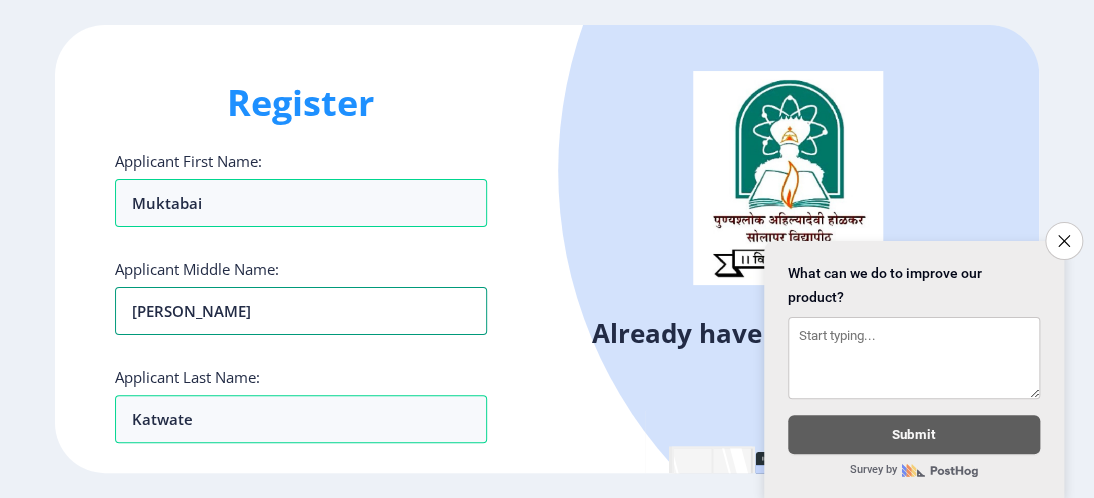 scroll, scrollTop: 200, scrollLeft: 0, axis: vertical 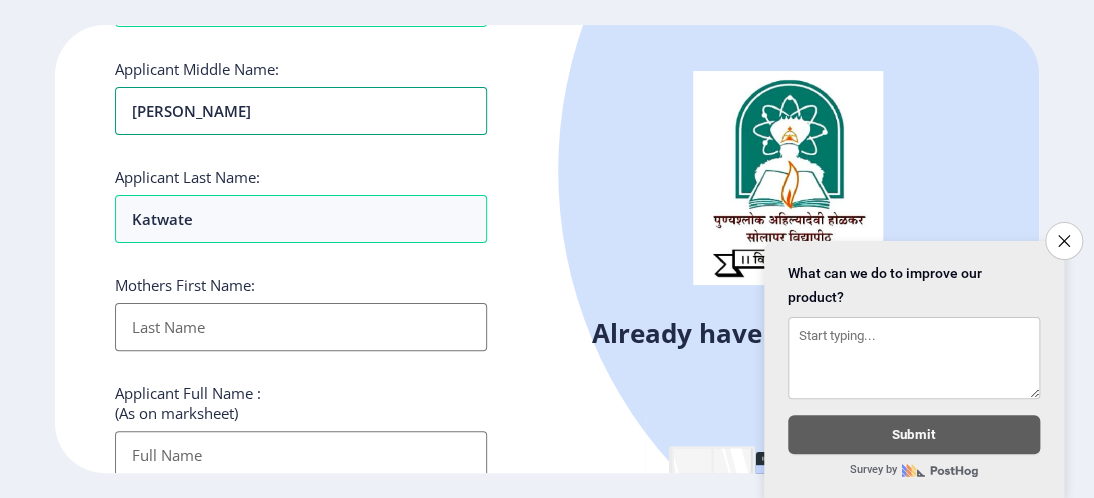 type on "Pralhad" 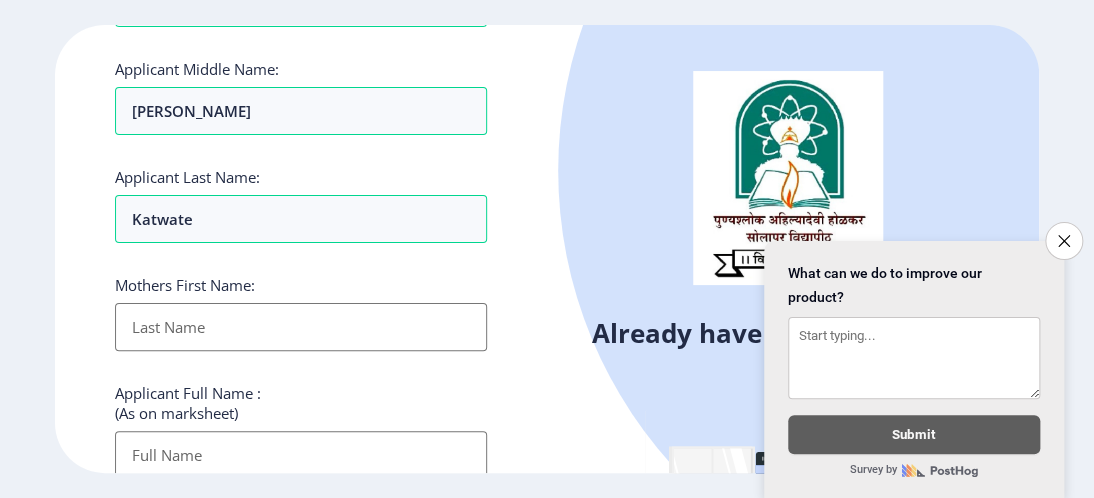 click on "Applicant First Name:" at bounding box center [301, 327] 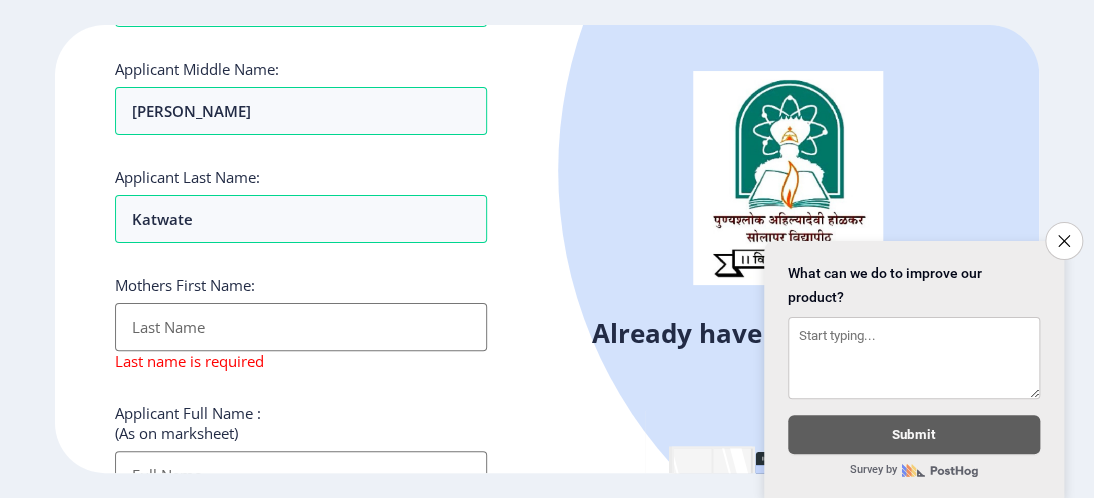 click on "Applicant First Name:" at bounding box center (301, 475) 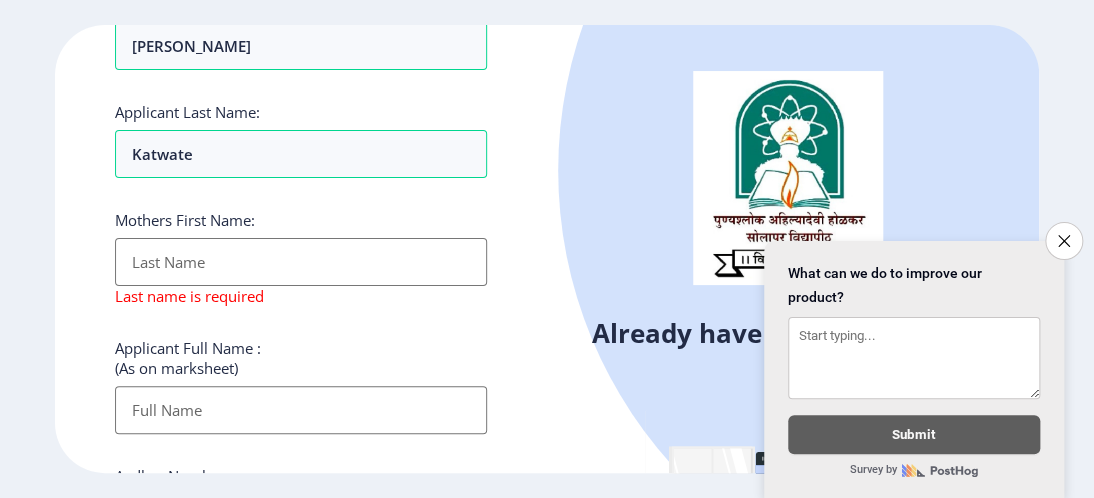 scroll, scrollTop: 300, scrollLeft: 0, axis: vertical 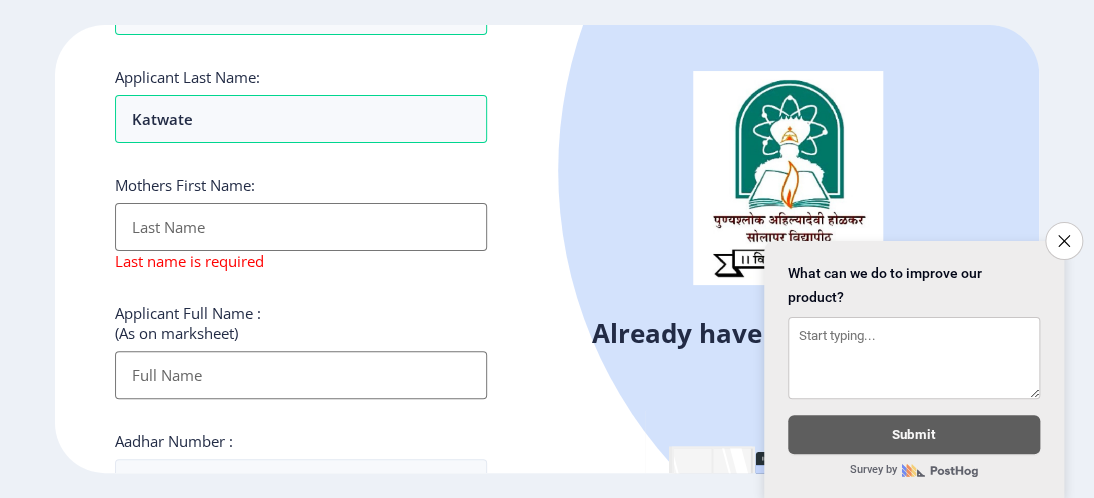 click on "Applicant First Name:" at bounding box center (301, 375) 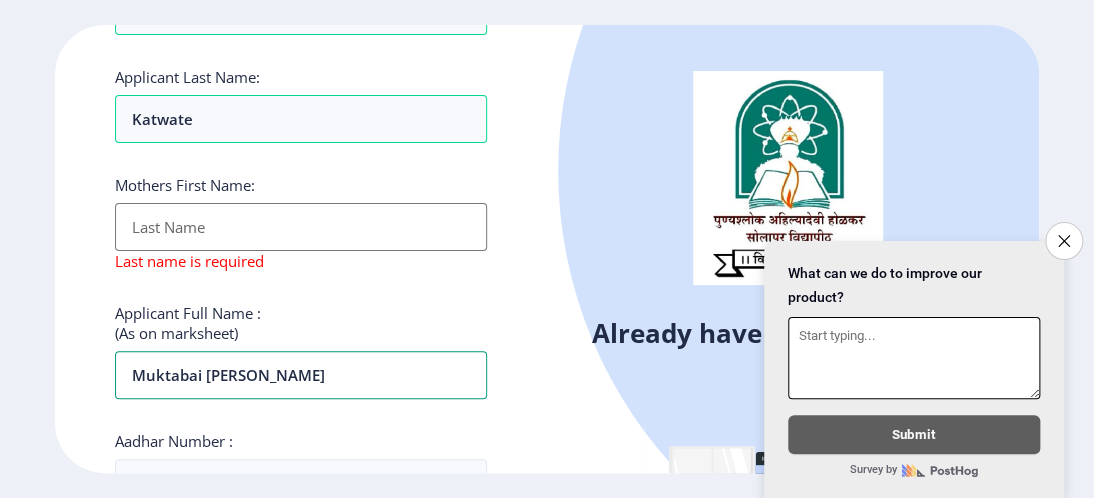 type on "muktabai pralhad Katwate" 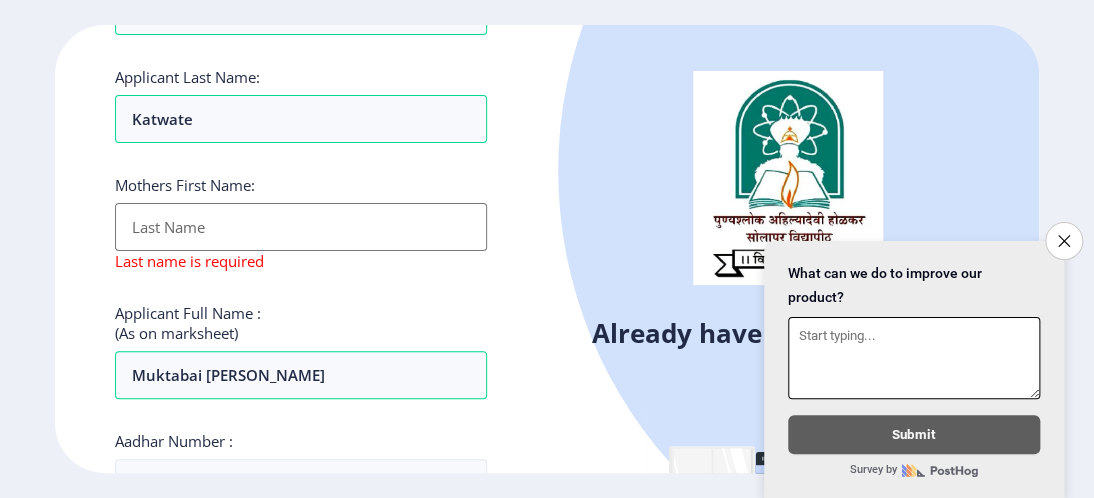 click at bounding box center [914, 358] 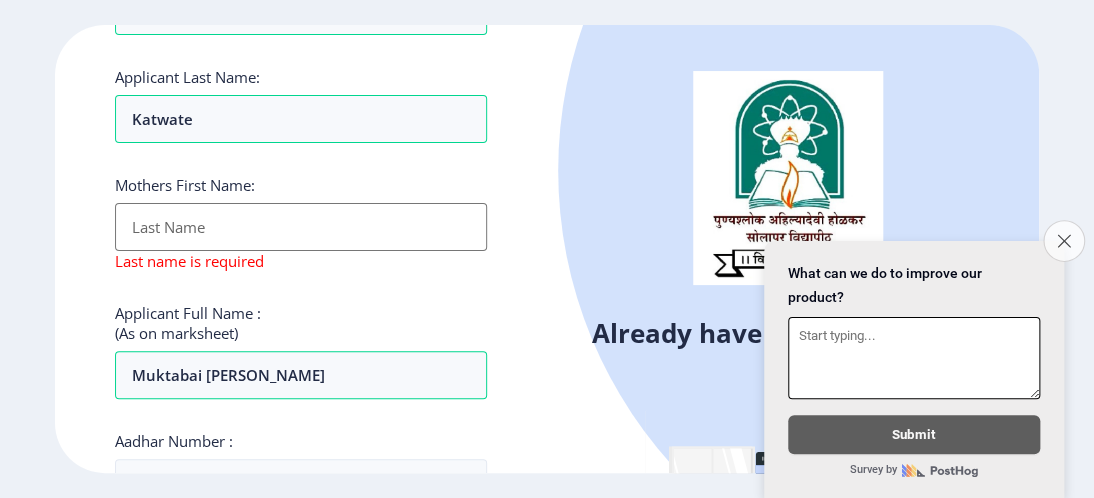 click 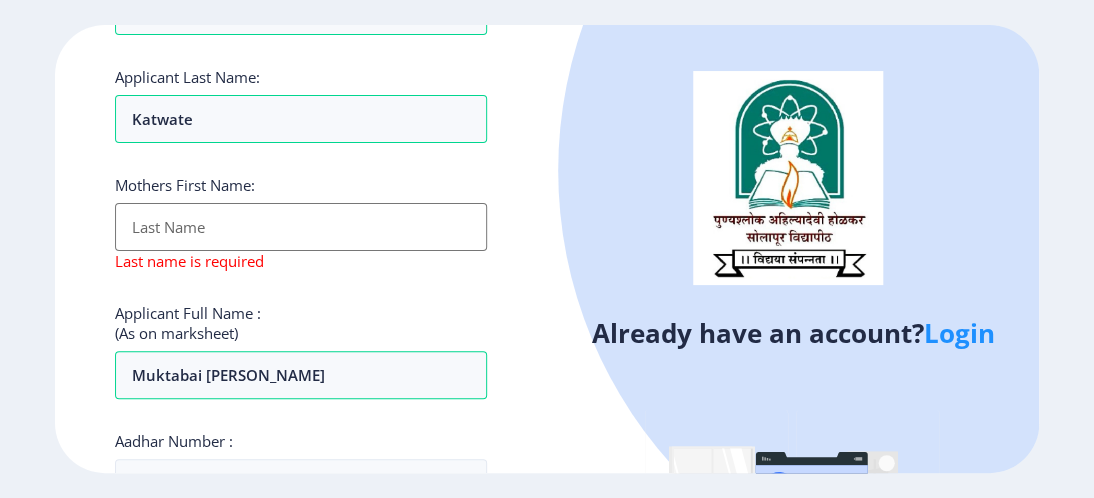 click on "Applicant First Name:" at bounding box center (301, 227) 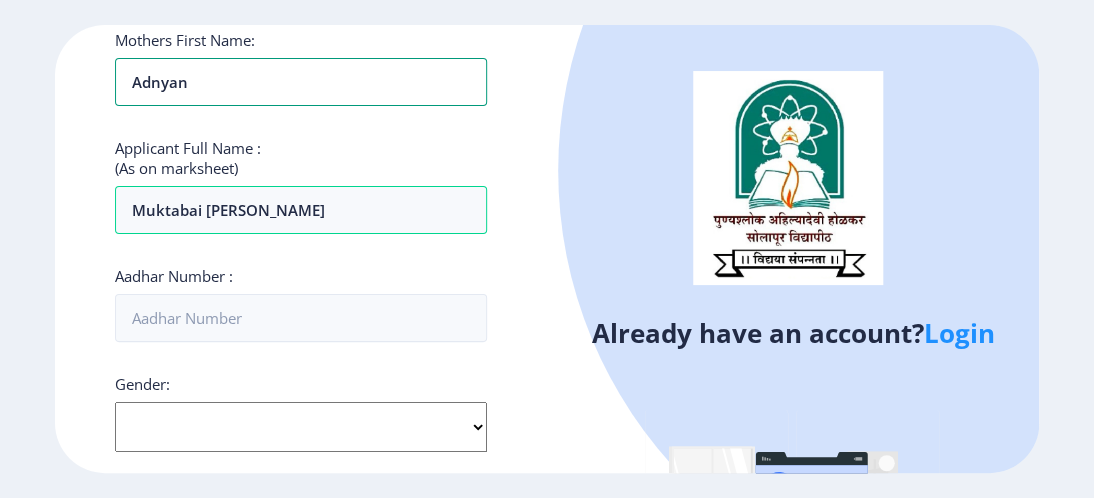 scroll, scrollTop: 700, scrollLeft: 0, axis: vertical 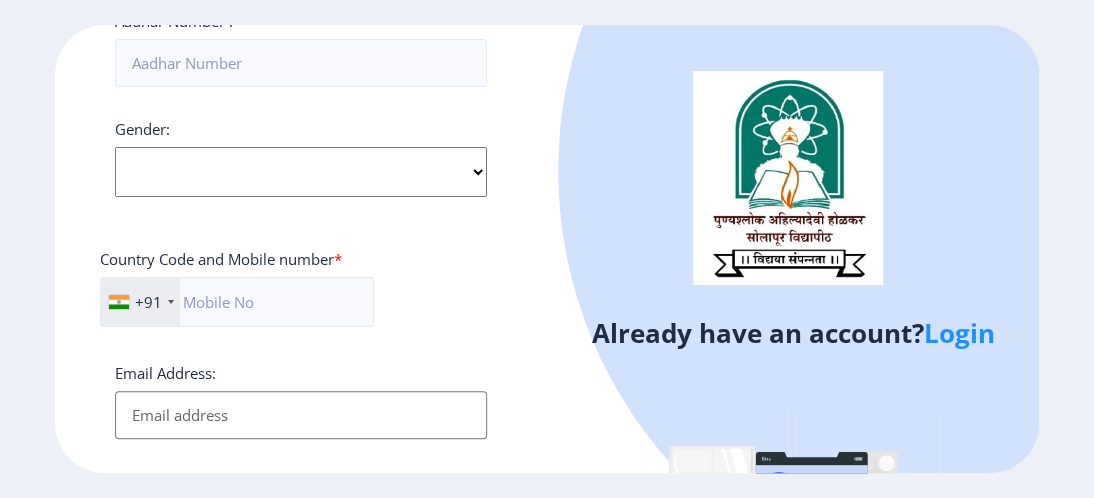 type on "adnyan" 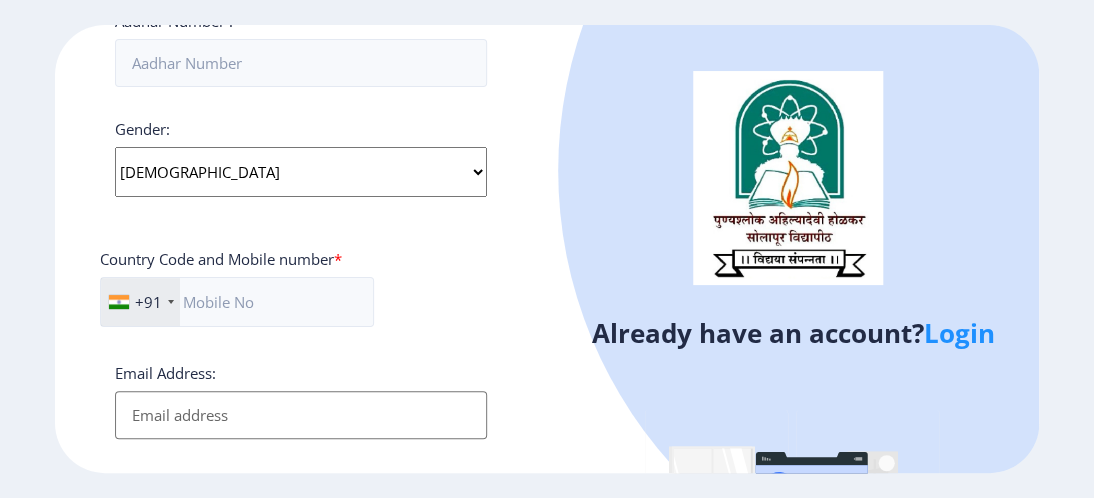 click on "Select Gender Male Female Other" 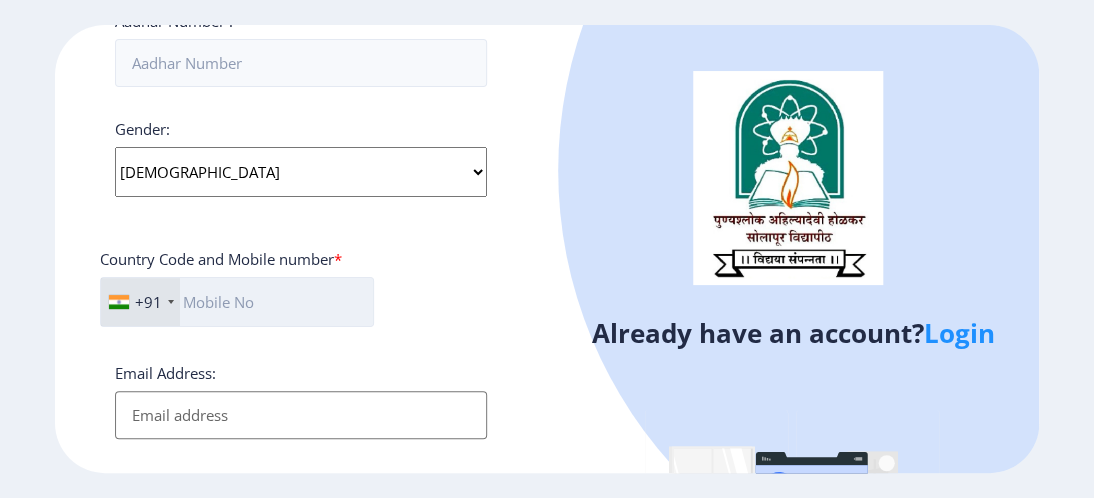 click 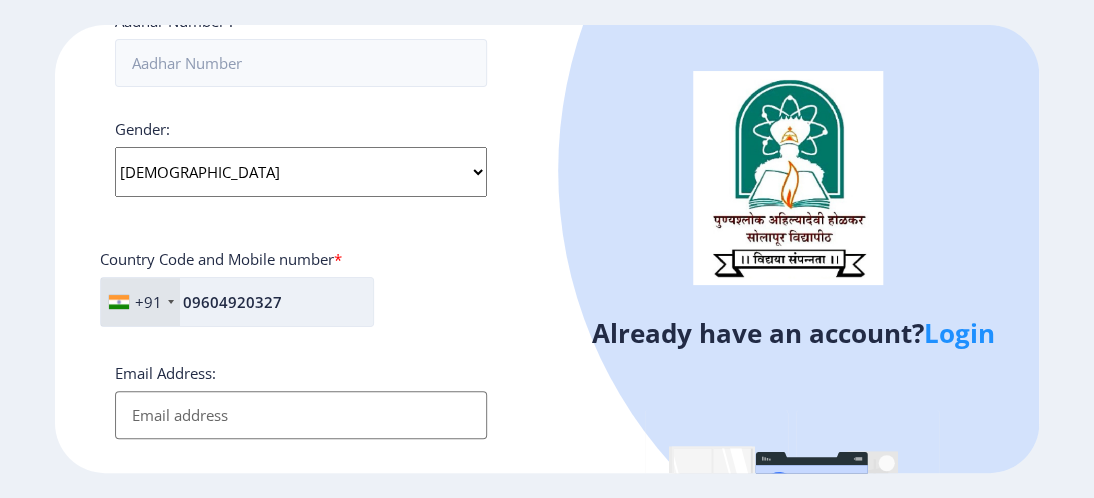 type on "[PERSON_NAME][EMAIL_ADDRESS][DOMAIN_NAME]" 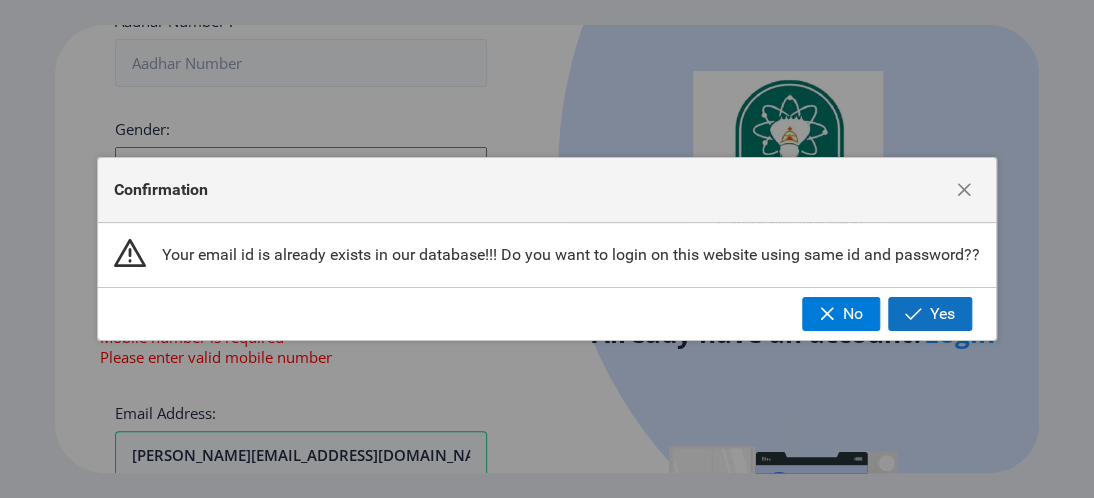 click on "Yes" 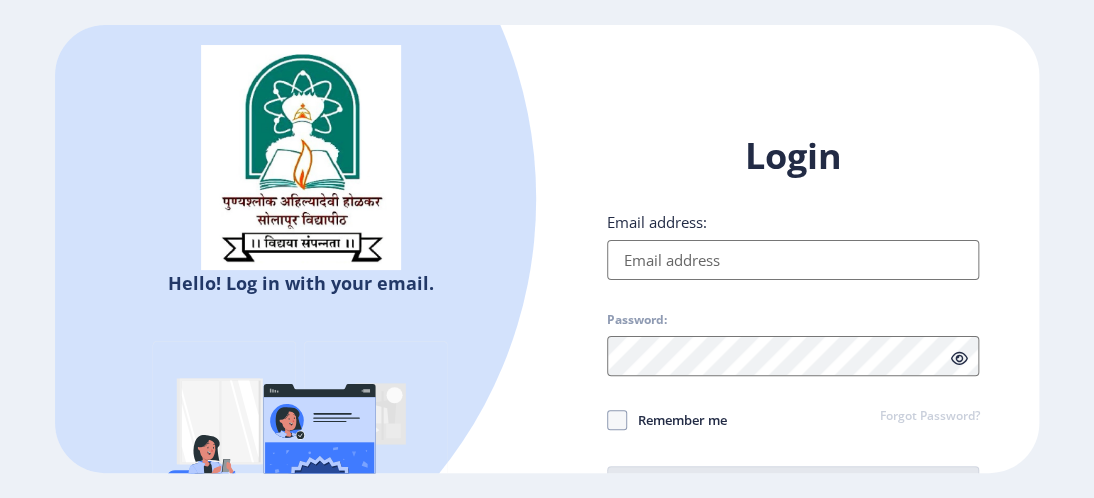 click on "Email address:" at bounding box center (793, 260) 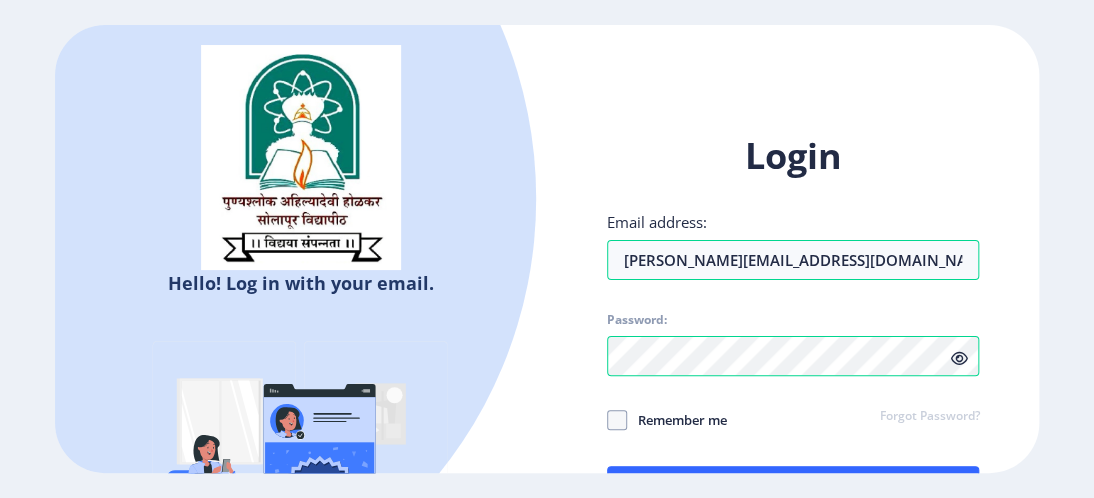 click on "Remember me" 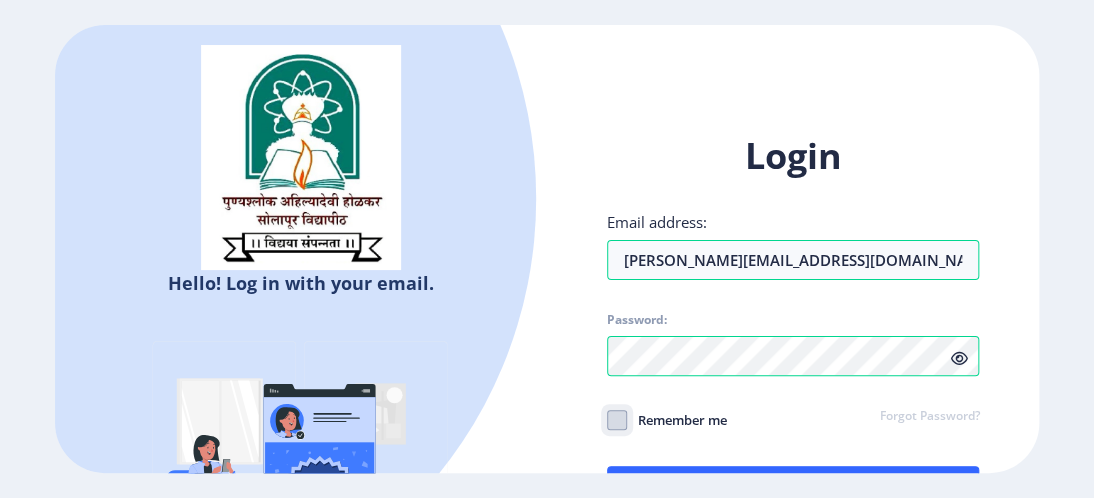 checkbox on "true" 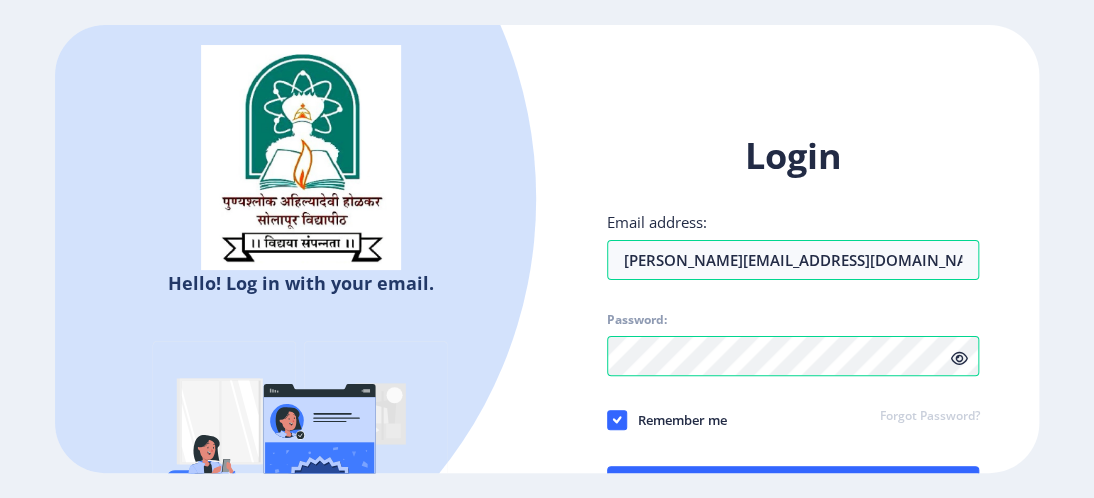 drag, startPoint x: 564, startPoint y: 333, endPoint x: 572, endPoint y: 475, distance: 142.22517 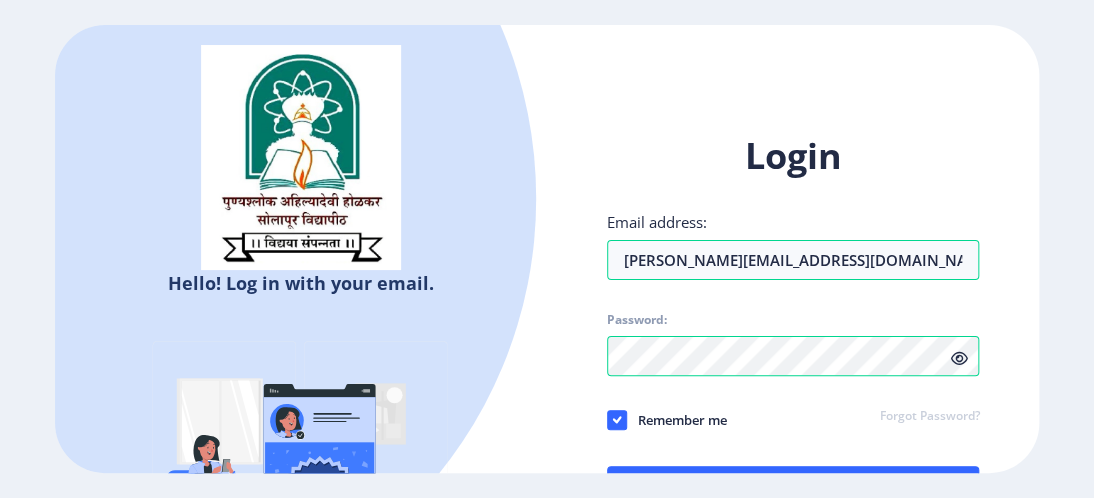 click on "Login Email address: muktak.2205@gmail.com Password: Remember me Forgot Password?  Log In" 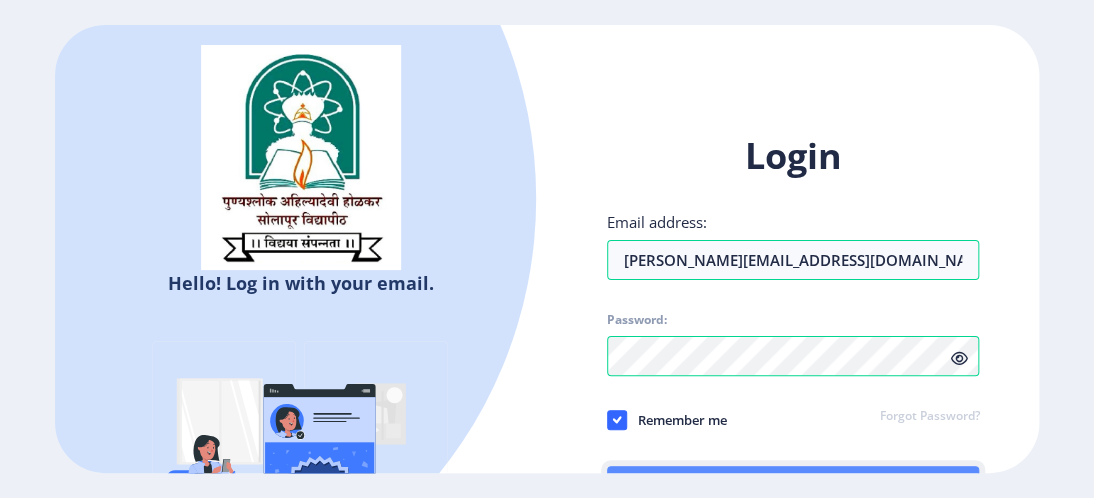 click on "Log In" 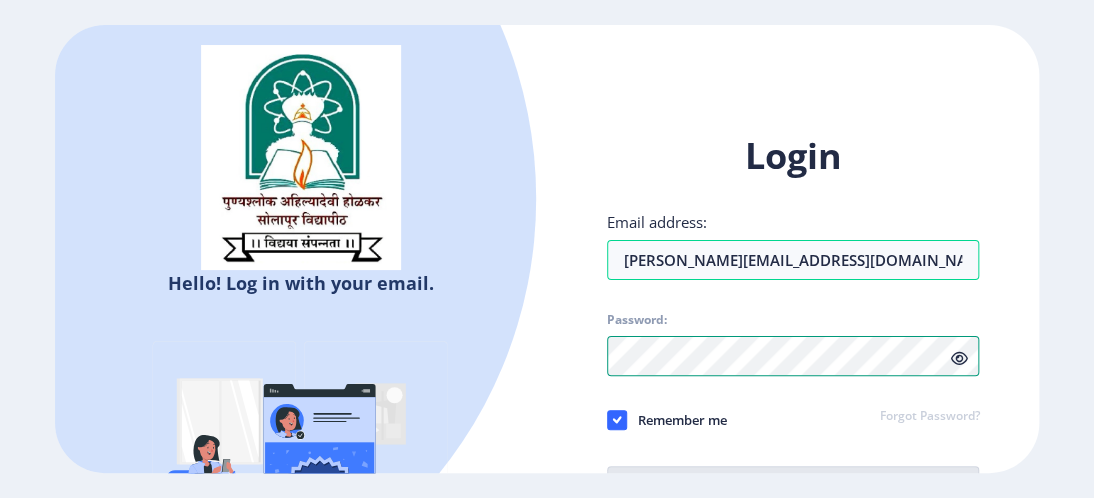 click on "Hello! Log in with your email. Don't have an account?  Register Login Email address: muktak.2205@gmail.com Password: Remember me Forgot Password?  Log In   Don't have an account?  Register" 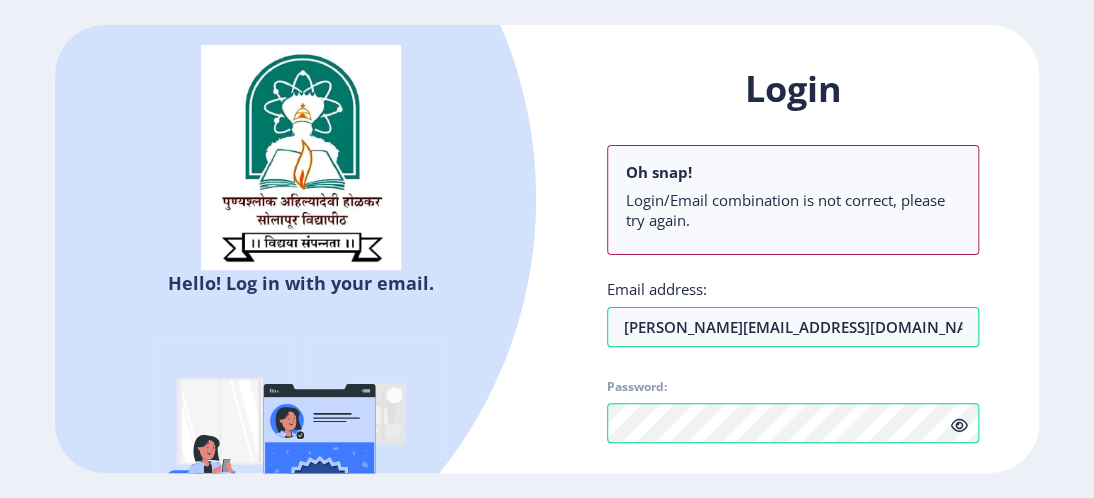 click 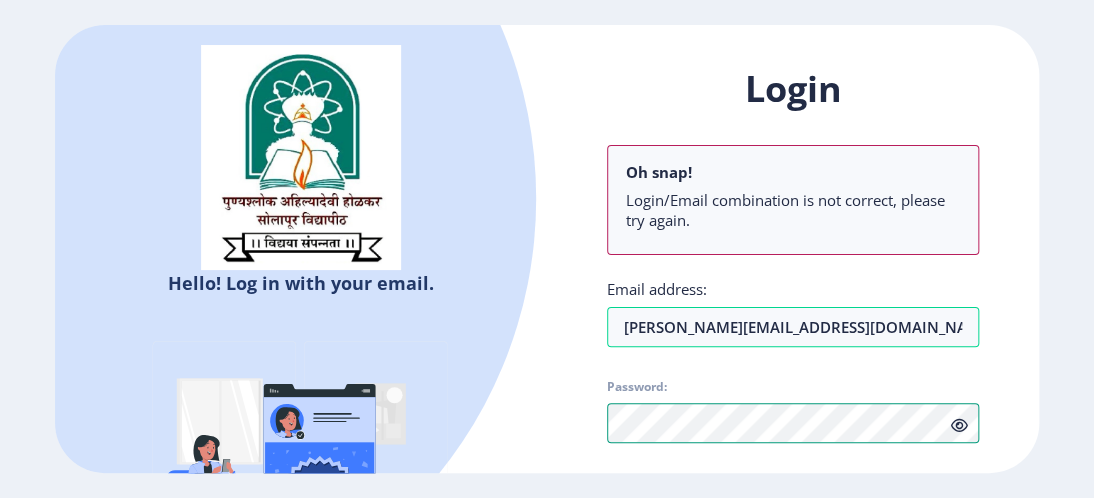 click on "Login Oh snap! Login/Email combination is not correct, please try again. Email address: muktak.2205@gmail.com Password: Remember me Forgot Password?  Log In   Don't have an account?  Register" 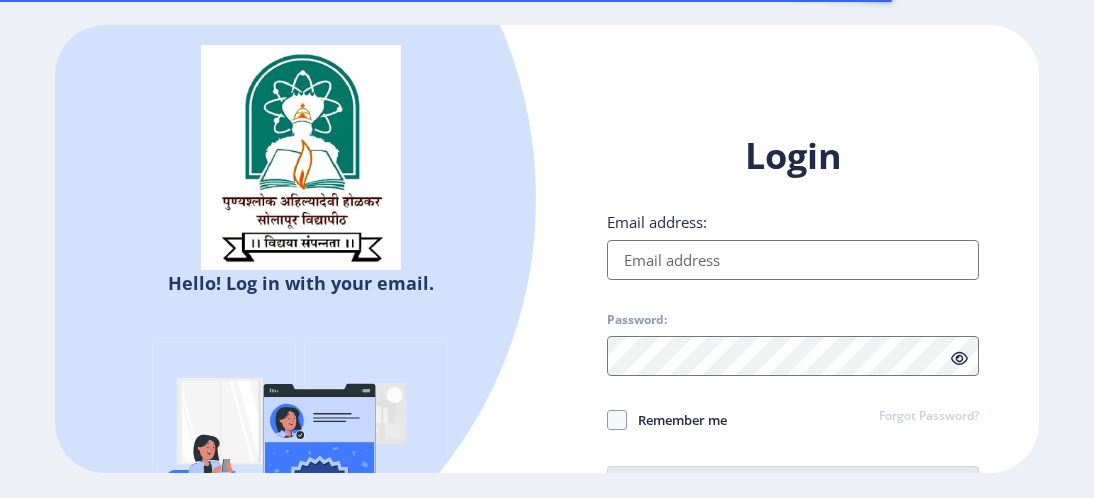 scroll, scrollTop: 0, scrollLeft: 0, axis: both 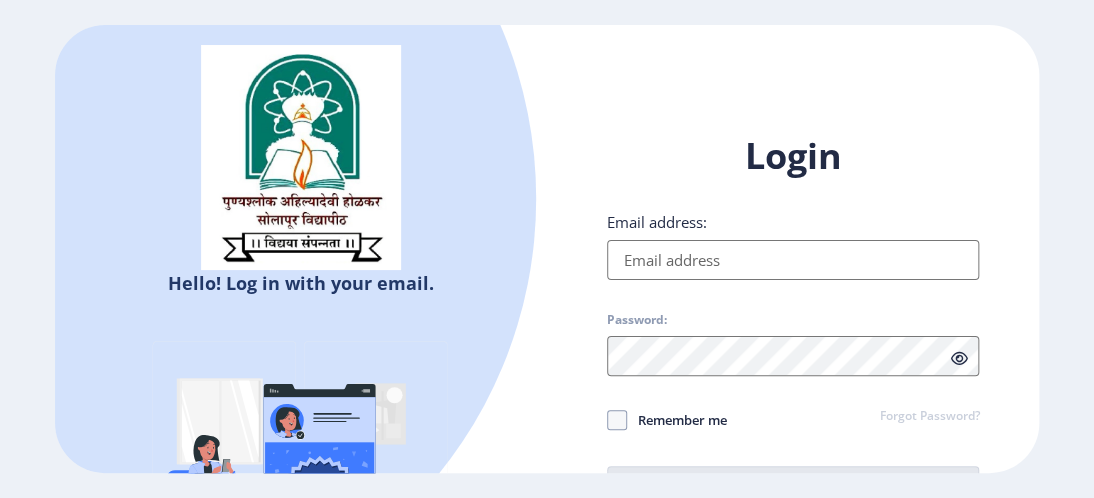 select 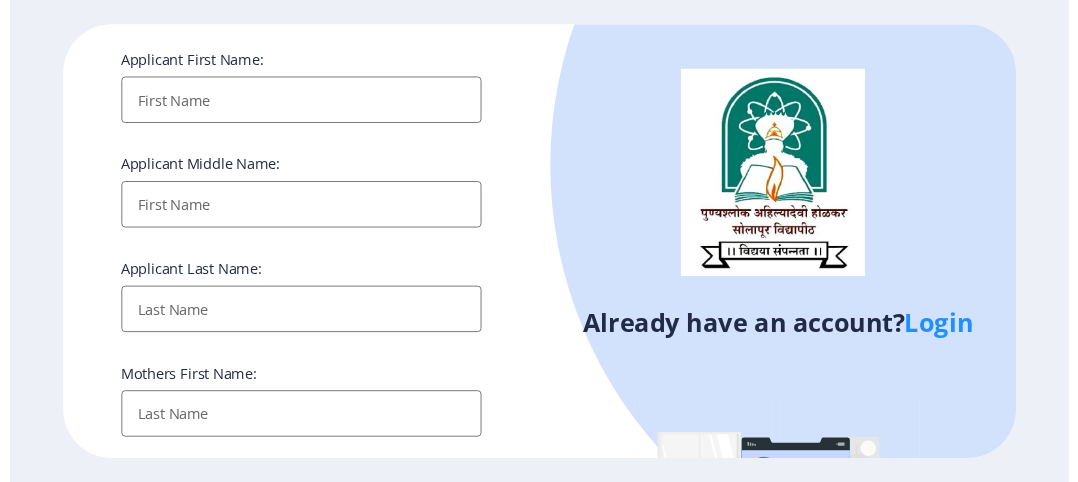 scroll, scrollTop: 200, scrollLeft: 0, axis: vertical 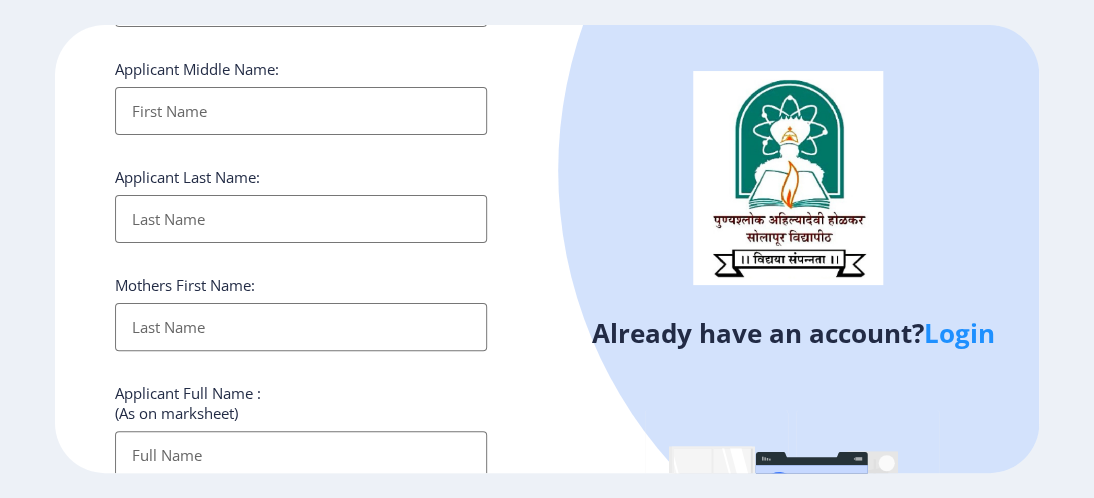 click on "Login" 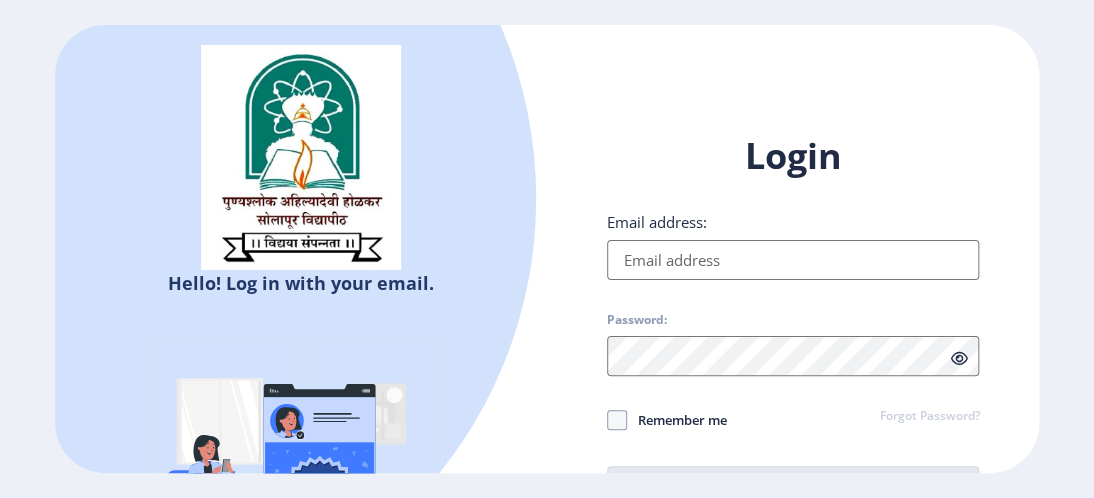 click on "Email address:" at bounding box center [793, 260] 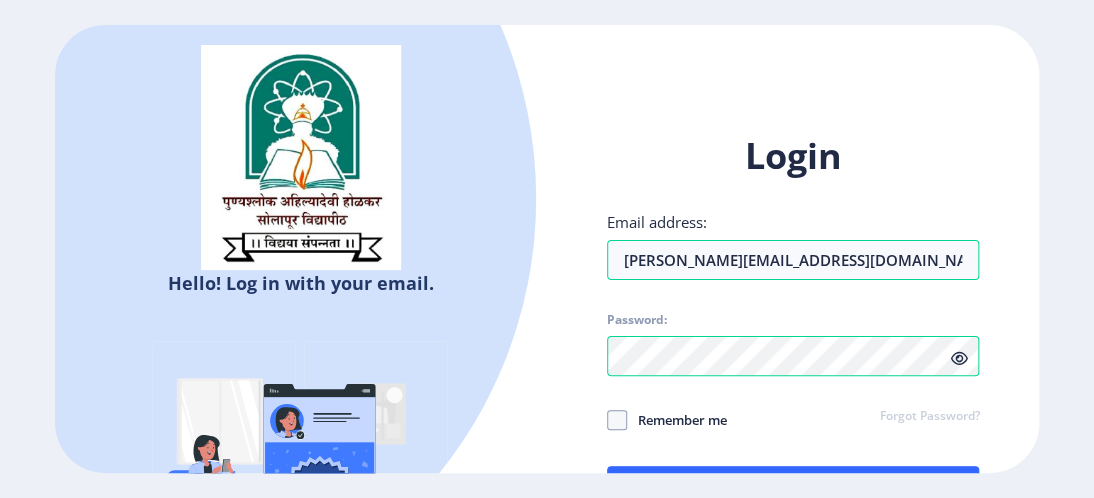 click 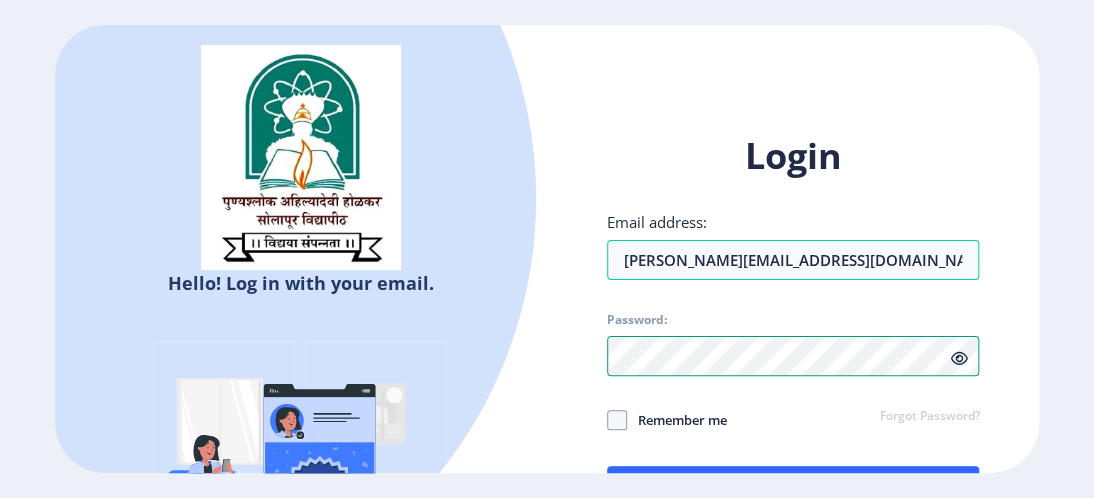 click on "Hello! Log in with your email. Don't have an account?  Register Login Email address: [PERSON_NAME][EMAIL_ADDRESS][DOMAIN_NAME] Password: Remember me Forgot Password?  Log In   Don't have an account?  Register" 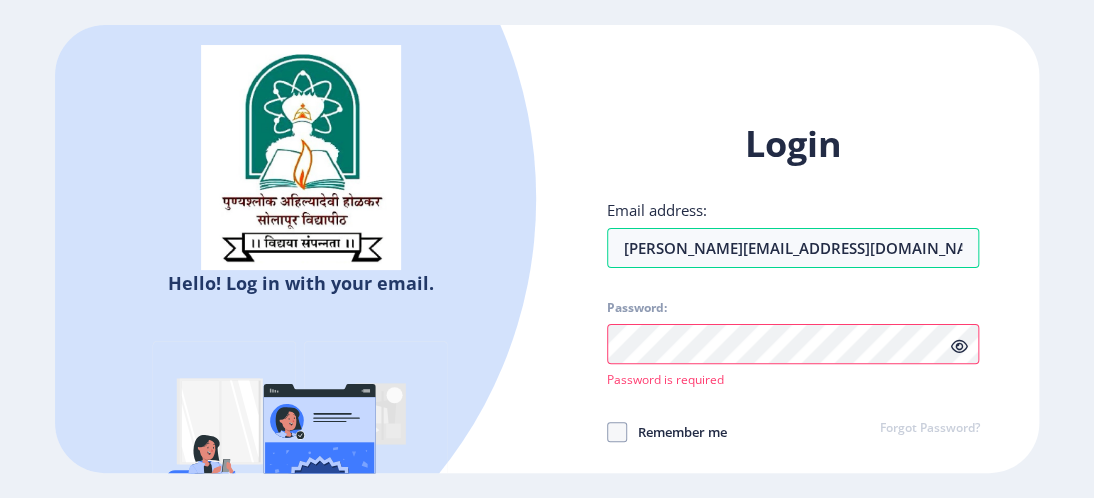 click on "Login Email address: [PERSON_NAME][EMAIL_ADDRESS][DOMAIN_NAME] Password:  Password is required Remember me Forgot Password?  Log In   Don't have an account?  Register" 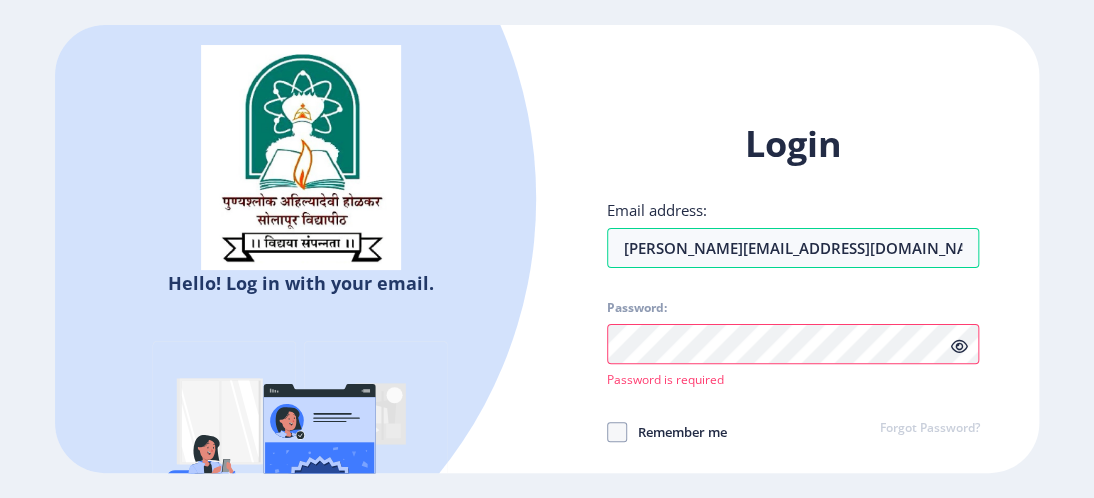 click on "Remember me" 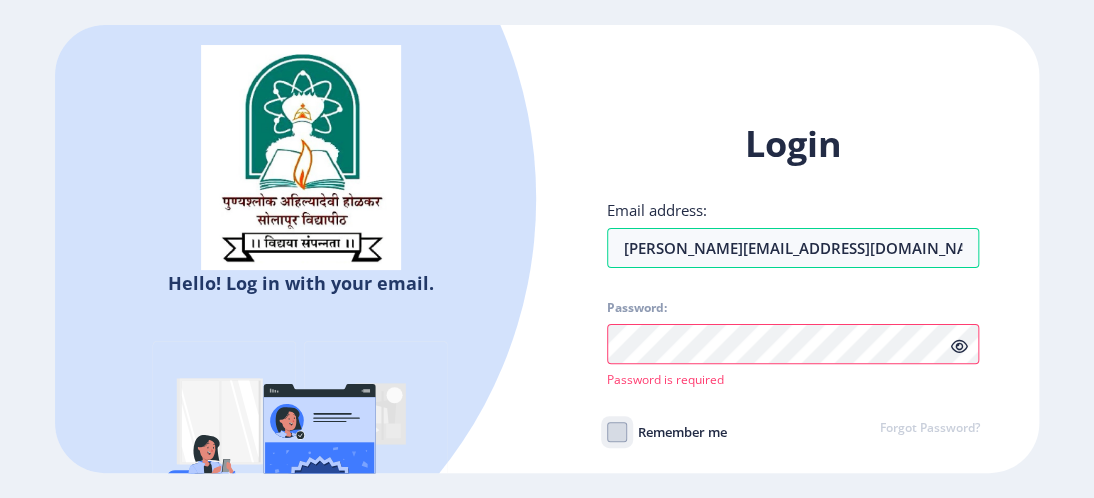 click on "Remember me" 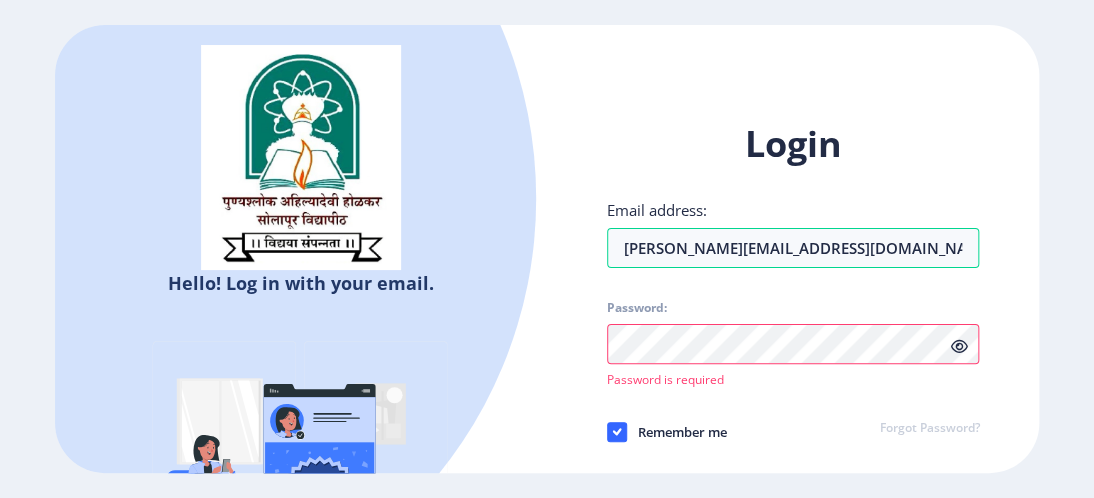 click on "Forgot Password?" 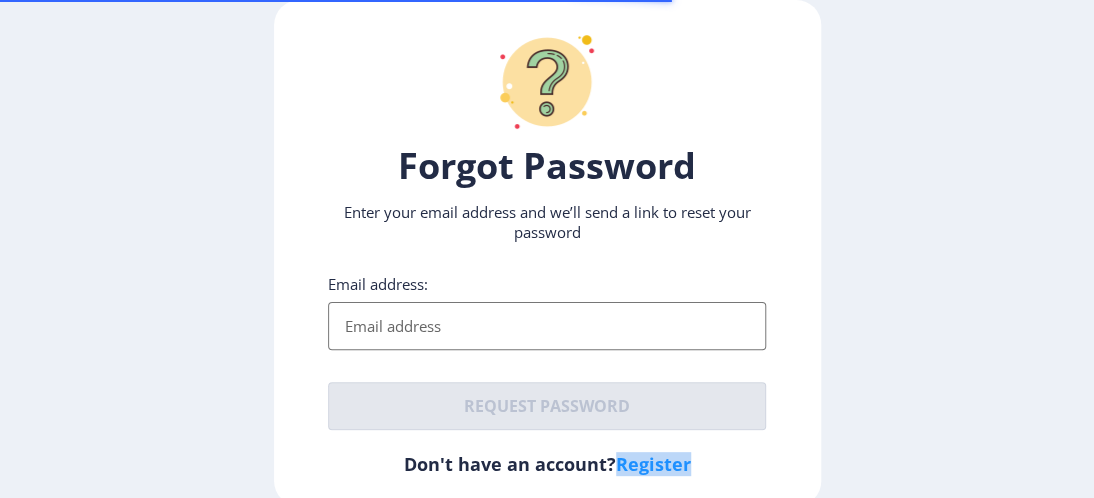 click on "Forgot Password Enter your email address and we’ll send a link to reset your password Email address:  Request password   Don't have an account?  Register" 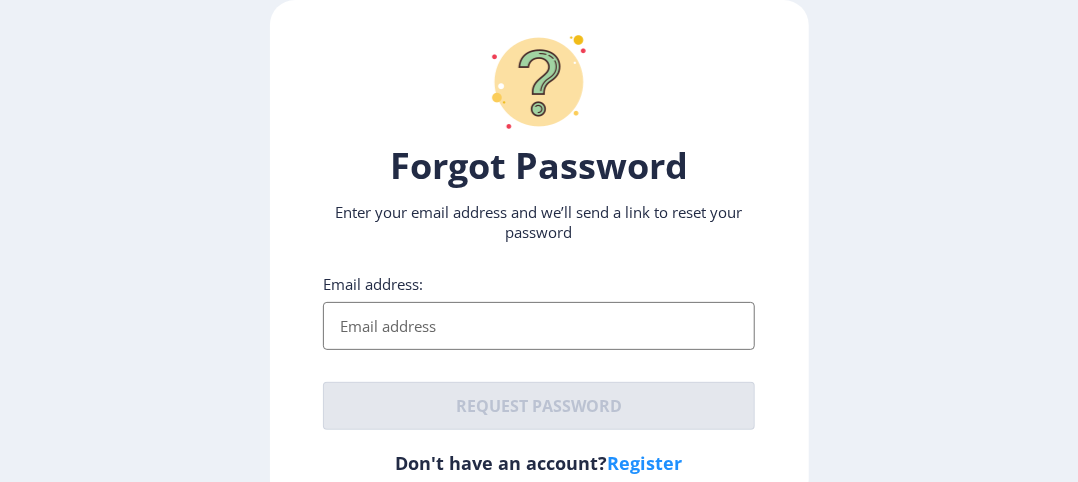 click on "Email address:" at bounding box center [538, 326] 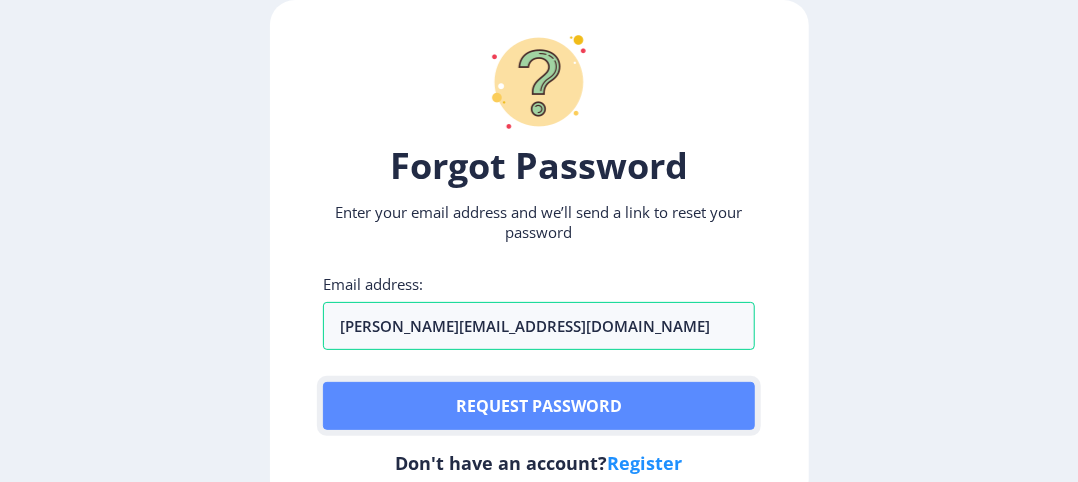 click on "Request password" 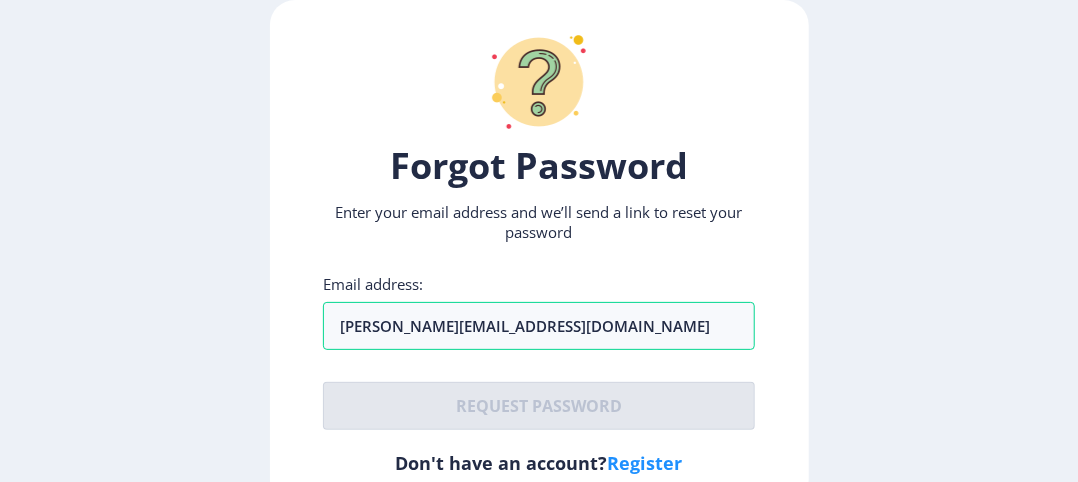 scroll, scrollTop: 22, scrollLeft: 0, axis: vertical 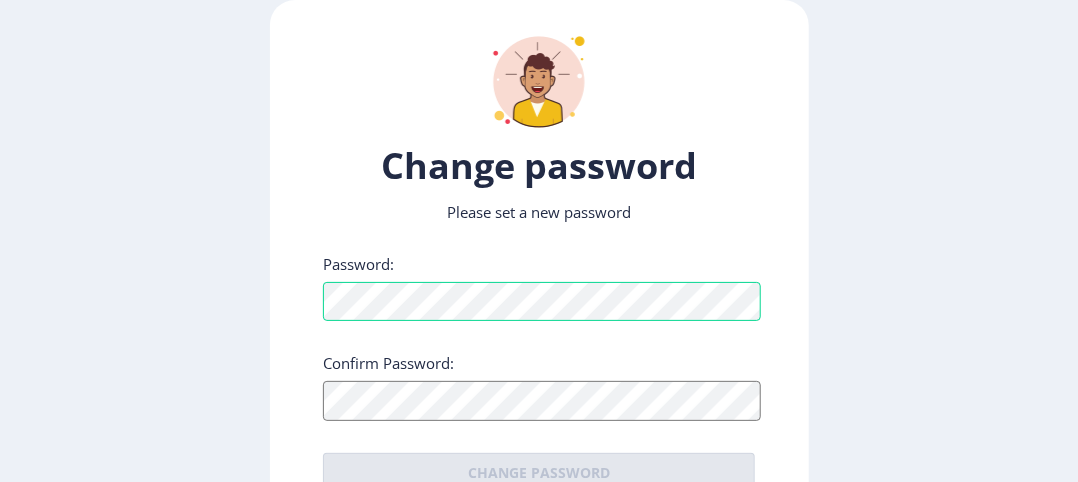 click on "Change password Please set a new password Password: Confirm Password:  Change password   Don't have an account?  Register" 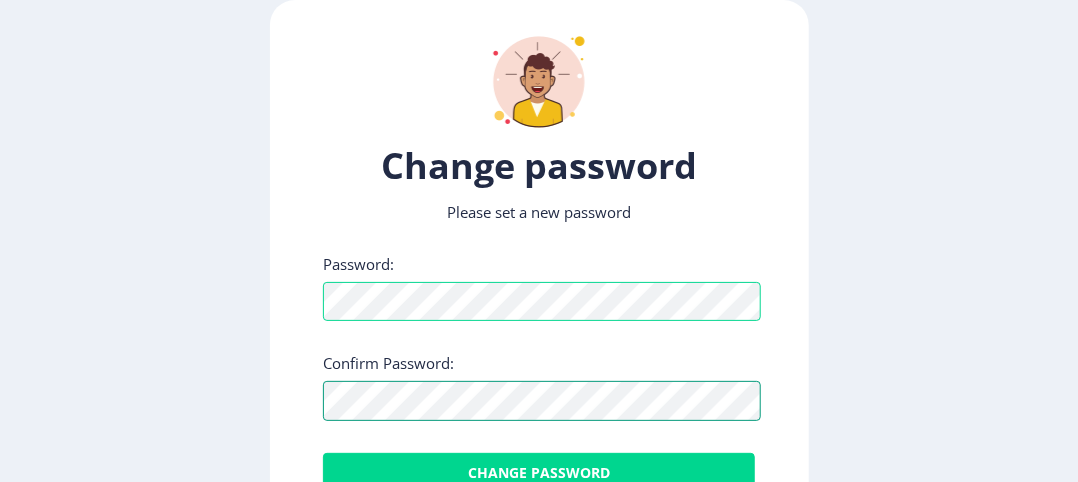 scroll, scrollTop: 85, scrollLeft: 0, axis: vertical 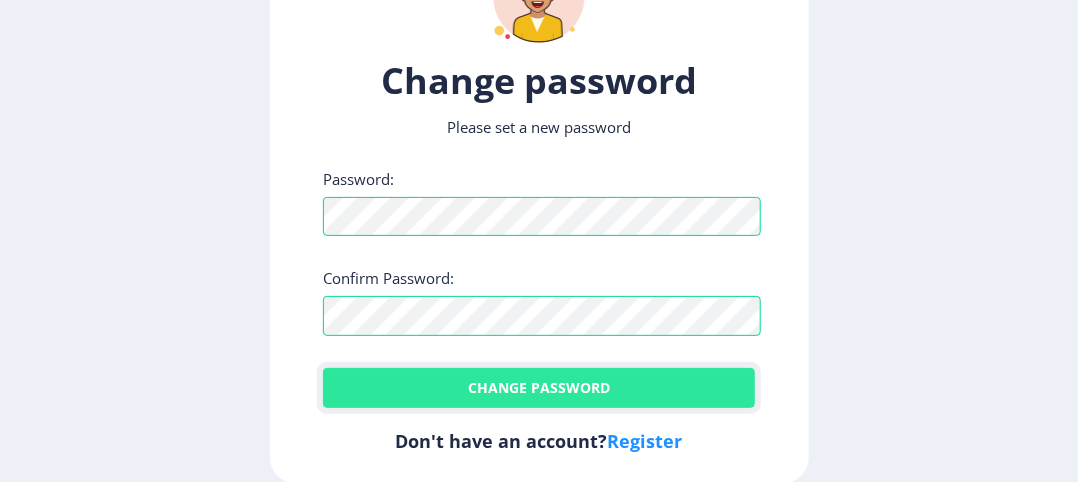 click on "Change password" 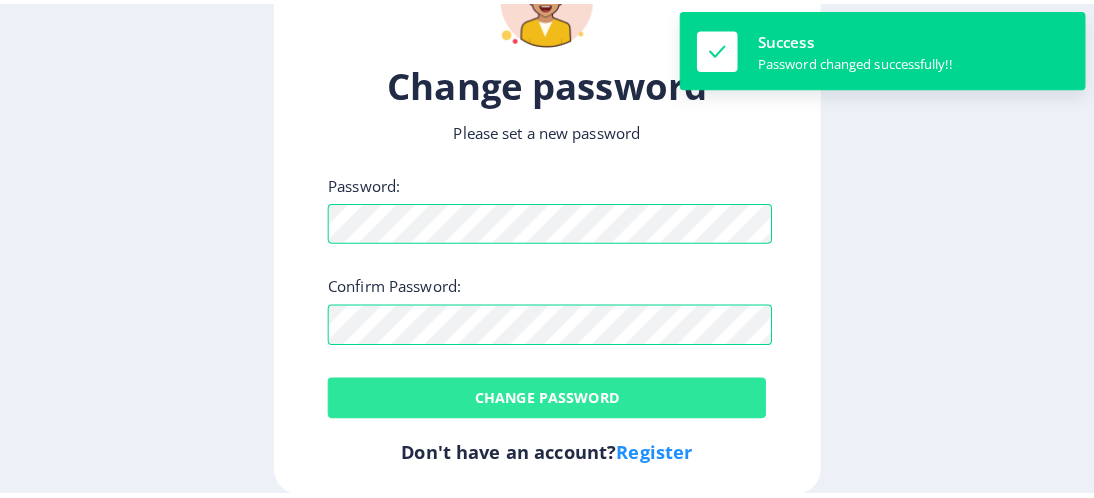 scroll, scrollTop: 0, scrollLeft: 0, axis: both 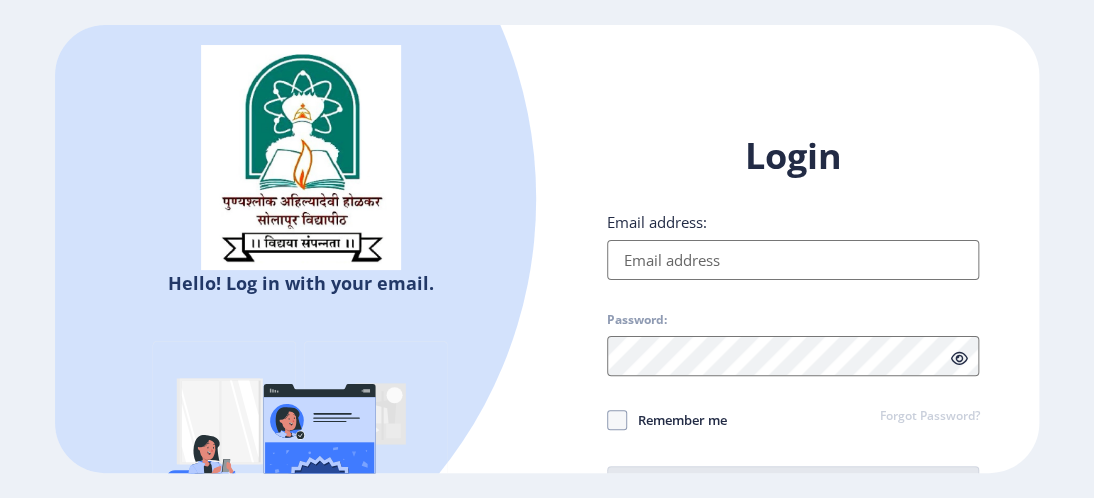 click on "Email address:" at bounding box center (793, 260) 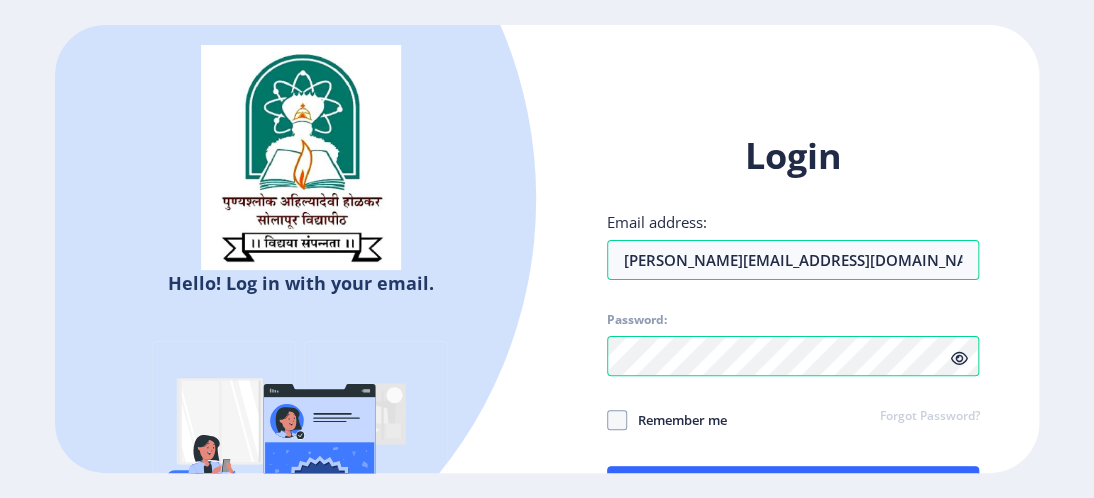 click 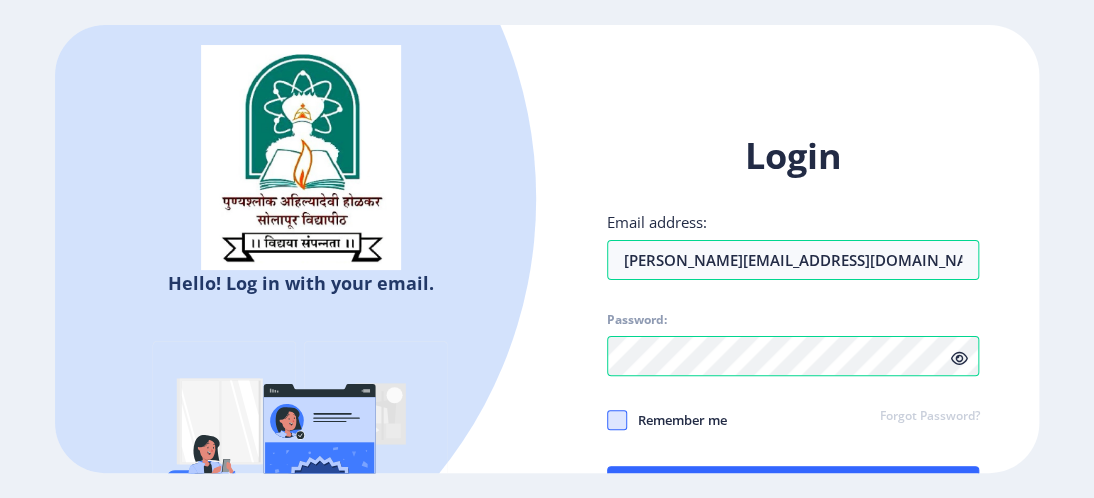 click 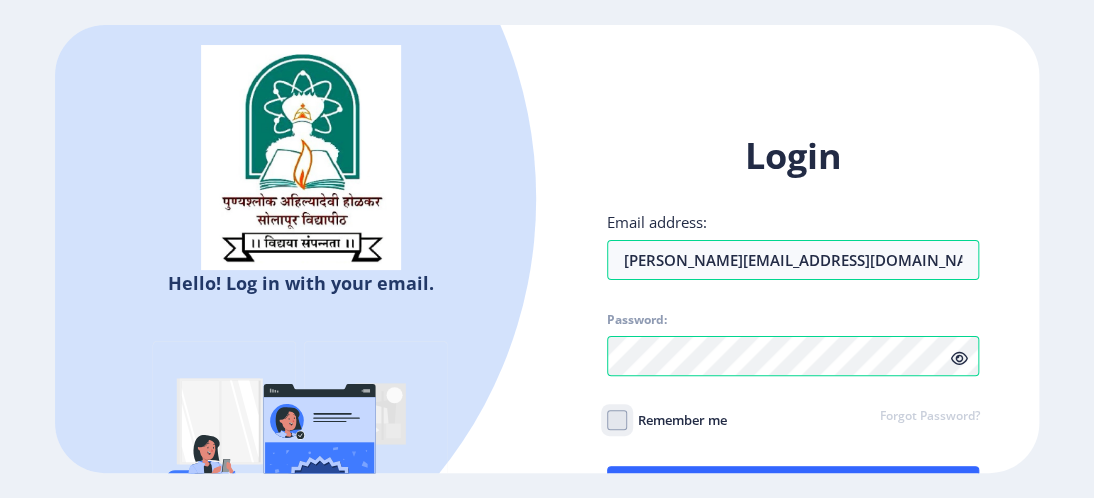 click on "Remember me" 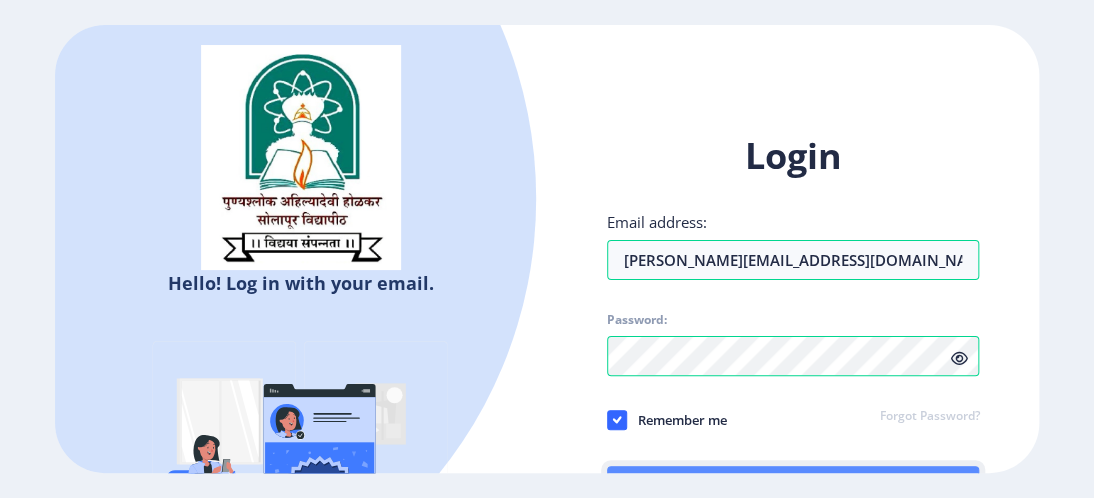 click on "Log In" 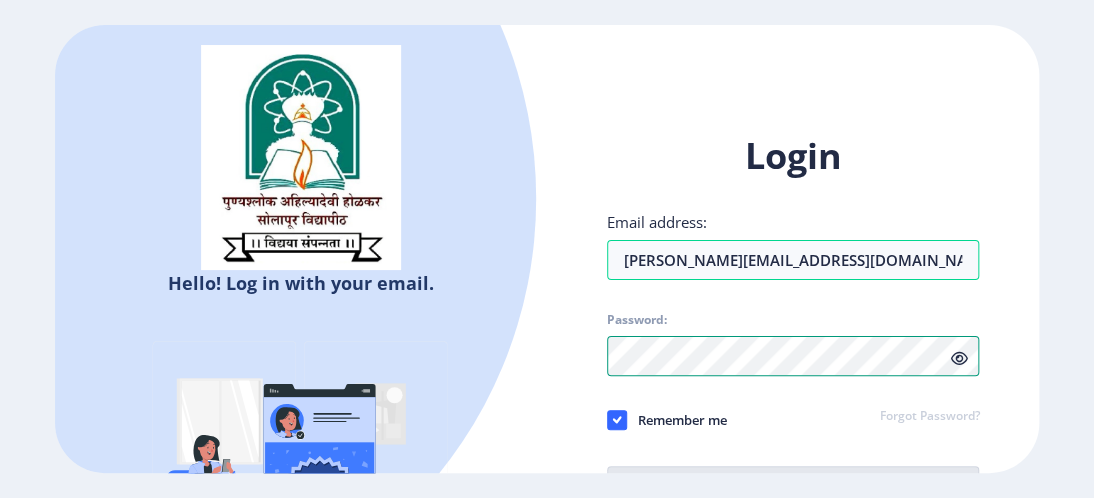 click on "Hello! Log in with your email. Don't have an account?  Register Login Email address: [PERSON_NAME][EMAIL_ADDRESS][DOMAIN_NAME] Password: Remember me Forgot Password?  Log In   Don't have an account?  Register" 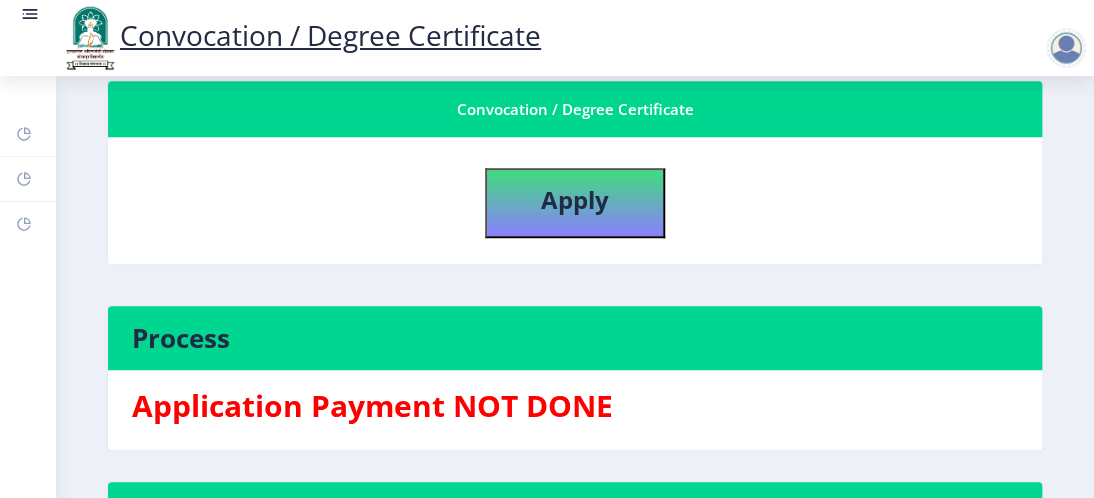 scroll, scrollTop: 300, scrollLeft: 0, axis: vertical 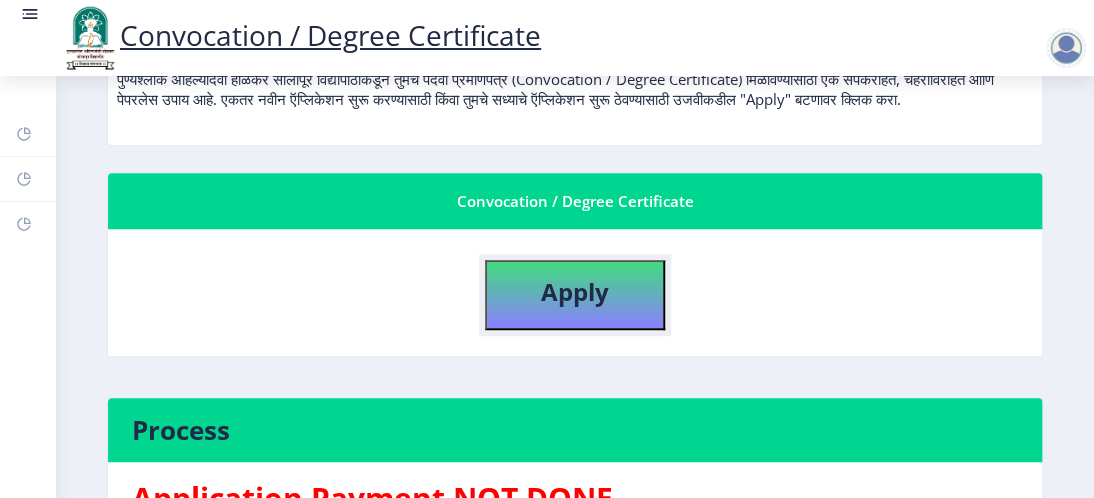 click on "Apply" 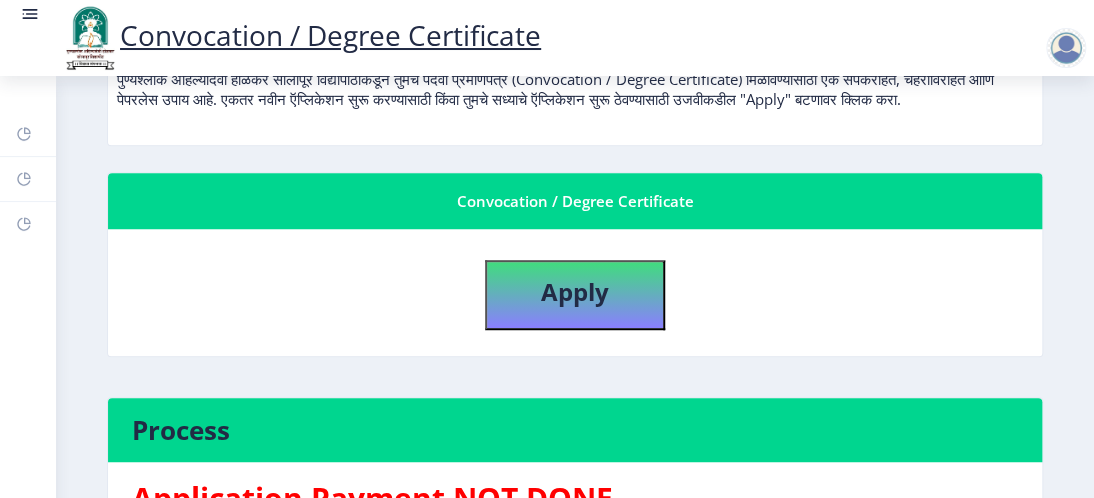 select 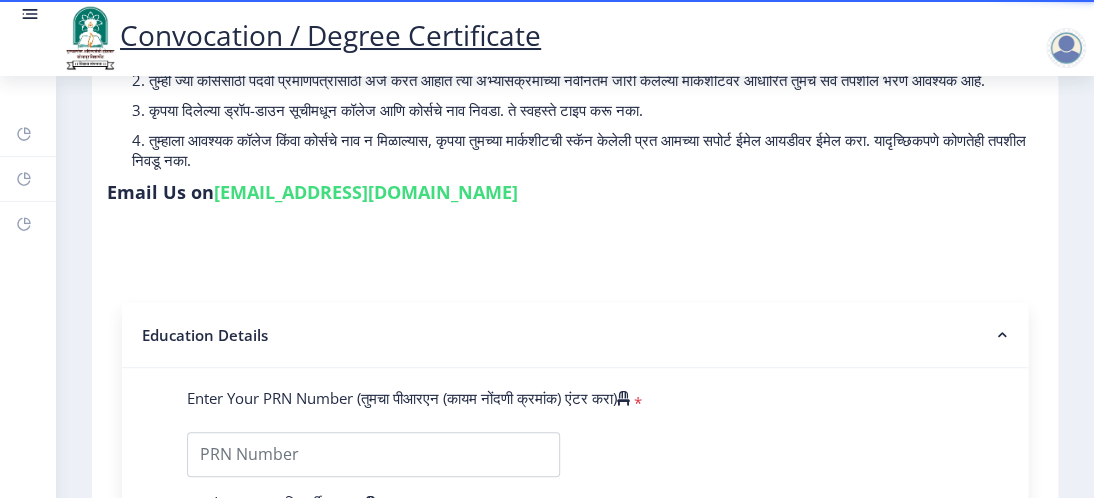 scroll, scrollTop: 300, scrollLeft: 0, axis: vertical 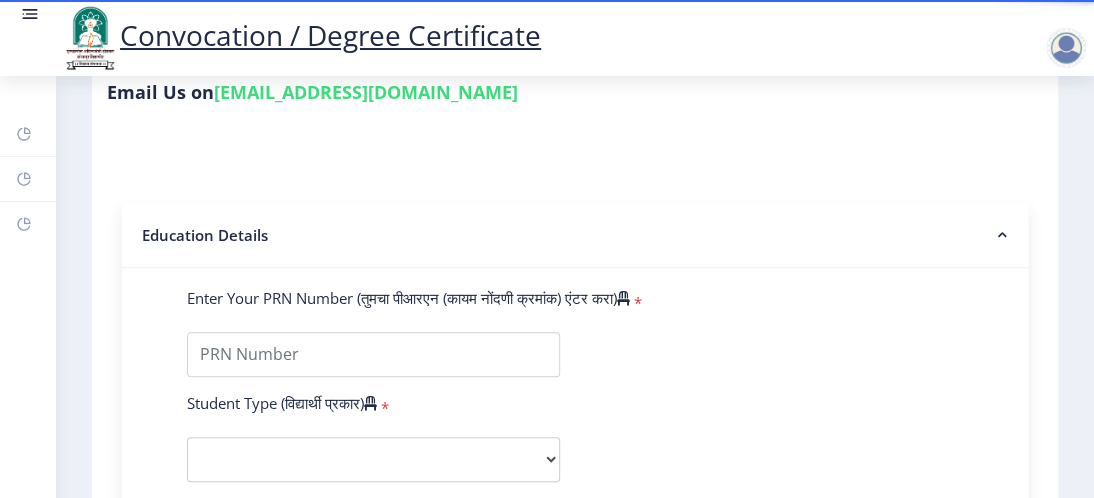 click 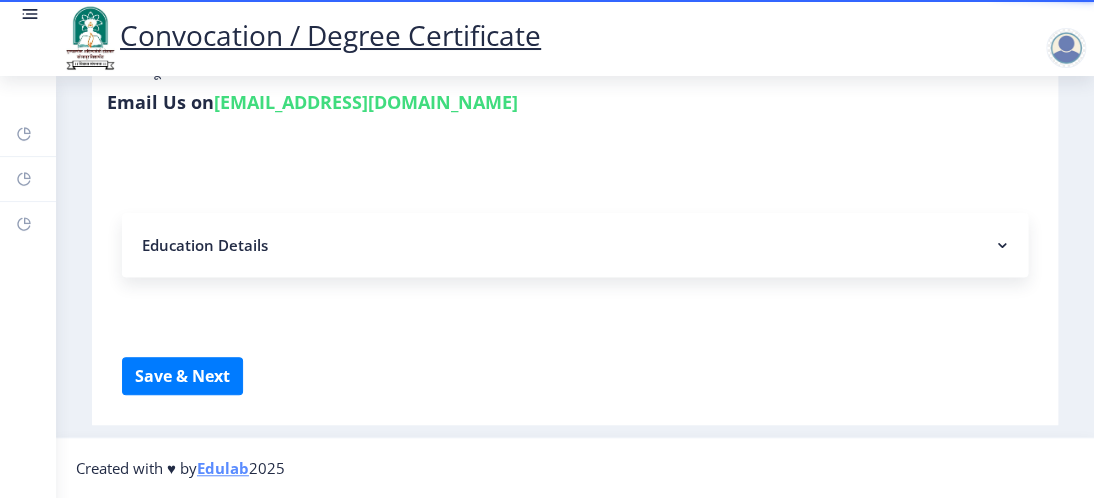 click 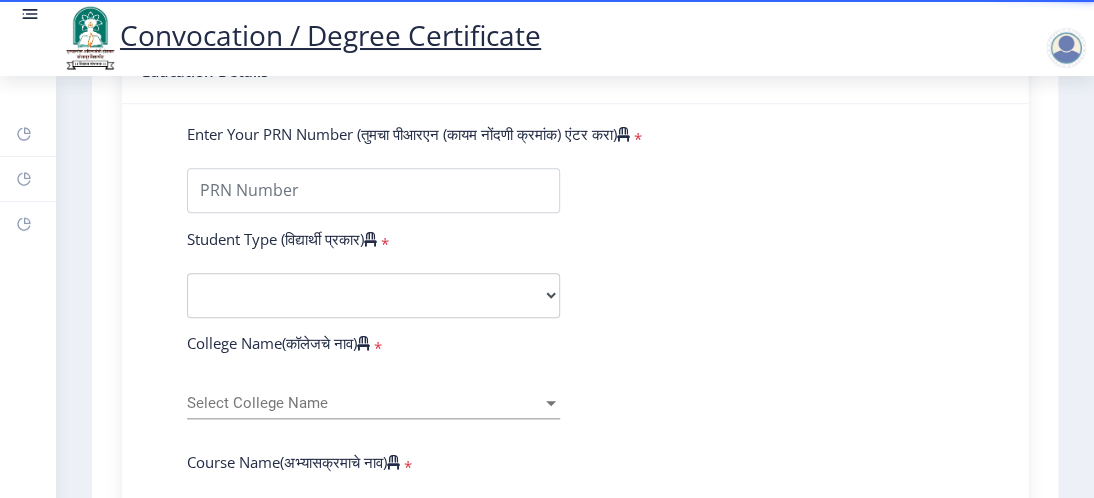 scroll, scrollTop: 500, scrollLeft: 0, axis: vertical 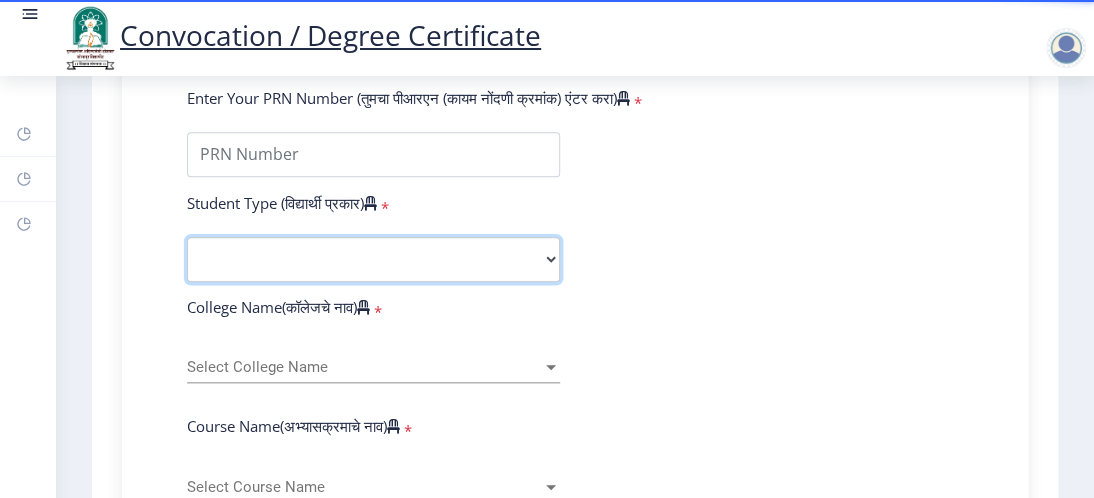 click on "Select Student Type Regular External" at bounding box center (373, 259) 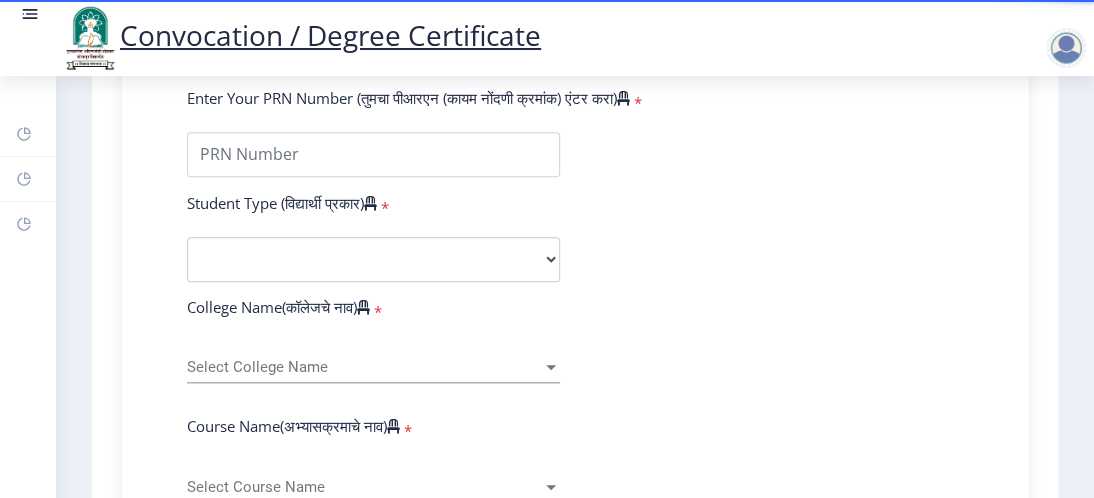 click on "Enter Your PRN Number (तुमचा पीआरएन (कायम नोंदणी क्रमांक) एंटर करा)   * Student Type (विद्यार्थी प्रकार)    * Select Student Type Regular External College Name(कॉलेजचे नाव)   * Select College Name Select College Name Course Name(अभ्यासक्रमाचे नाव)   * Select Course Name Select Course Name Enter passing Year(उत्तीर्ण वर्ष प्रविष्ट करा)   *  2025   2024   2023   2022   2021   2020   2019   2018   2017   2016   2015   2014   2013   2012   2011   2010   2009   2008   2007   2006   2005   2004   2003   2002   2001   2000   1999   1998   1997   1996   1995   1994   1993   1992   1991   1990   1989   1988   1987   1986   1985   1984   1983   1982   1981   1980   1979   1978   1977   1976  Enter Passing Month(उत्तीर्ण महिना प्रविष्ट करा)   * Enter Passing Month" 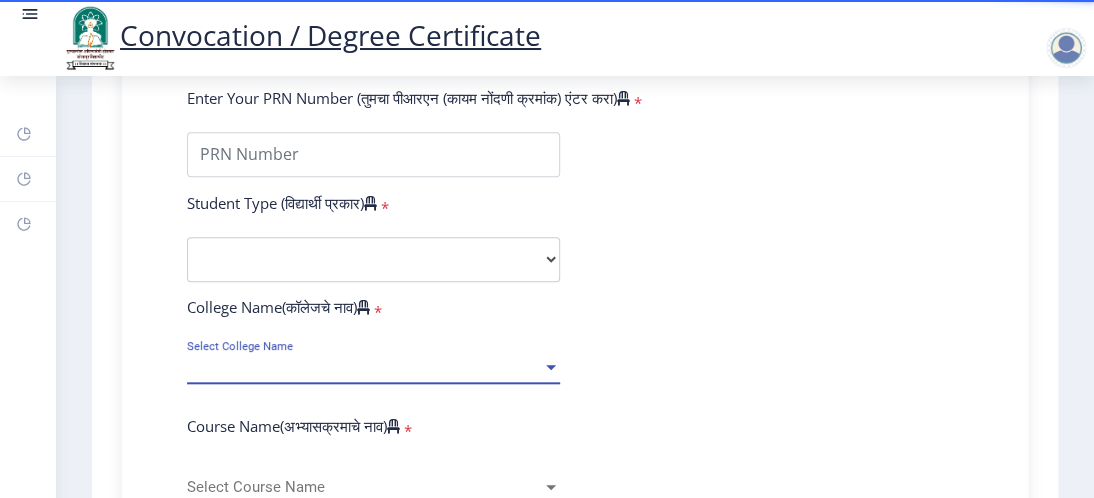 click at bounding box center (551, 367) 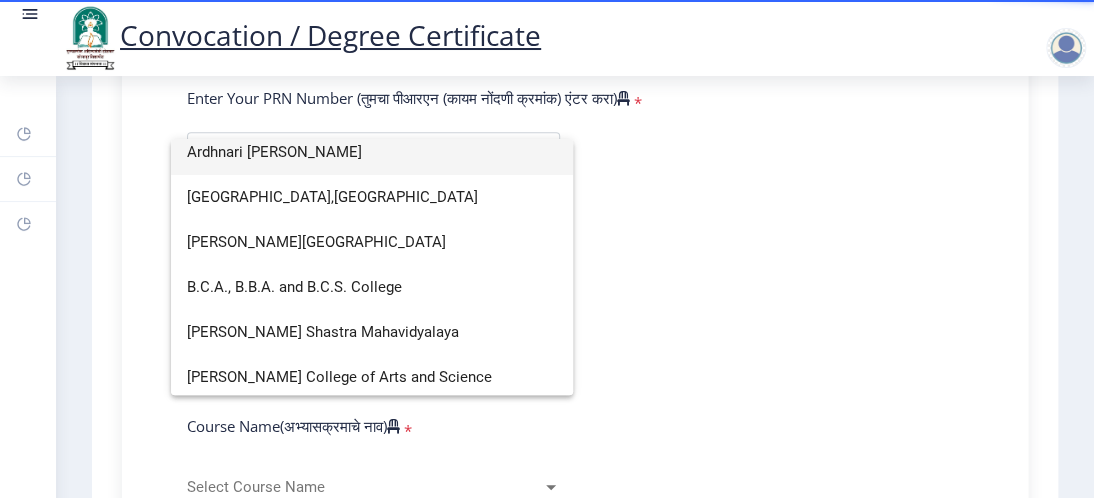 scroll, scrollTop: 200, scrollLeft: 0, axis: vertical 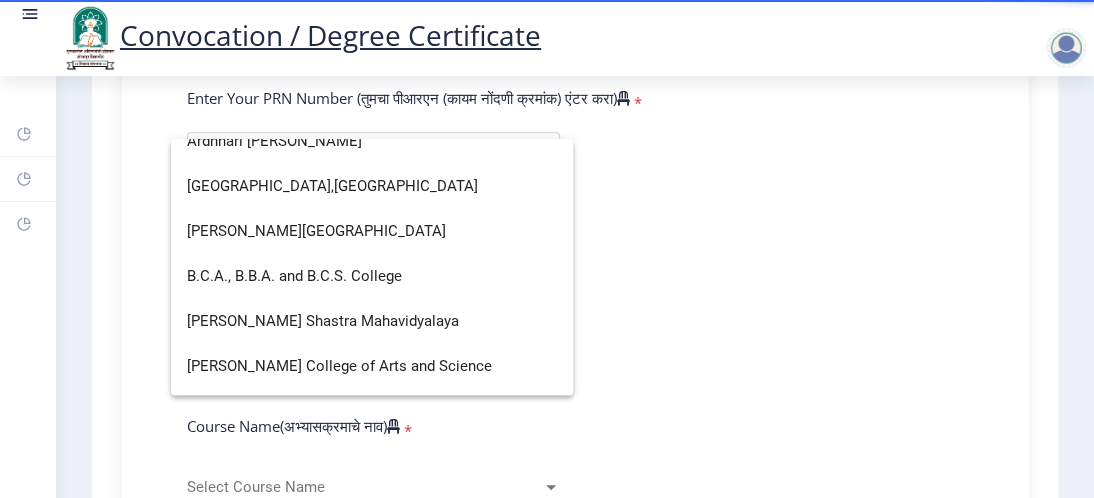click 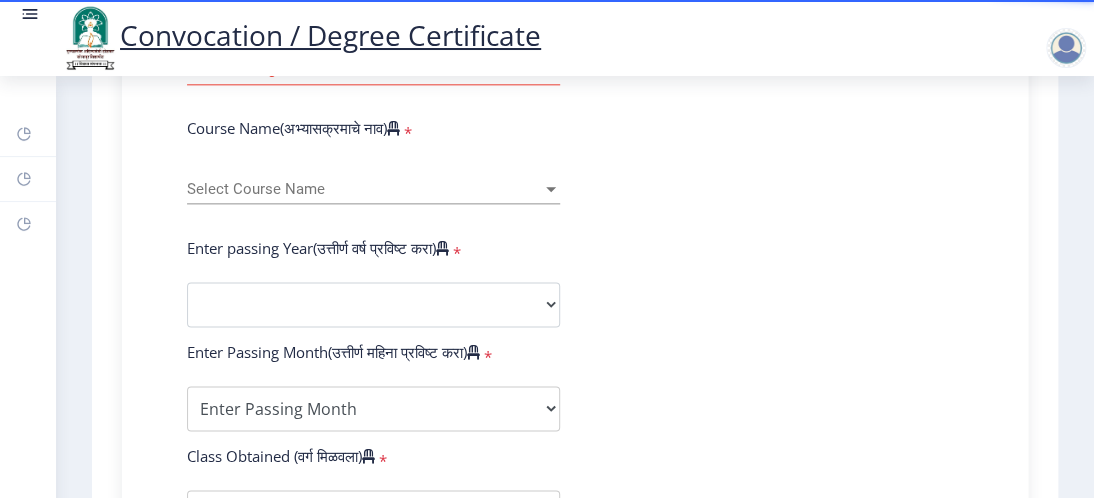 scroll, scrollTop: 800, scrollLeft: 0, axis: vertical 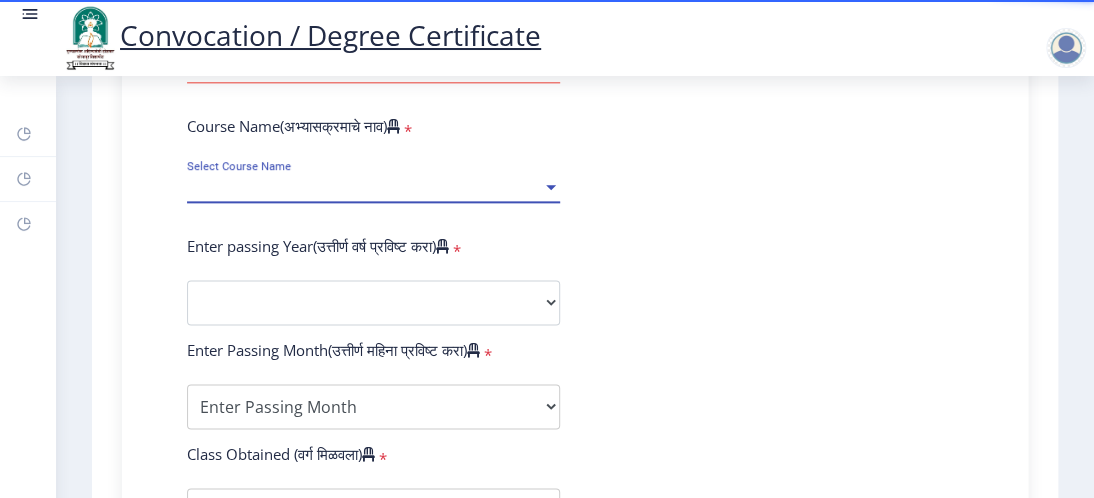 click at bounding box center (551, 187) 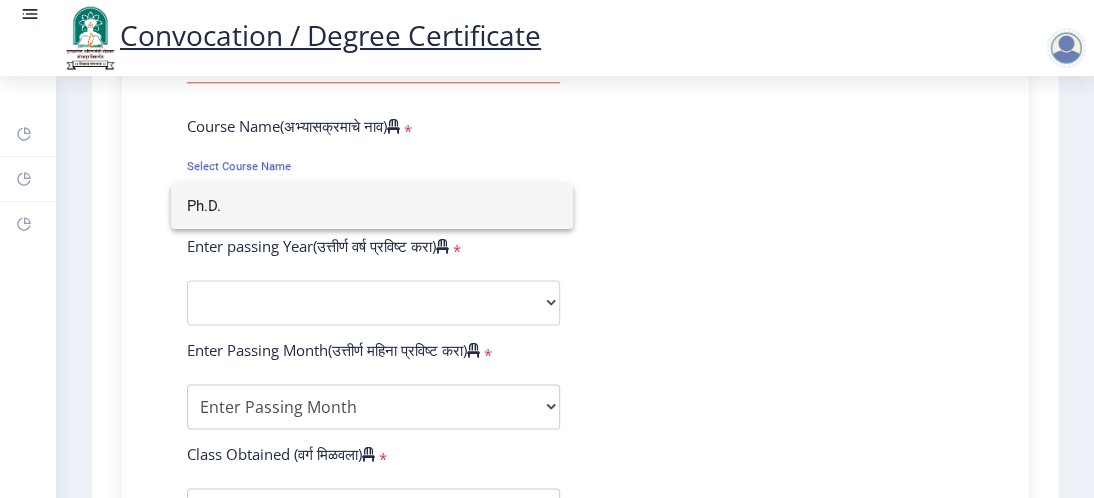 type on "Ph.D." 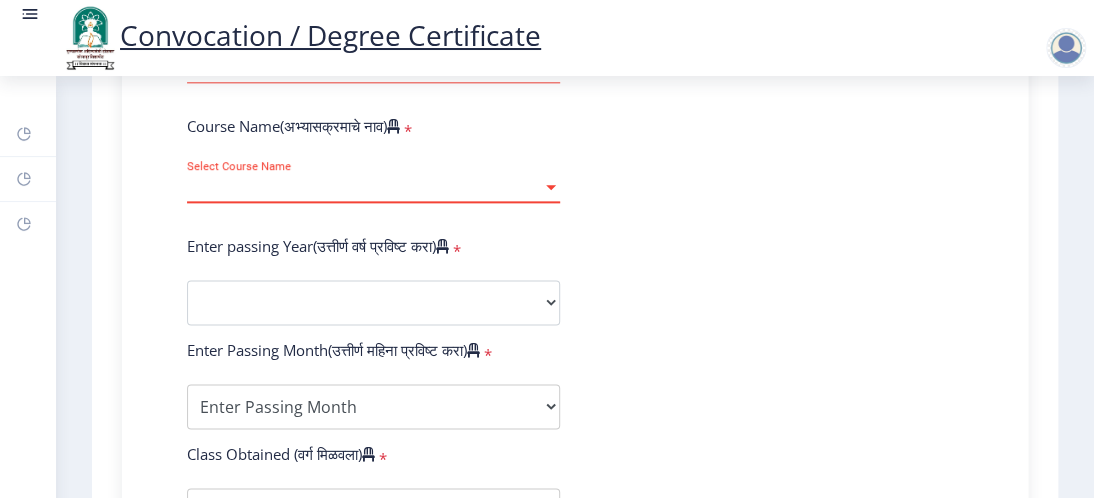 click on "Select Course Name" at bounding box center (364, 187) 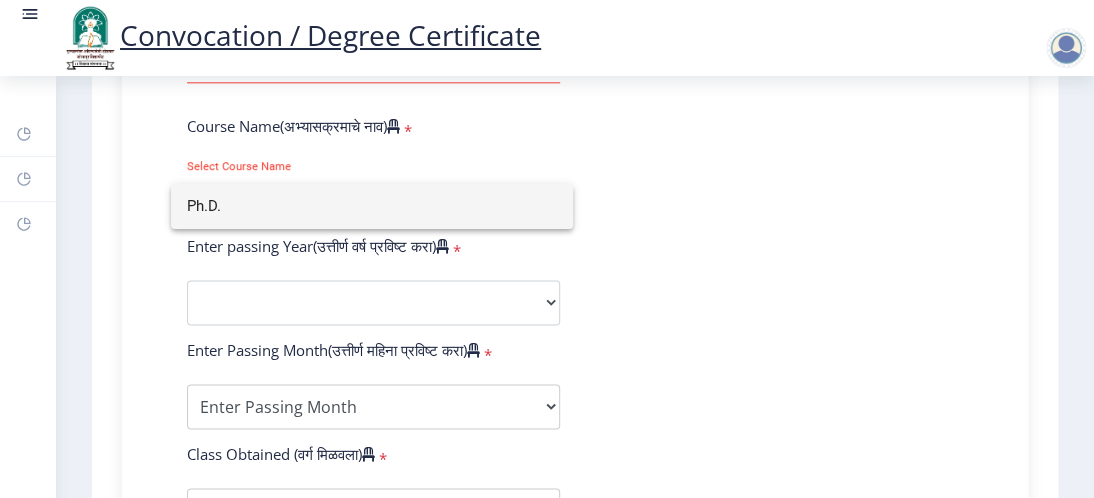 click 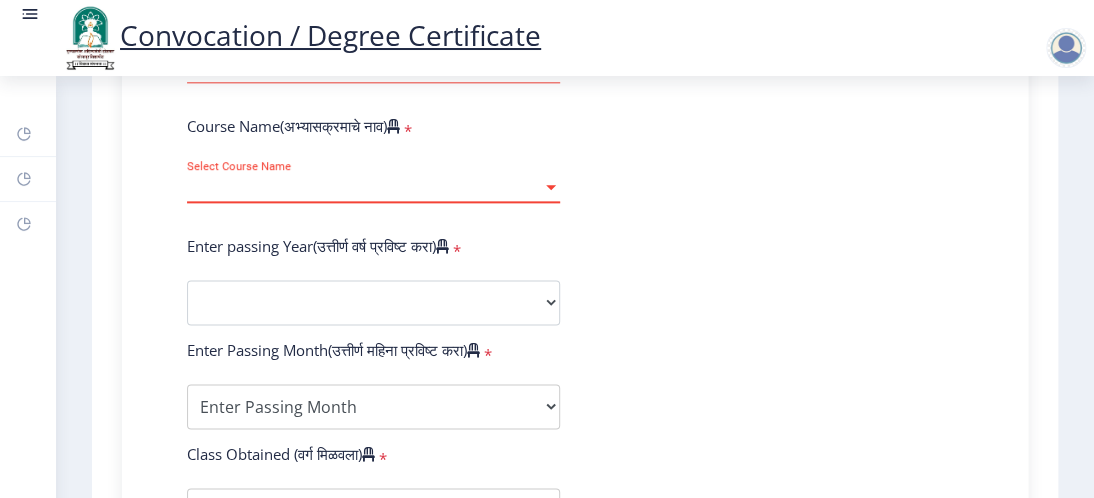 click at bounding box center (551, 187) 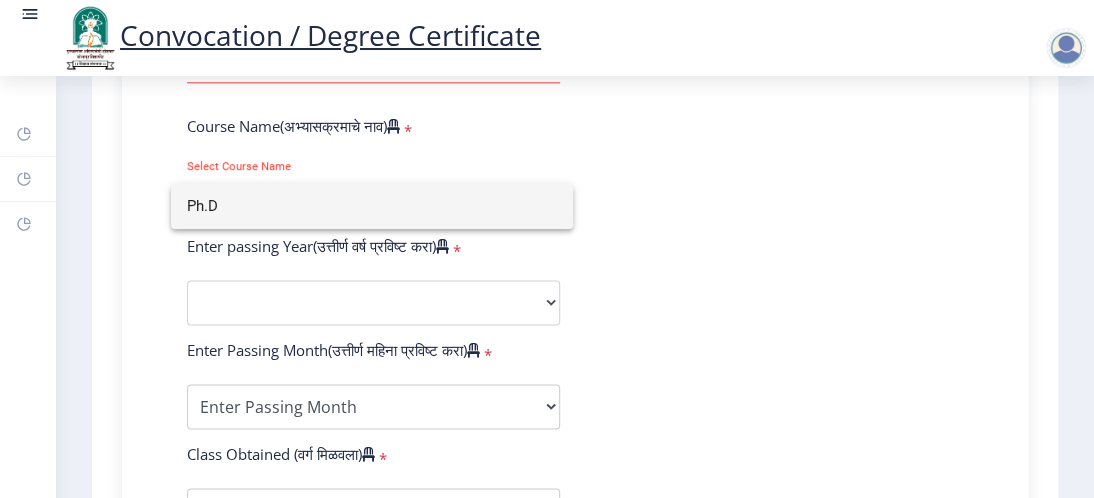 type on "Ph.D" 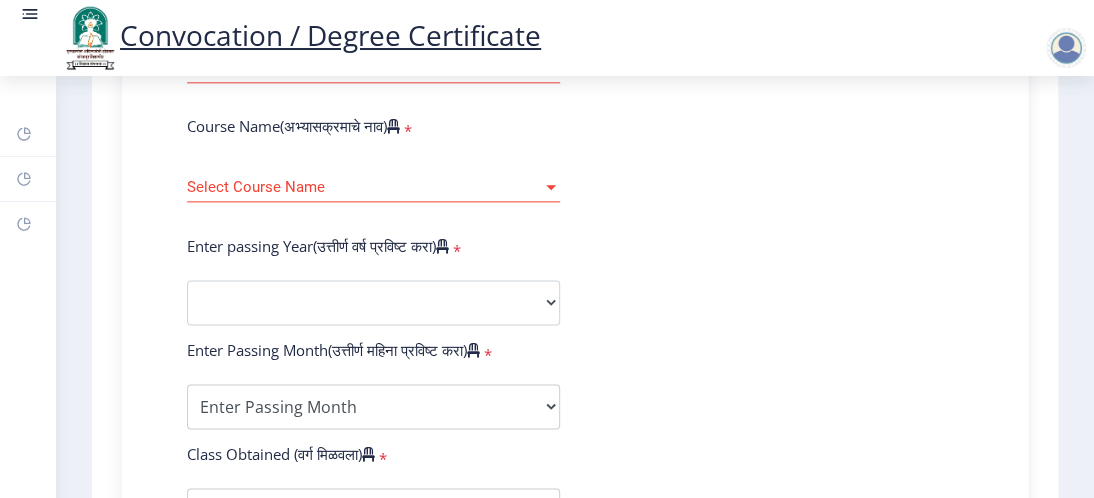 click on "Enter Your PRN Number (तुमचा पीआरएन (कायम नोंदणी क्रमांक) एंटर करा)   * Student Type (विद्यार्थी प्रकार)    * Select Student Type Regular External College Name(कॉलेजचे नाव)   * Select College Name Select College Name Course Name(अभ्यासक्रमाचे नाव)   * Select Course Name Select Course Name Enter passing Year(उत्तीर्ण वर्ष प्रविष्ट करा)   *  2025   2024   2023   2022   2021   2020   2019   2018   2017   2016   2015   2014   2013   2012   2011   2010   2009   2008   2007   2006   2005   2004   2003   2002   2001   2000   1999   1998   1997   1996   1995   1994   1993   1992   1991   1990   1989   1988   1987   1986   1985   1984   1983   1982   1981   1980   1979   1978   1977   1976  Enter Passing Month(उत्तीर्ण महिना प्रविष्ट करा)   * Enter Passing Month" 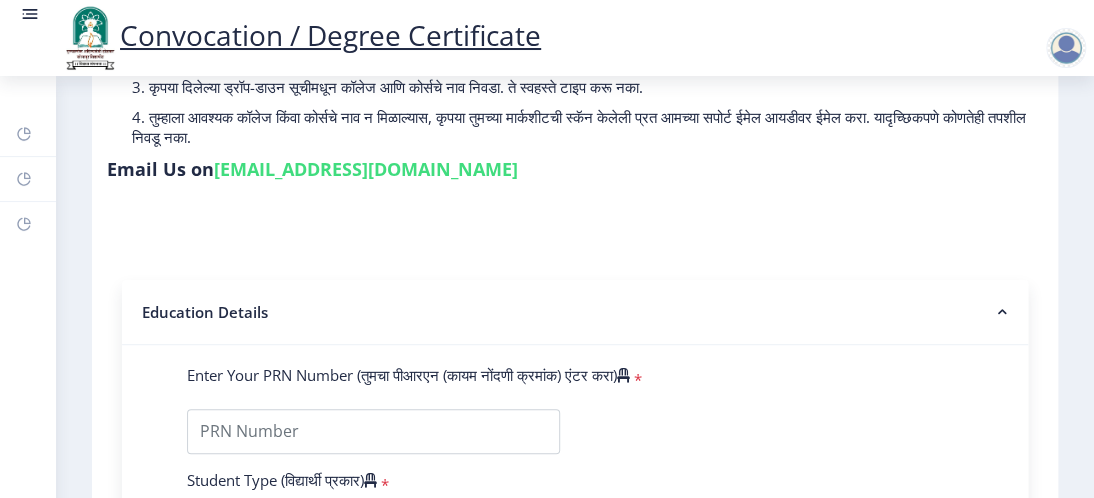 scroll, scrollTop: 300, scrollLeft: 0, axis: vertical 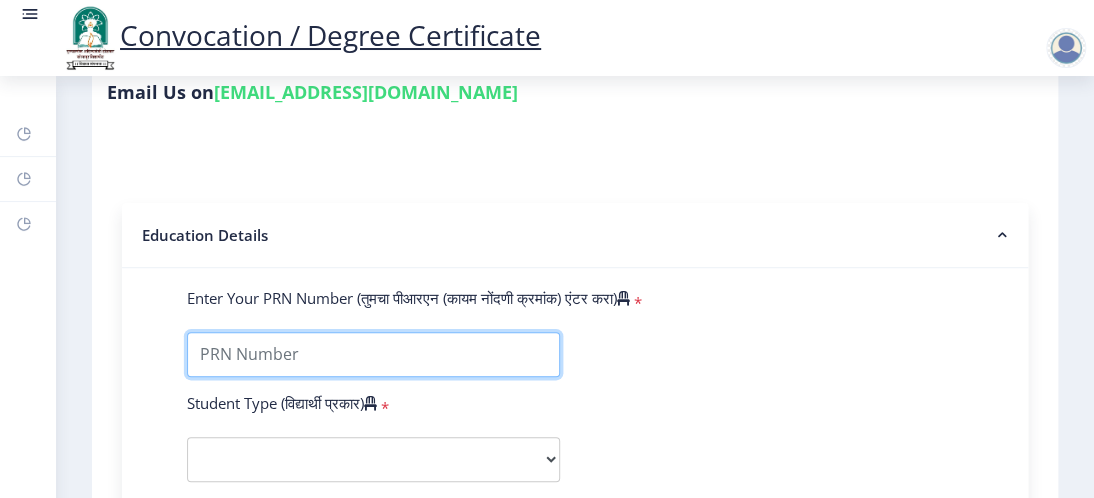 click on "Enter Your PRN Number (तुमचा पीआरएन (कायम नोंदणी क्रमांक) एंटर करा)" at bounding box center [373, 354] 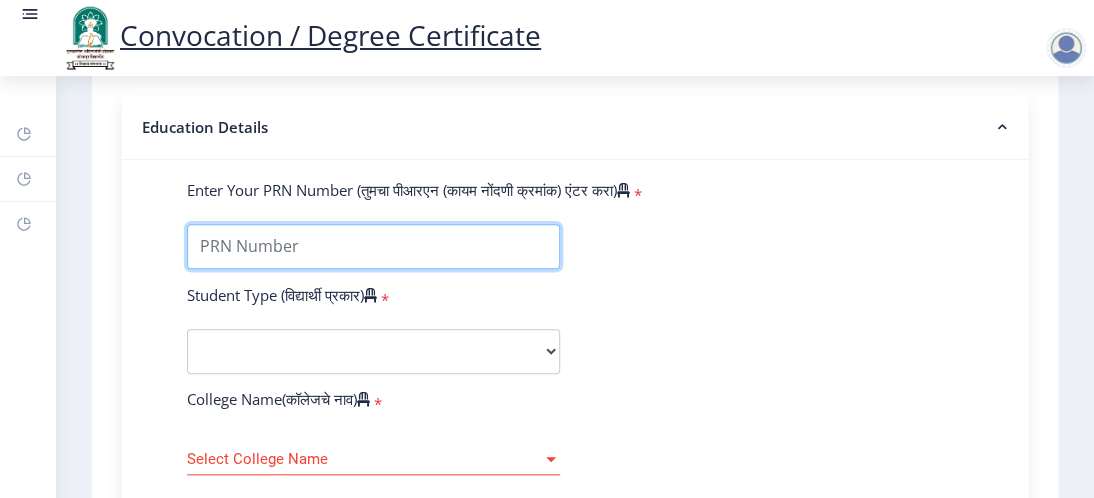 scroll, scrollTop: 500, scrollLeft: 0, axis: vertical 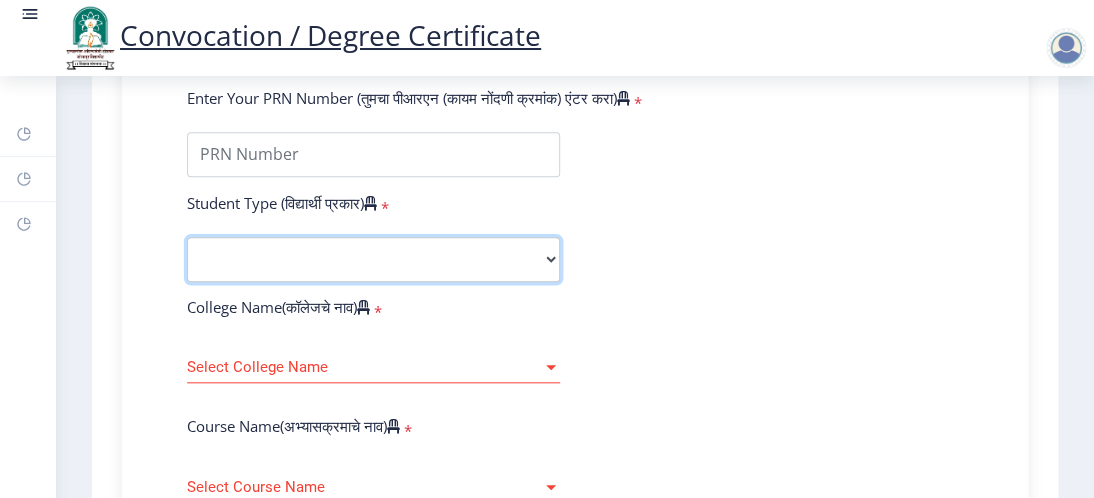 click on "Select Student Type Regular External" at bounding box center [373, 259] 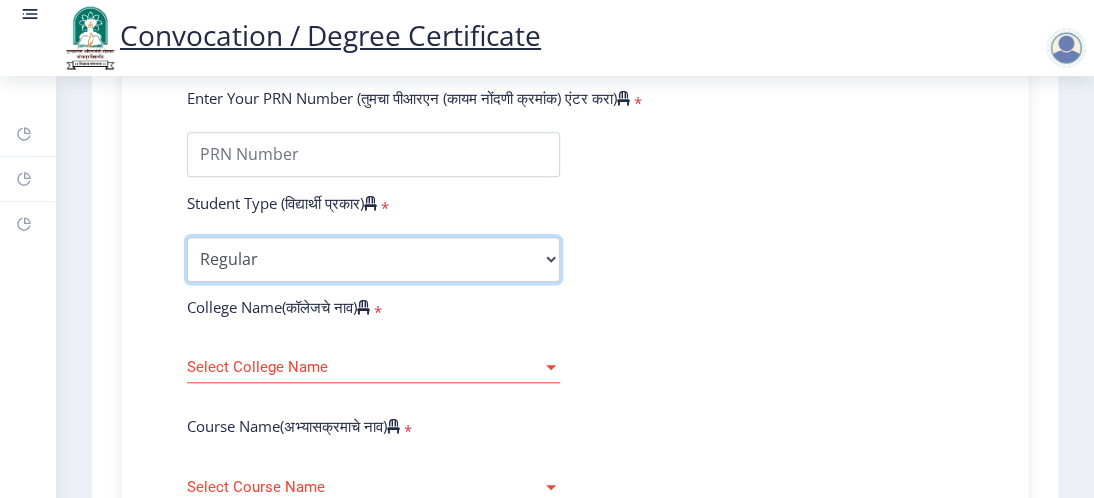click on "Select Student Type Regular External" at bounding box center [373, 259] 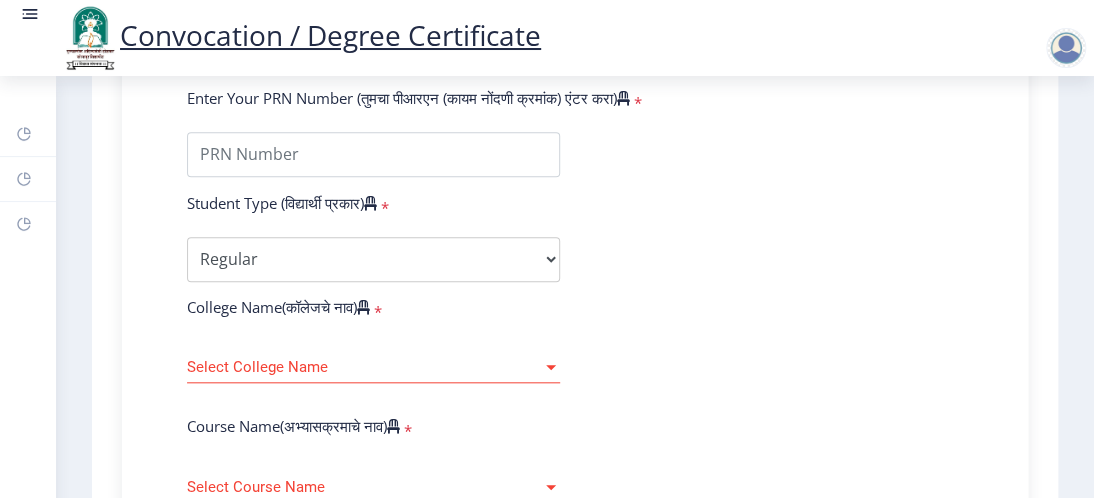 click on "Select College Name" at bounding box center (364, 367) 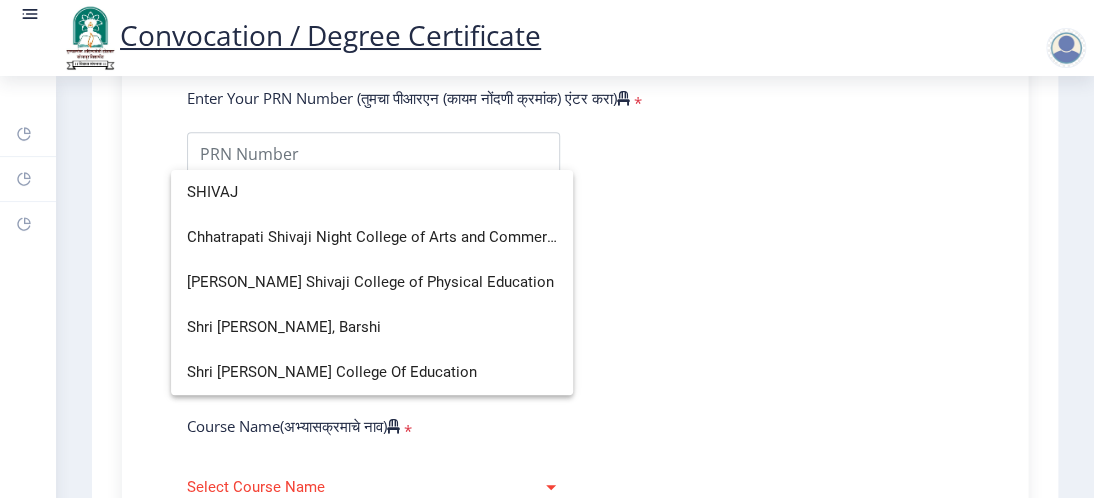 scroll, scrollTop: 0, scrollLeft: 0, axis: both 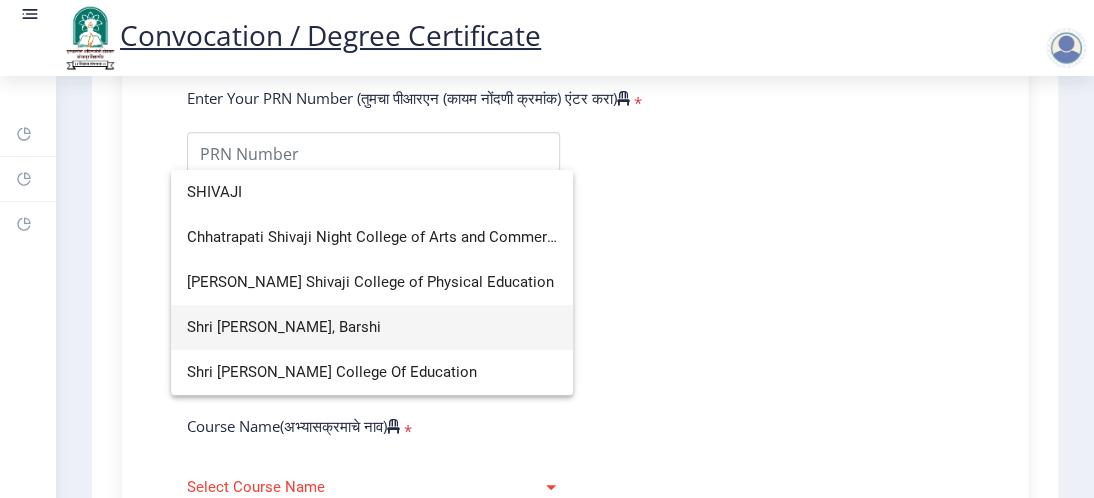 type on "SHIVAJI" 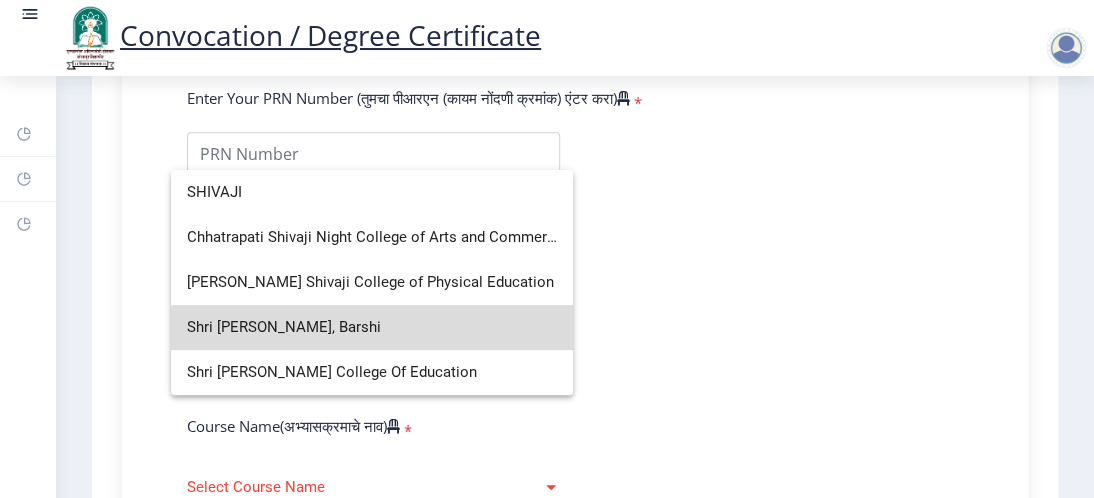 click on "Shri [PERSON_NAME], Barshi" at bounding box center (372, 327) 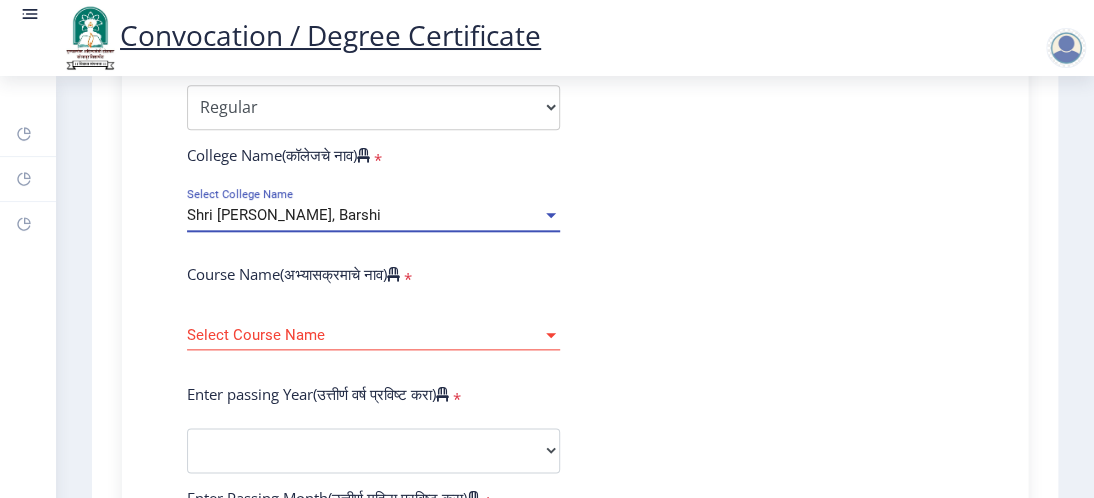 scroll, scrollTop: 700, scrollLeft: 0, axis: vertical 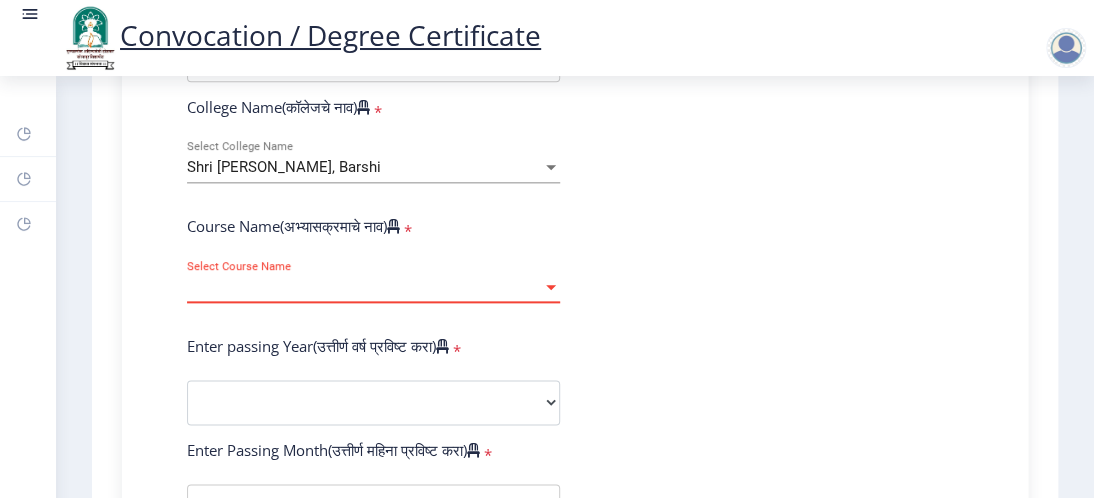 click on "Select Course Name" at bounding box center (364, 287) 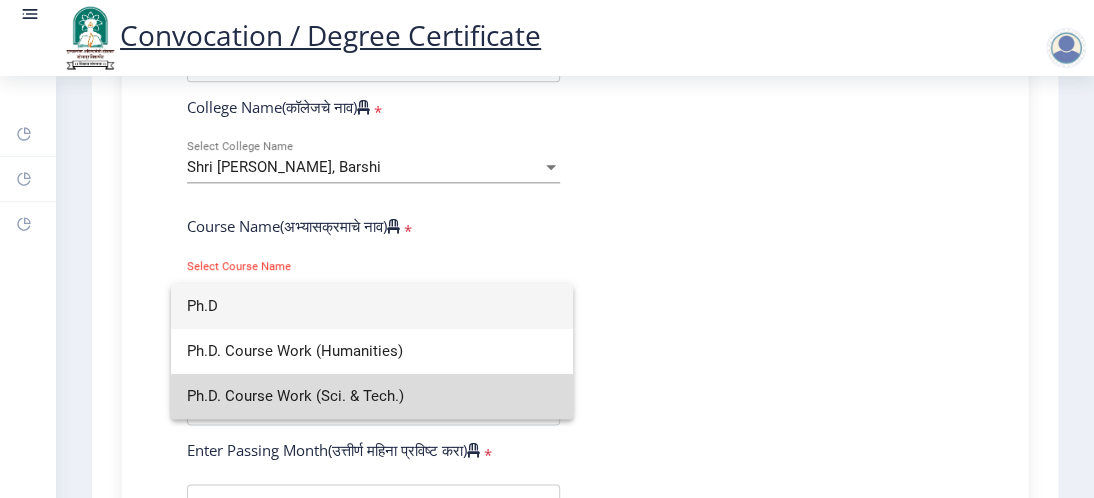 click on "Ph.D. Course Work (Sci. & Tech.)" at bounding box center [372, 396] 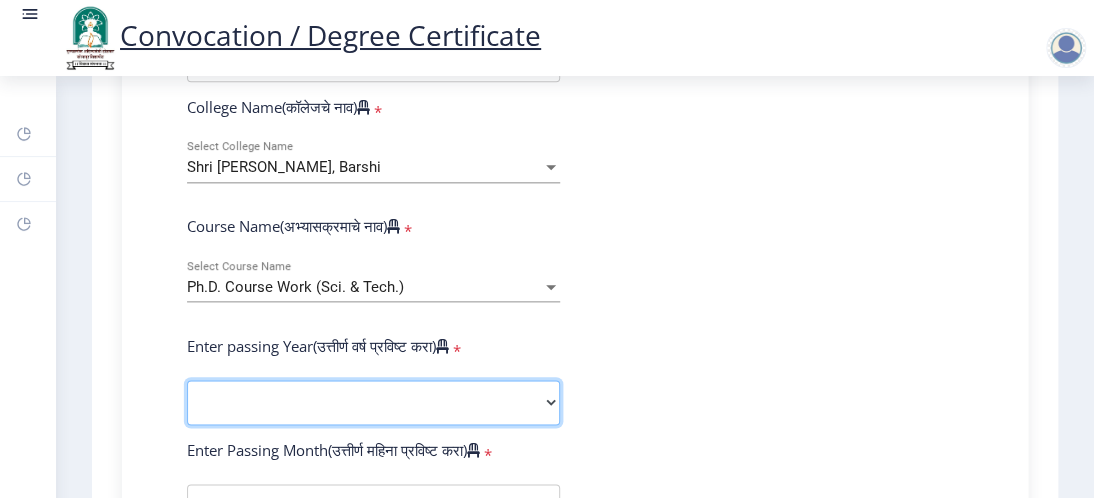 click on "2025   2024   2023   2022   2021   2020   2019   2018   2017   2016   2015   2014   2013   2012   2011   2010   2009   2008   2007   2006   2005   2004   2003   2002   2001   2000   1999   1998   1997   1996   1995   1994   1993   1992   1991   1990   1989   1988   1987   1986   1985   1984   1983   1982   1981   1980   1979   1978   1977   1976" 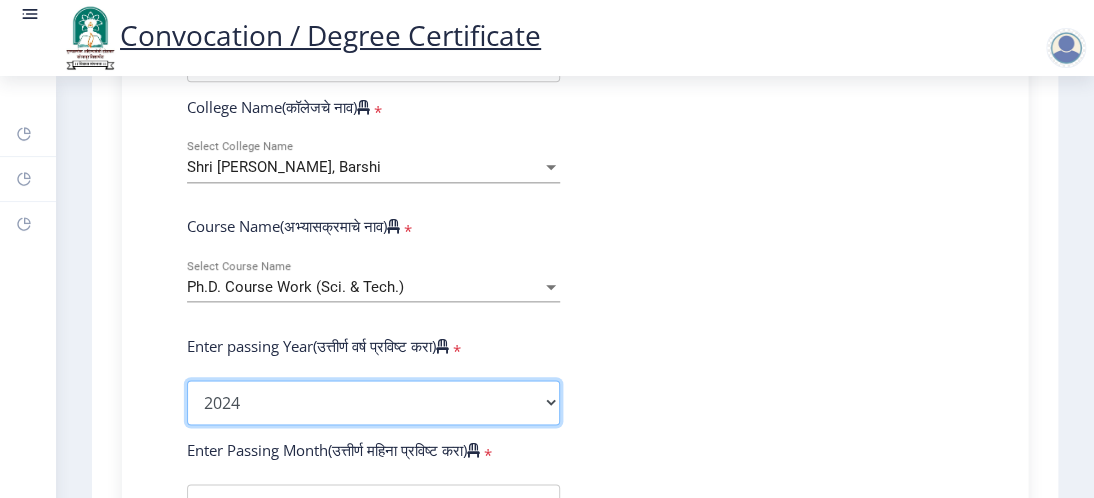 click on "2025   2024   2023   2022   2021   2020   2019   2018   2017   2016   2015   2014   2013   2012   2011   2010   2009   2008   2007   2006   2005   2004   2003   2002   2001   2000   1999   1998   1997   1996   1995   1994   1993   1992   1991   1990   1989   1988   1987   1986   1985   1984   1983   1982   1981   1980   1979   1978   1977   1976" 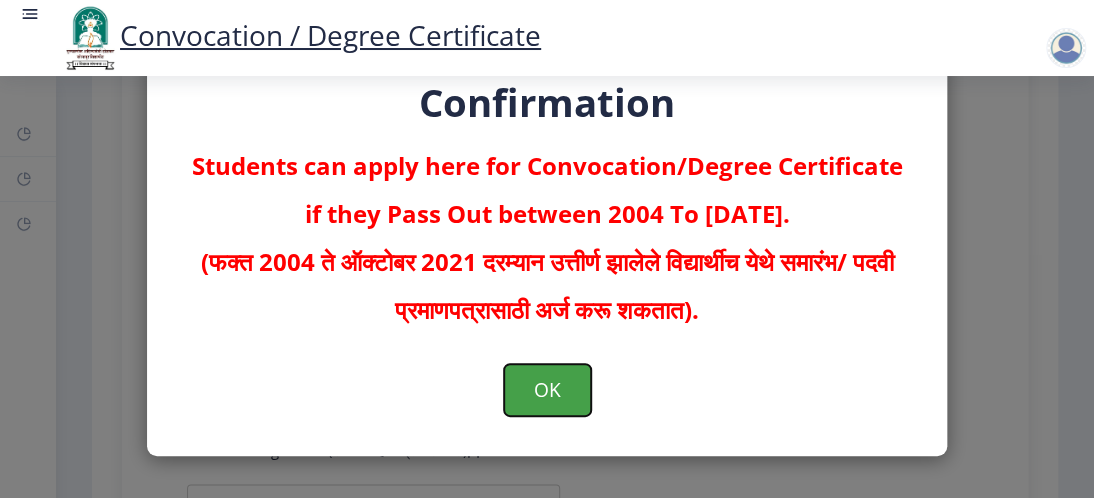 click on "OK" 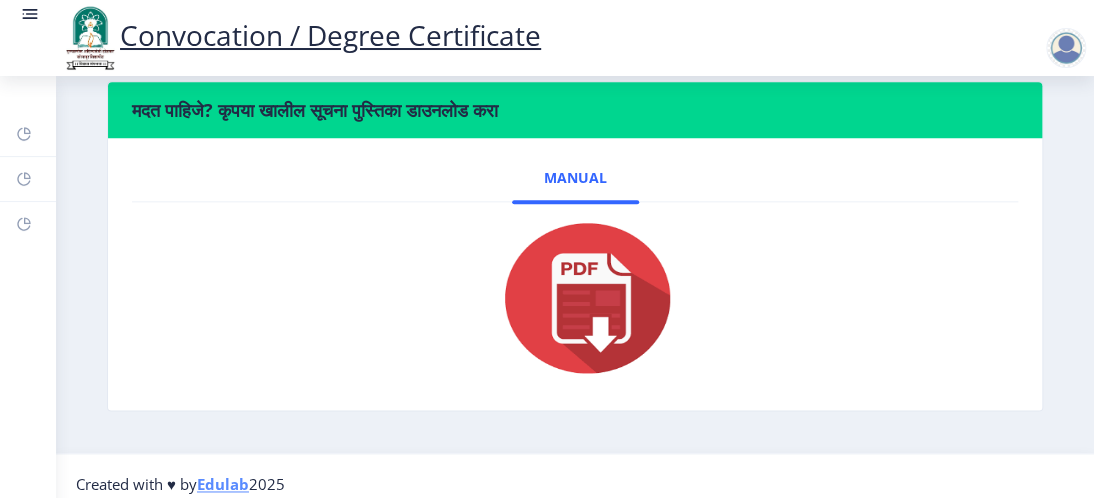 scroll, scrollTop: 800, scrollLeft: 0, axis: vertical 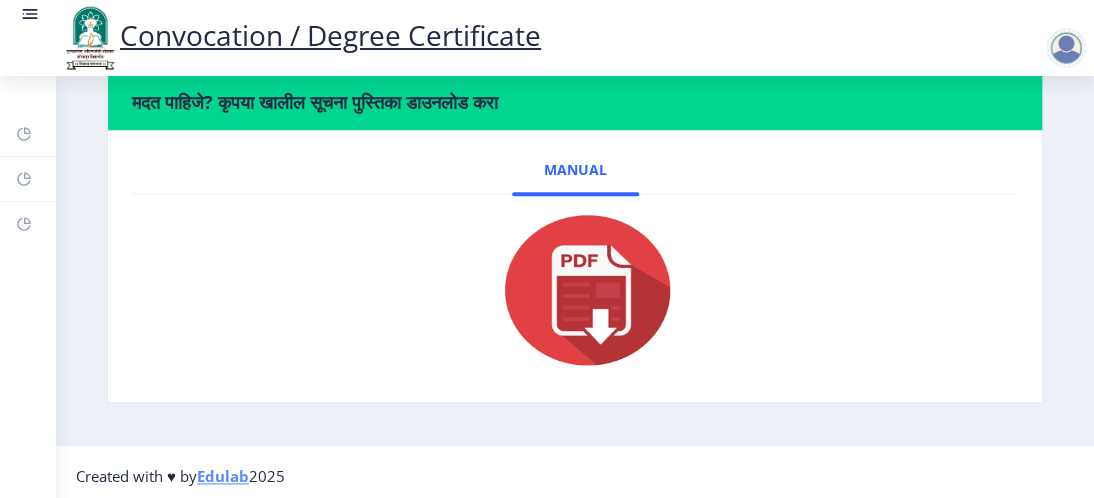 click 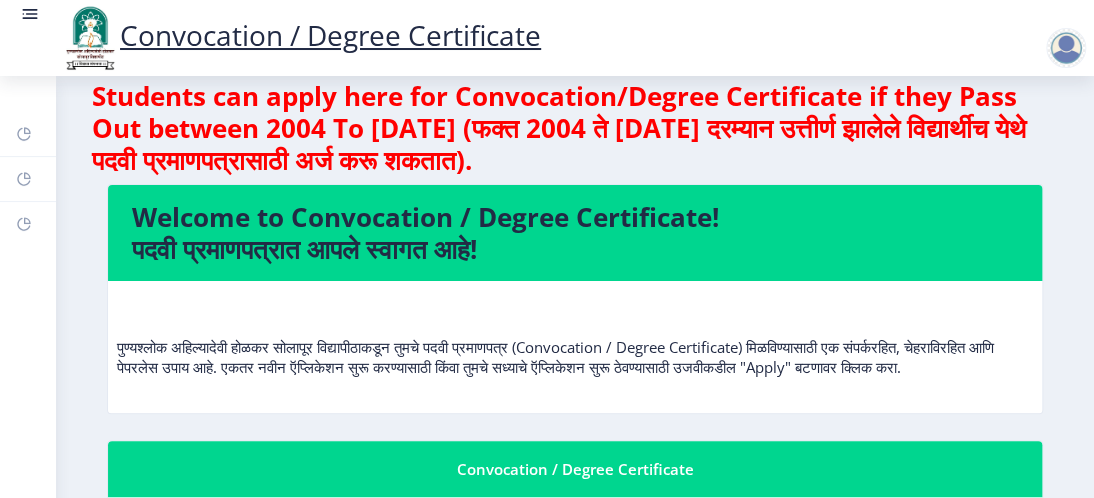 scroll, scrollTop: 0, scrollLeft: 0, axis: both 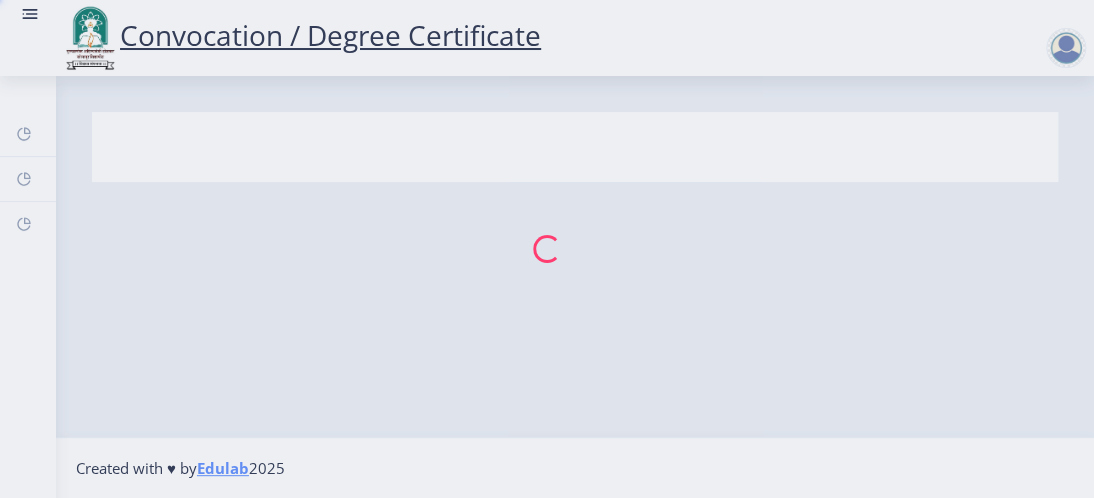 select 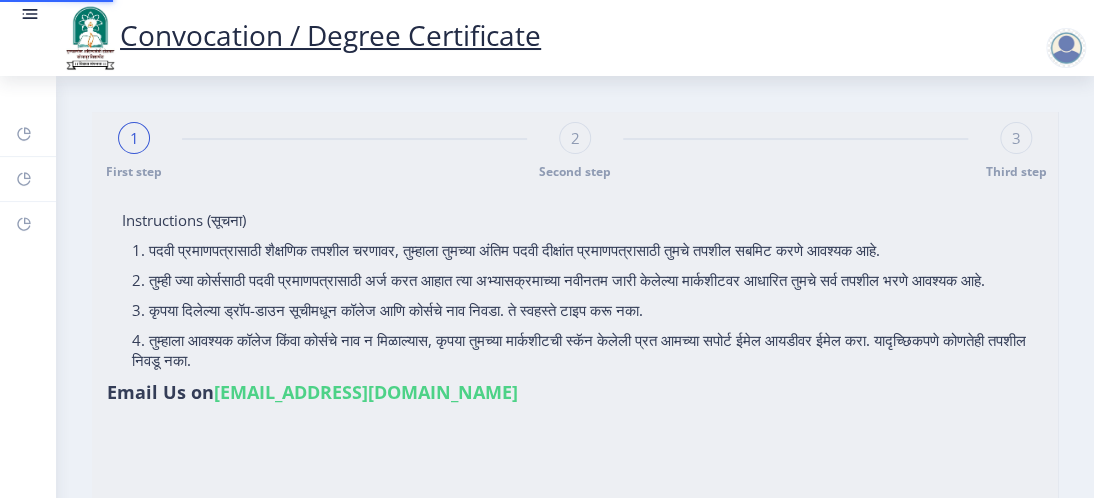 type on "katwate" 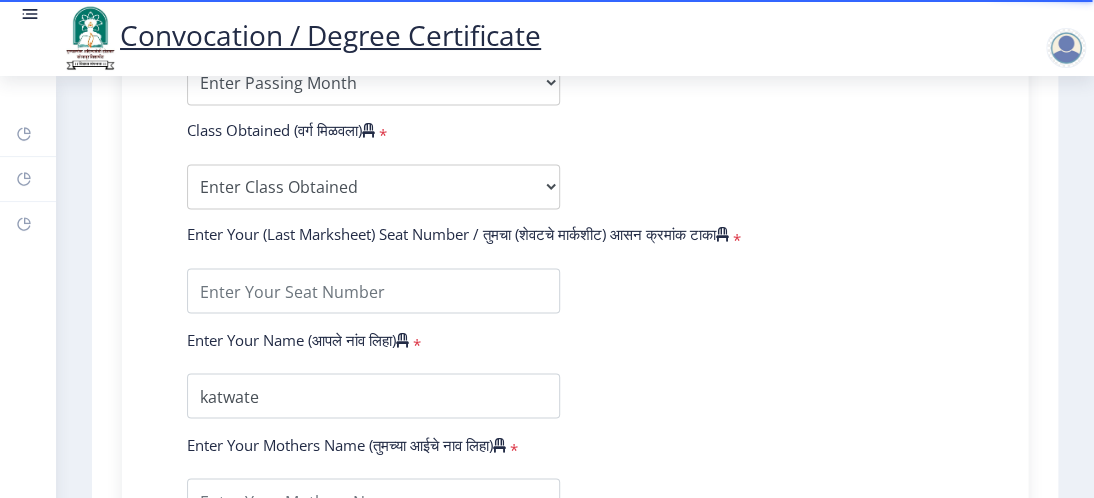 scroll, scrollTop: 1024, scrollLeft: 0, axis: vertical 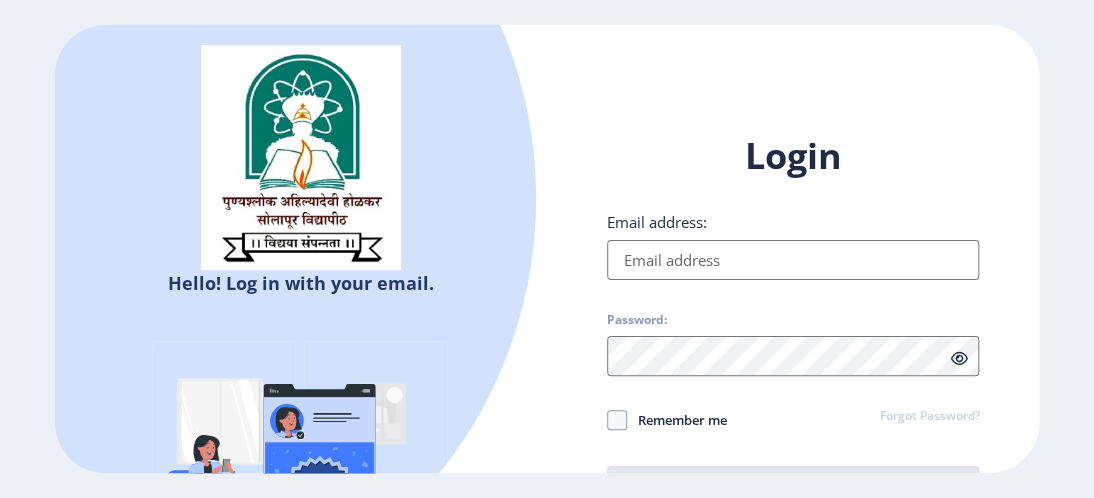 type on "[PERSON_NAME][EMAIL_ADDRESS][DOMAIN_NAME]" 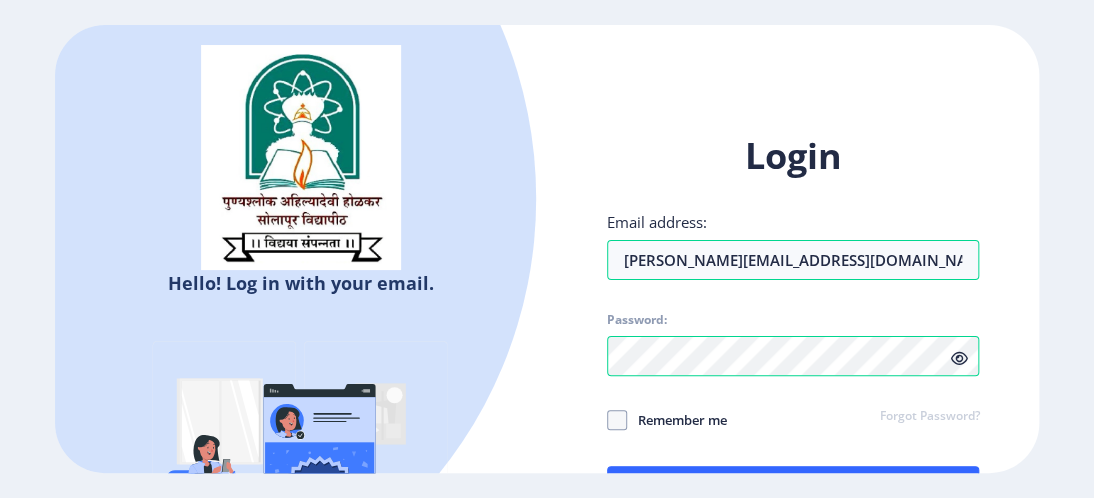 click on "Remember me" 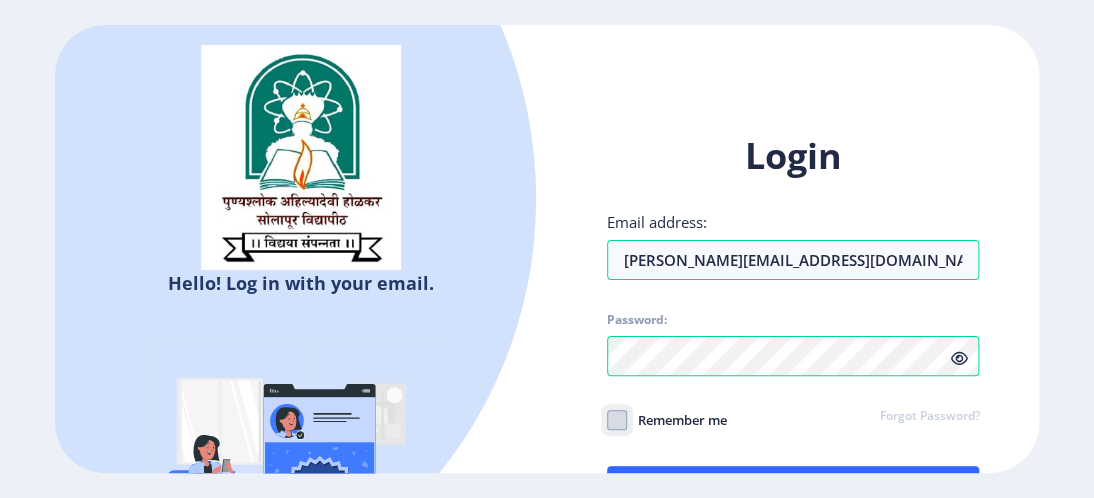 click on "Remember me" 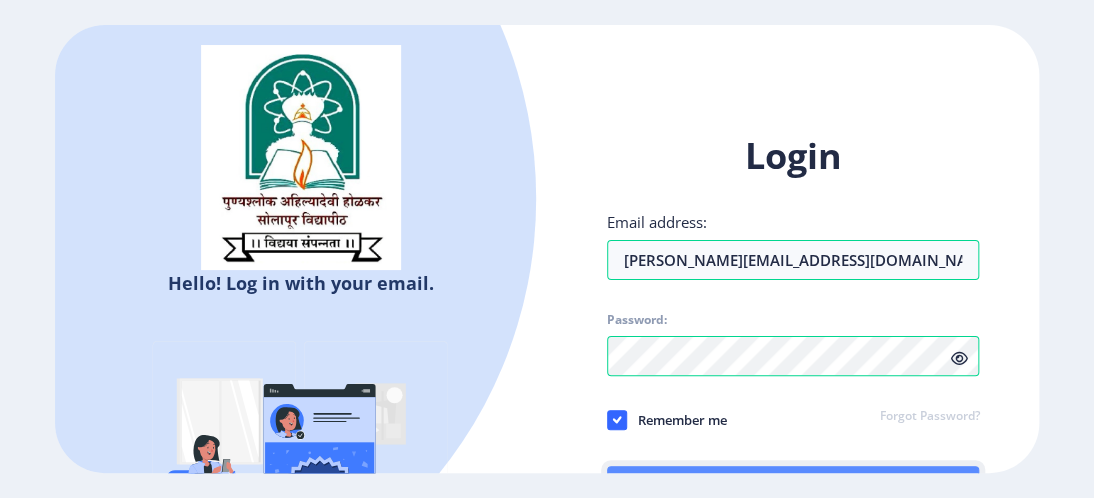 click on "Log In" 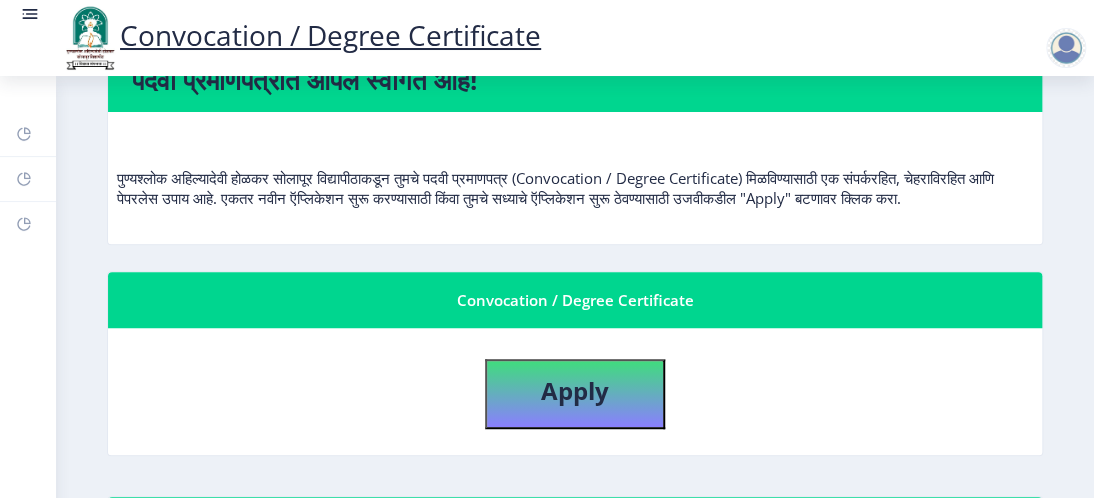 scroll, scrollTop: 200, scrollLeft: 0, axis: vertical 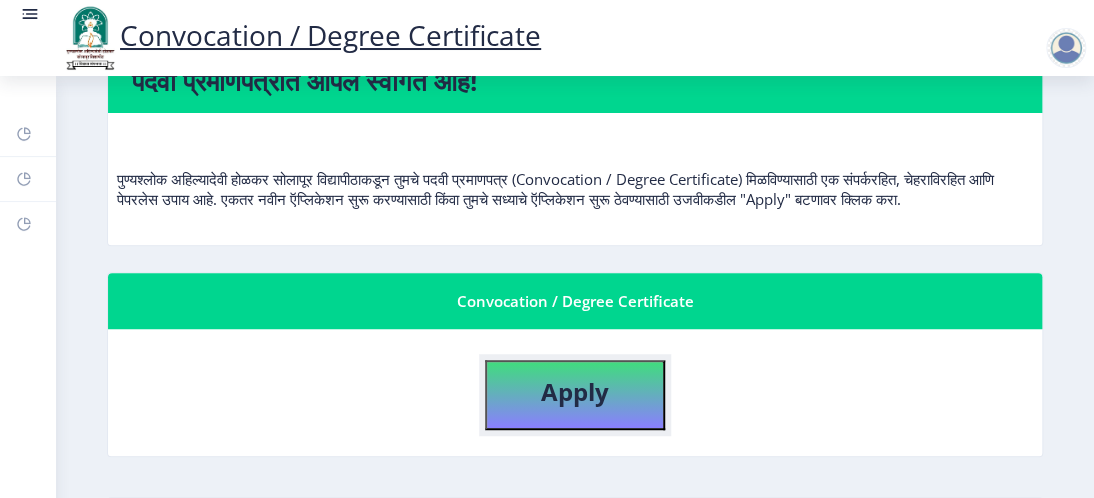 click on "Apply" 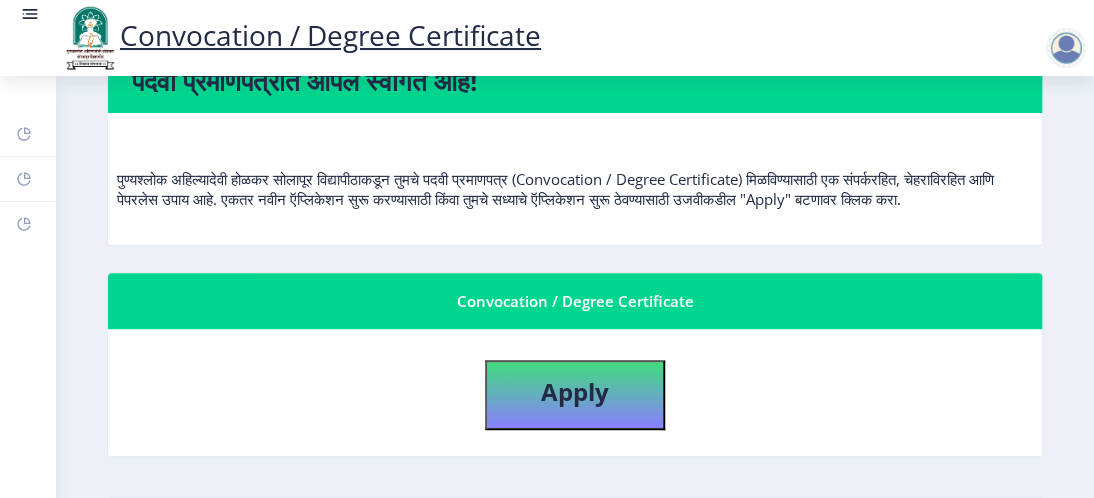 select 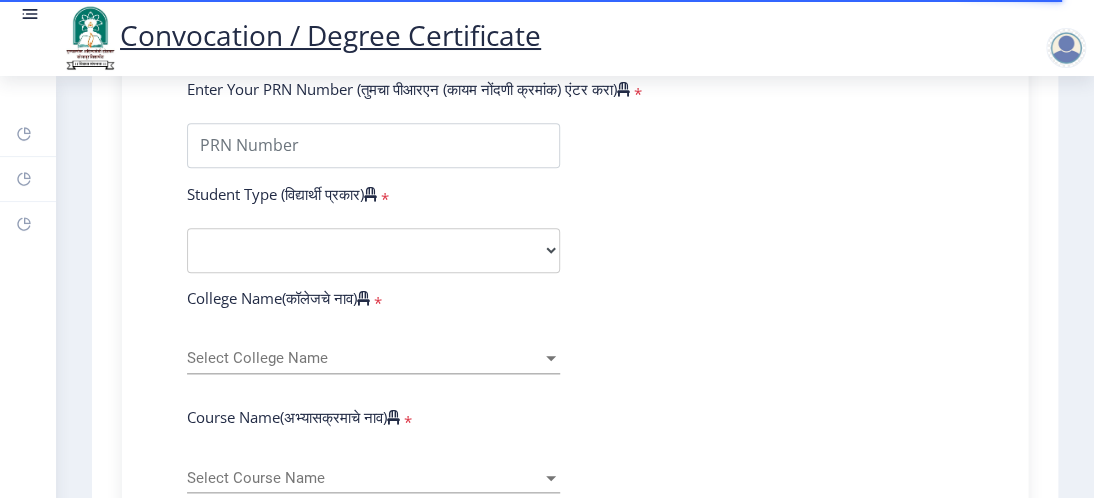 scroll, scrollTop: 500, scrollLeft: 0, axis: vertical 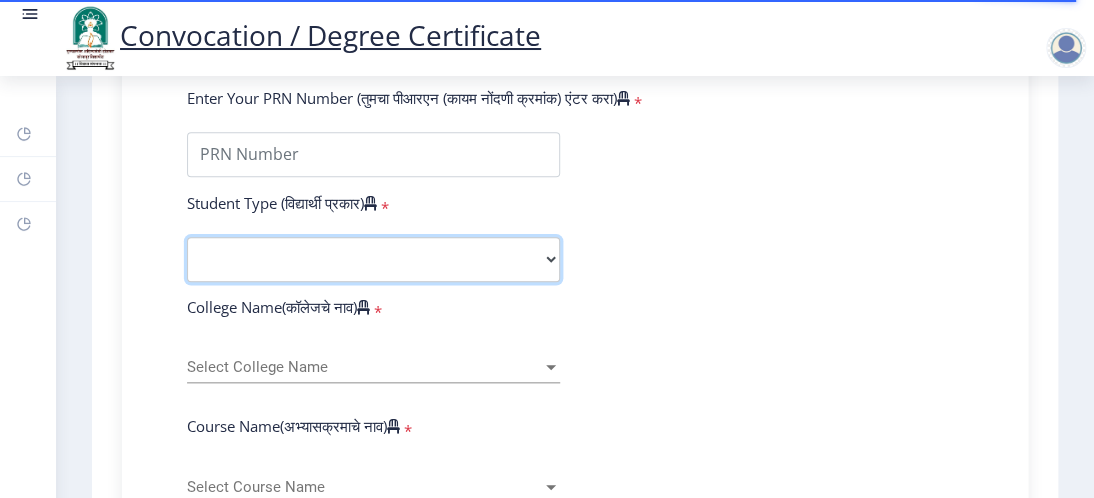 click on "Select Student Type Regular External" at bounding box center [373, 259] 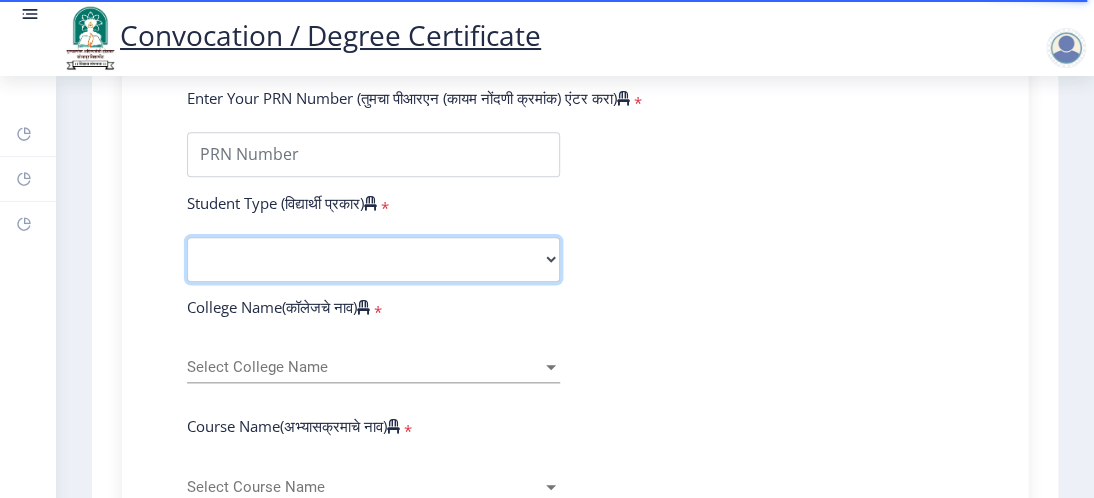 select on "Regular" 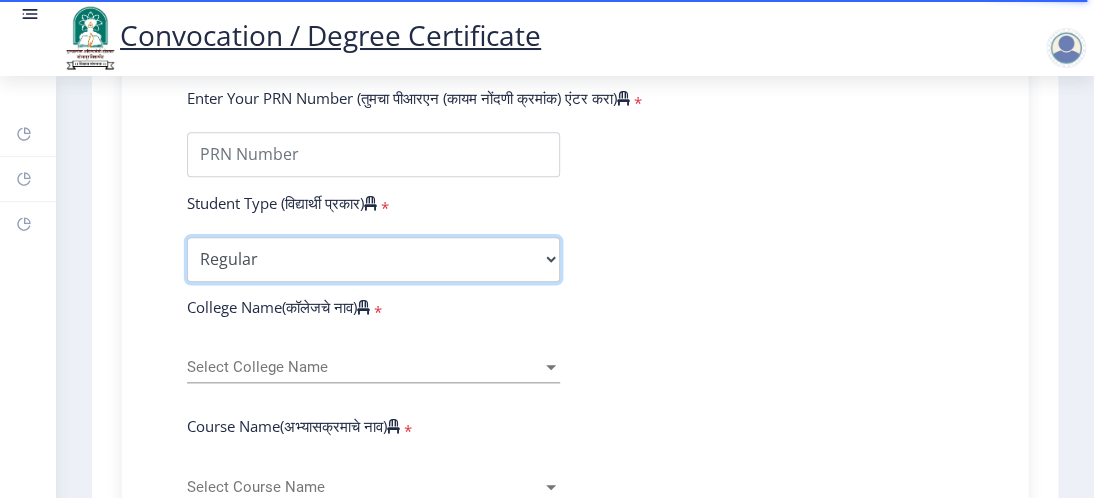 click on "Select Student Type Regular External" at bounding box center (373, 259) 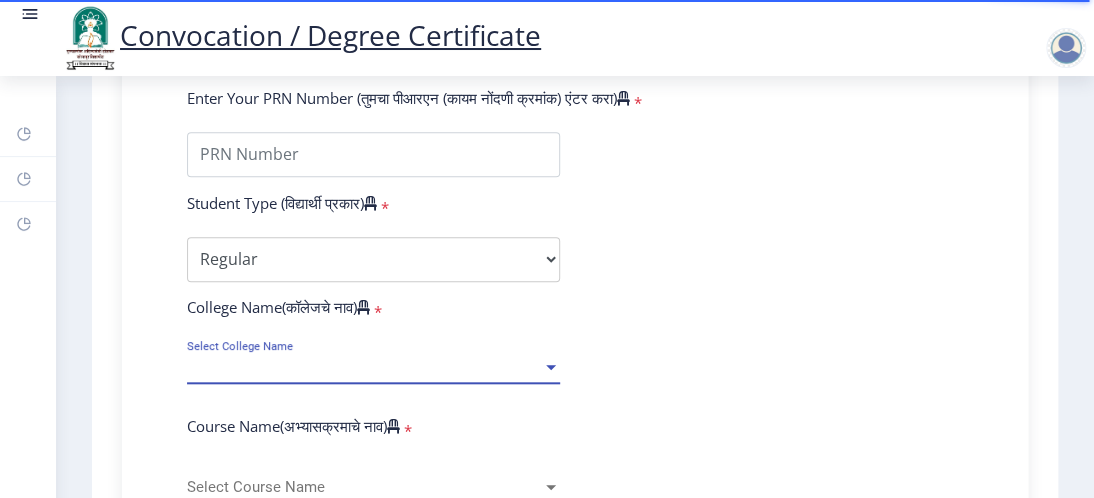 click on "Select College Name" at bounding box center (364, 367) 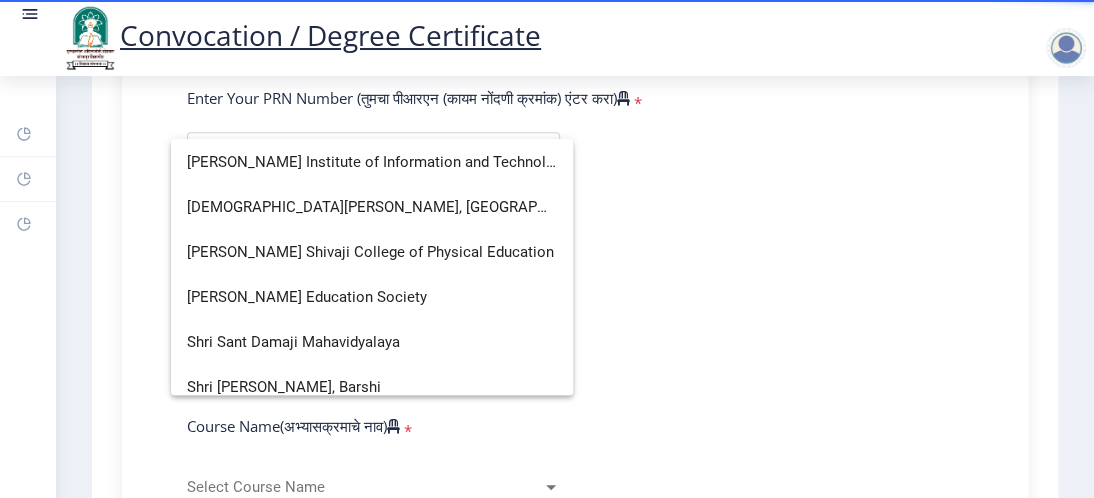 scroll, scrollTop: 5000, scrollLeft: 0, axis: vertical 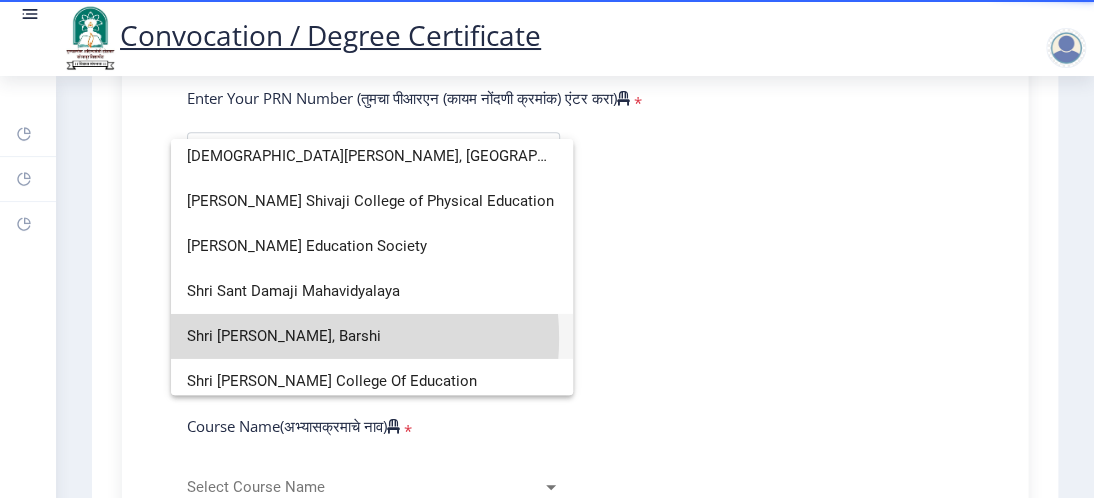 click on "Shri Shivaji Mahavidyalaya, Barshi" at bounding box center (372, 336) 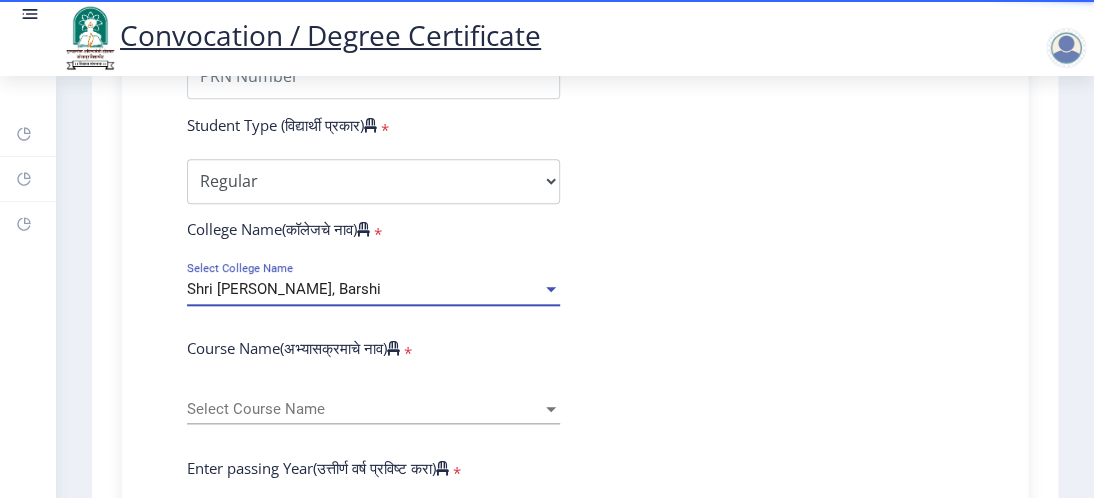 scroll, scrollTop: 600, scrollLeft: 0, axis: vertical 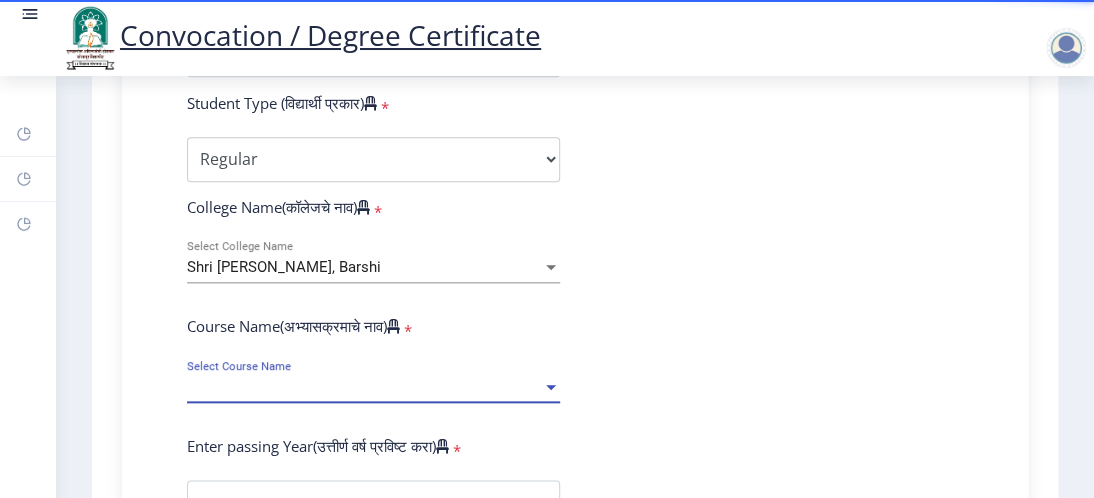 click on "Select Course Name" at bounding box center [364, 387] 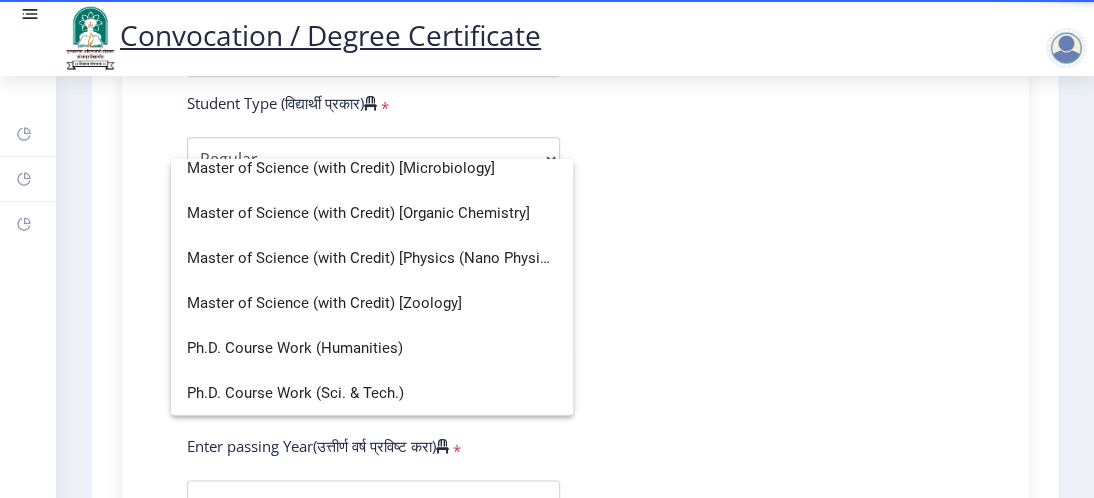 scroll, scrollTop: 824, scrollLeft: 0, axis: vertical 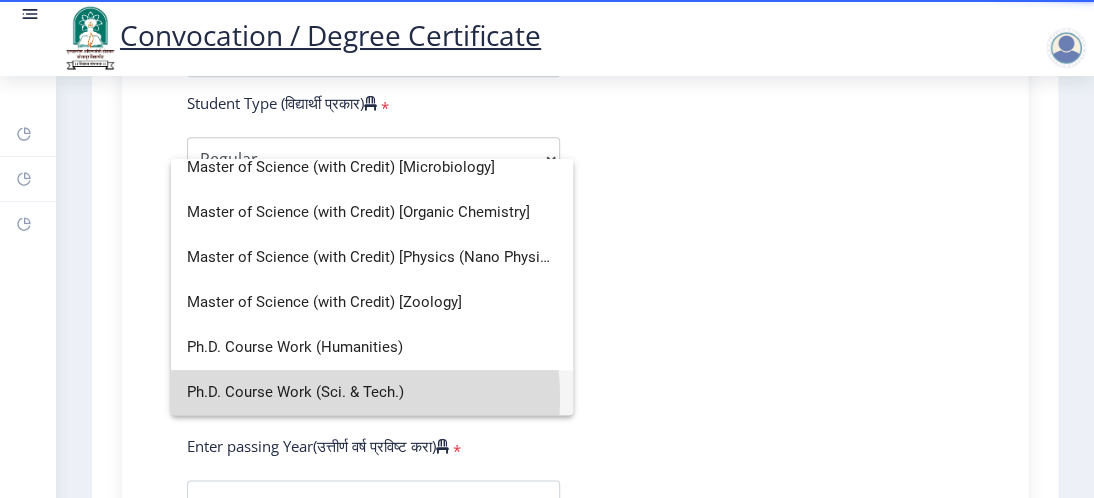 click on "Ph.D. Course Work (Sci. & Tech.)" at bounding box center [372, 392] 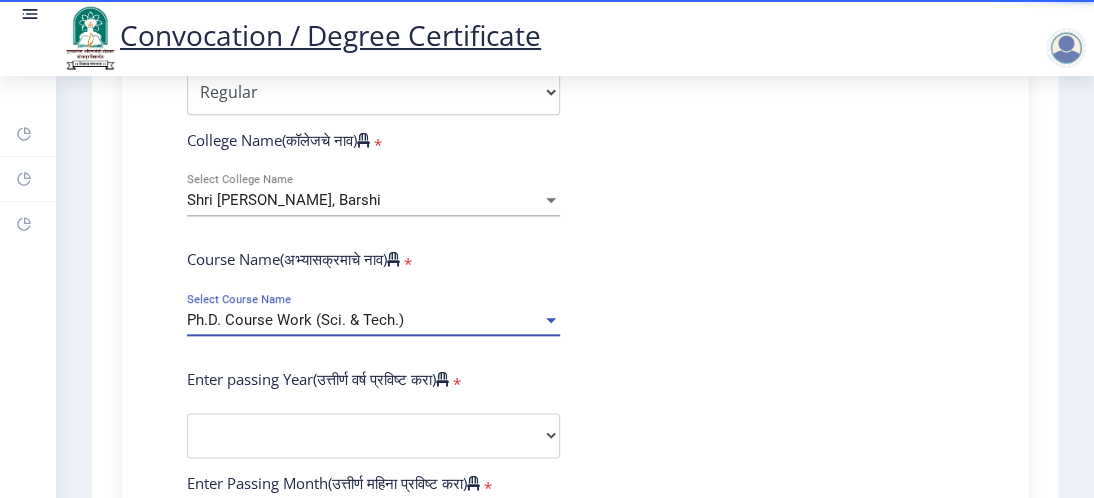 scroll, scrollTop: 700, scrollLeft: 0, axis: vertical 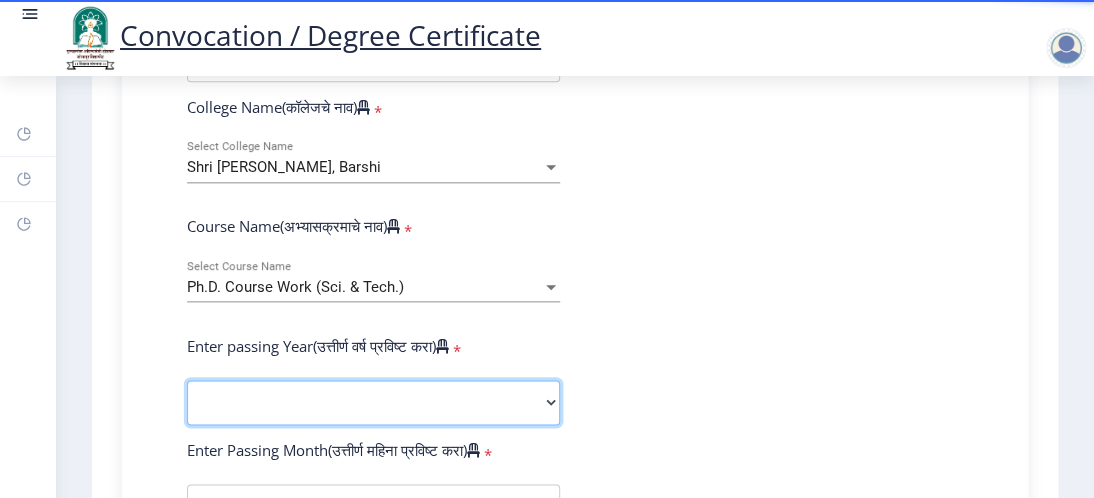 click on "2025   2024   2023   2022   2021   2020   2019   2018   2017   2016   2015   2014   2013   2012   2011   2010   2009   2008   2007   2006   2005   2004   2003   2002   2001   2000   1999   1998   1997   1996   1995   1994   1993   1992   1991   1990   1989   1988   1987   1986   1985   1984   1983   1982   1981   1980   1979   1978   1977   1976" 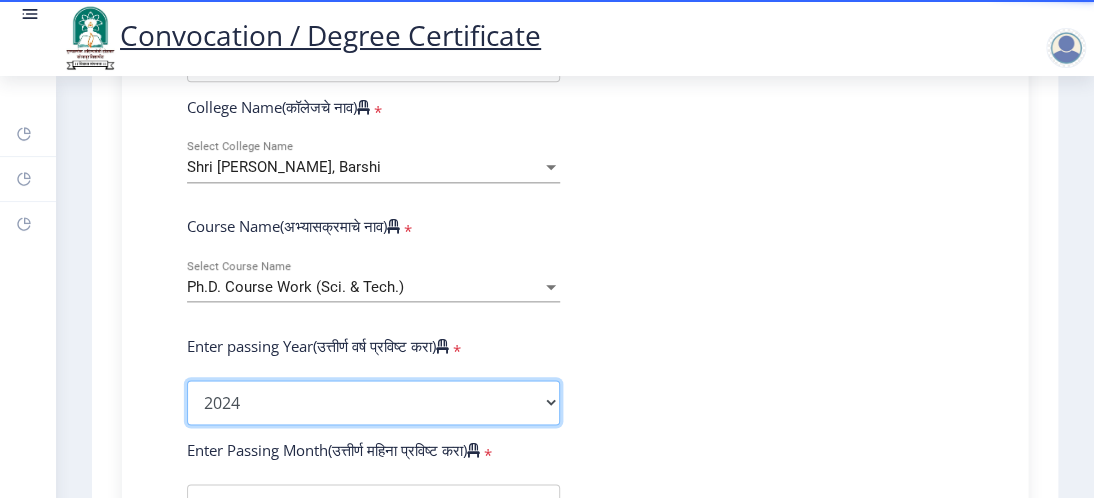 click on "2025   2024   2023   2022   2021   2020   2019   2018   2017   2016   2015   2014   2013   2012   2011   2010   2009   2008   2007   2006   2005   2004   2003   2002   2001   2000   1999   1998   1997   1996   1995   1994   1993   1992   1991   1990   1989   1988   1987   1986   1985   1984   1983   1982   1981   1980   1979   1978   1977   1976" 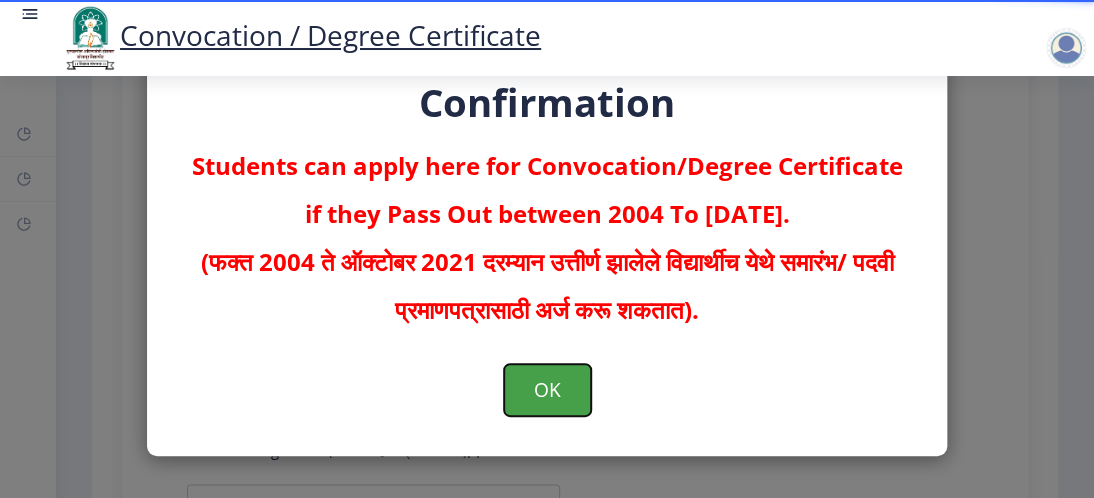 click on "OK" 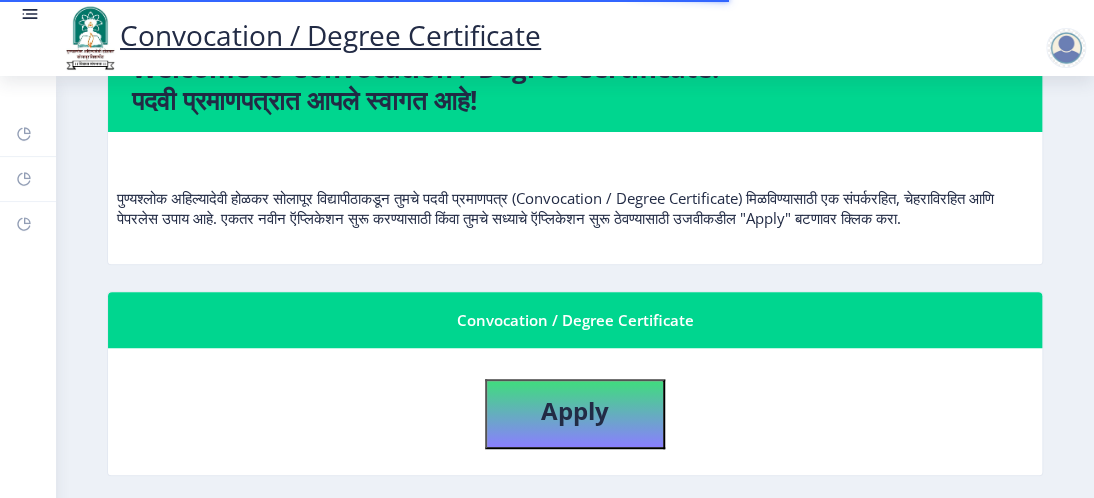 scroll, scrollTop: 300, scrollLeft: 0, axis: vertical 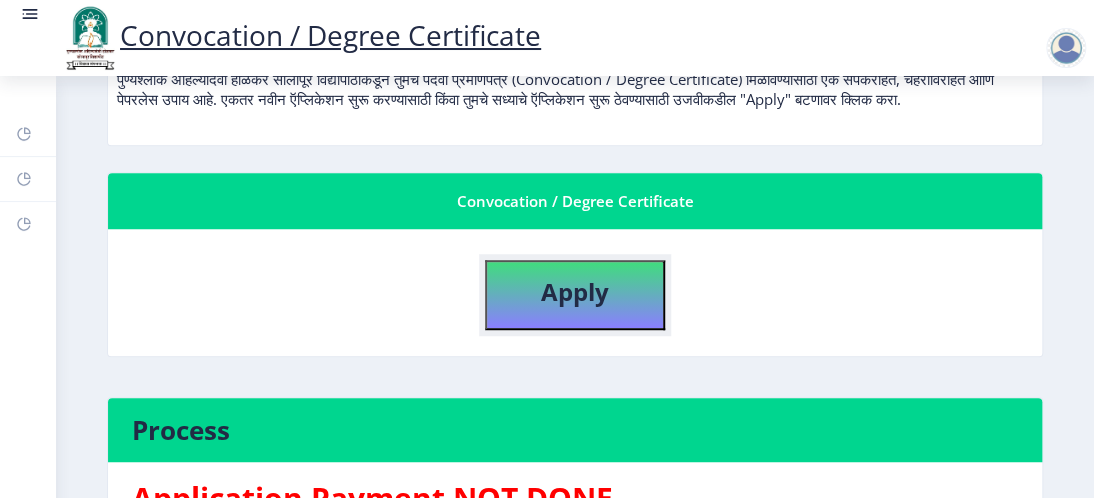 click on "Apply" 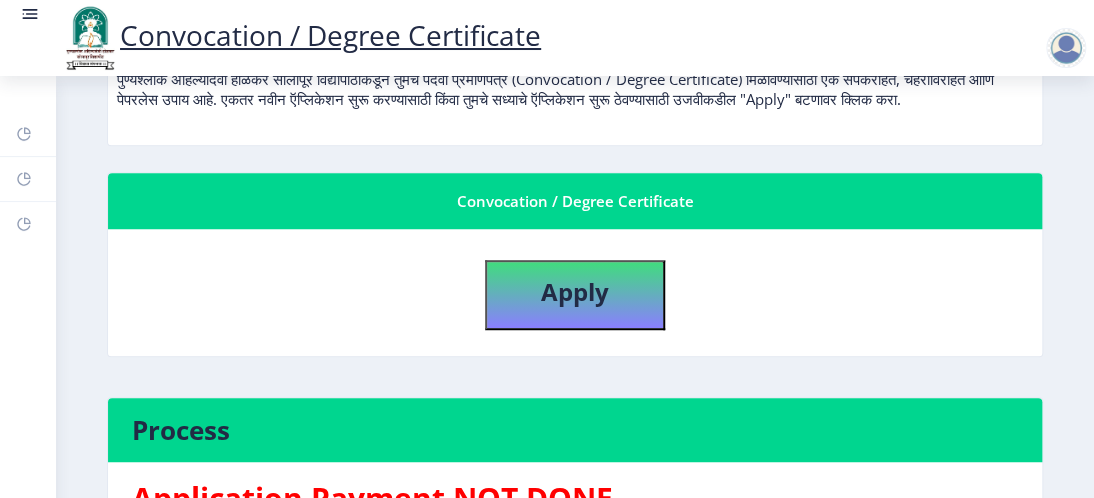 select 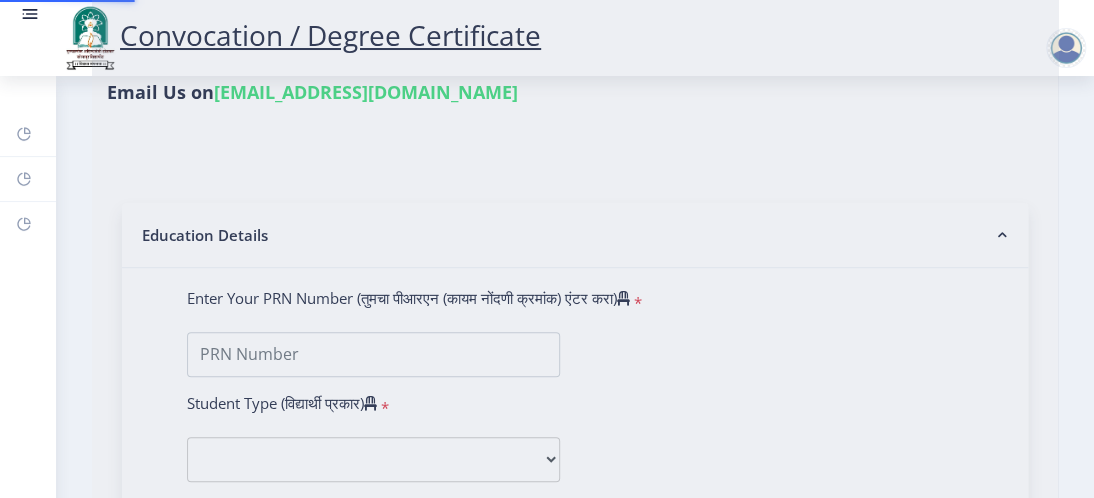 type on "katwate" 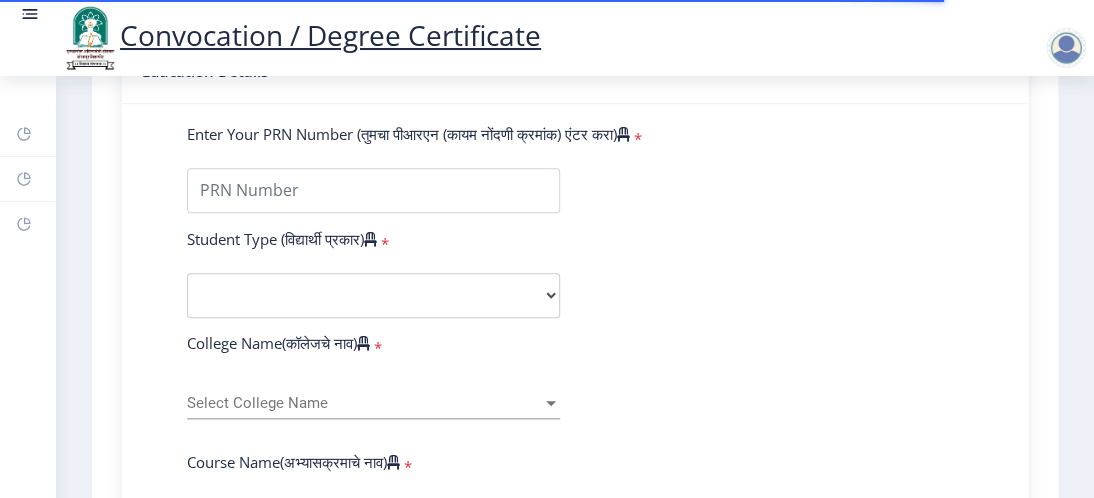 scroll, scrollTop: 500, scrollLeft: 0, axis: vertical 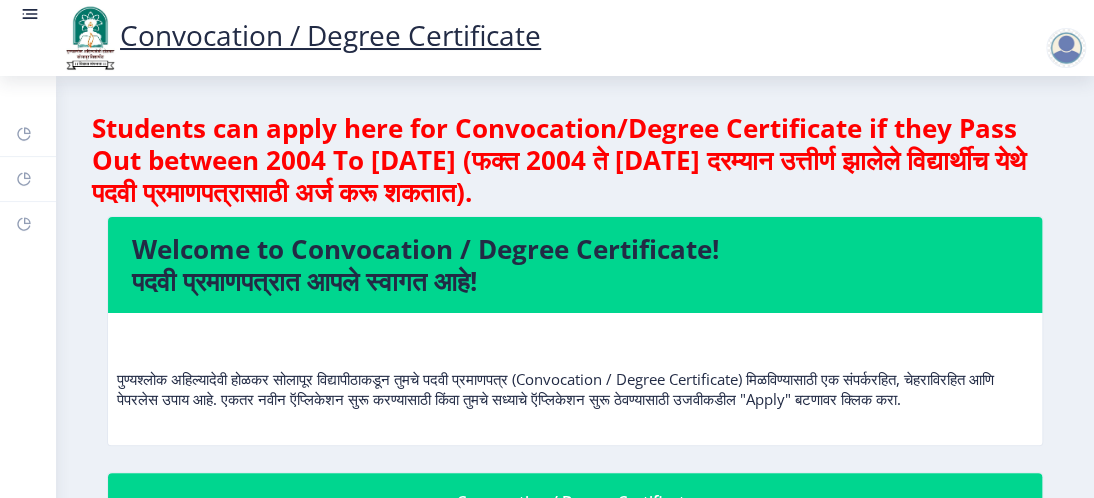 select 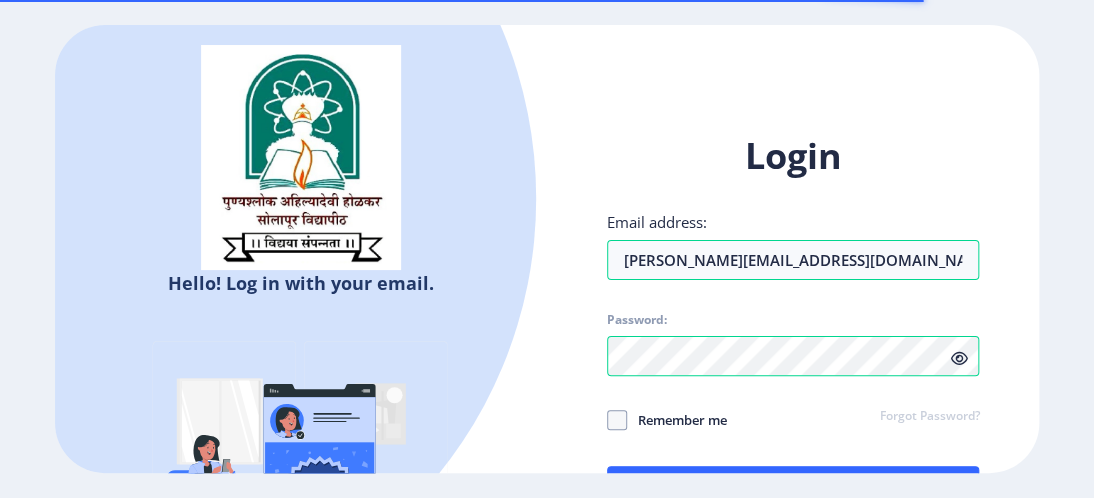 select 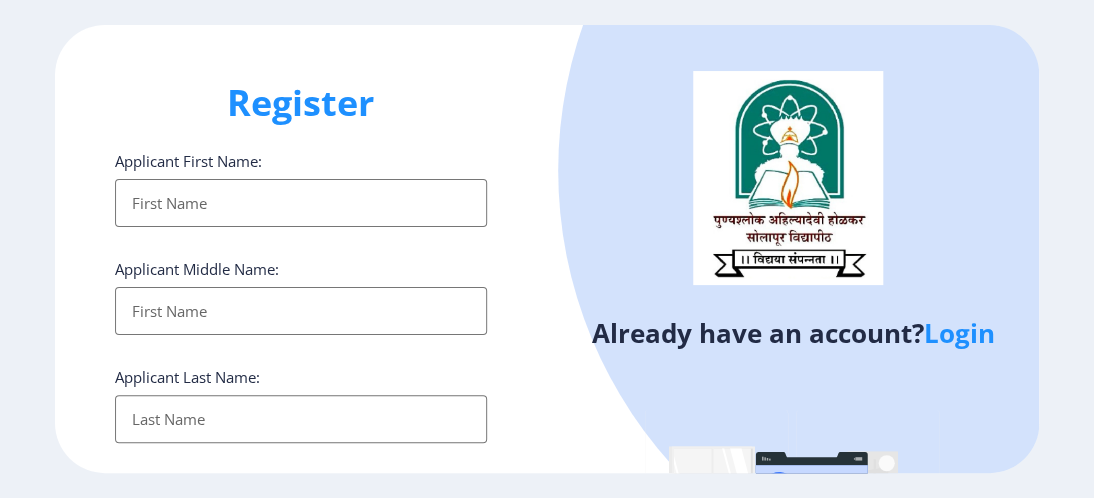 type on "[PERSON_NAME][EMAIL_ADDRESS][DOMAIN_NAME]" 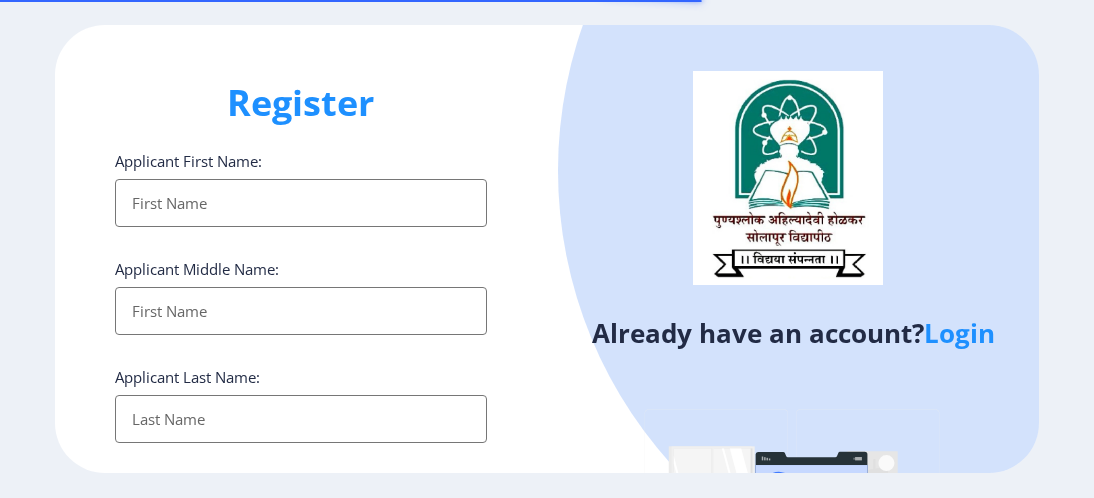 select 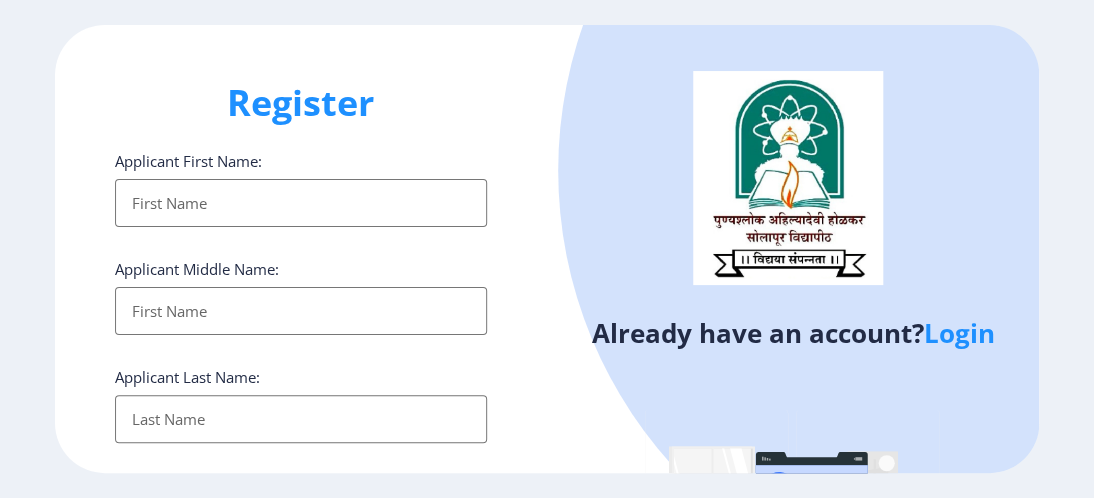 type on "[PERSON_NAME][EMAIL_ADDRESS][DOMAIN_NAME]" 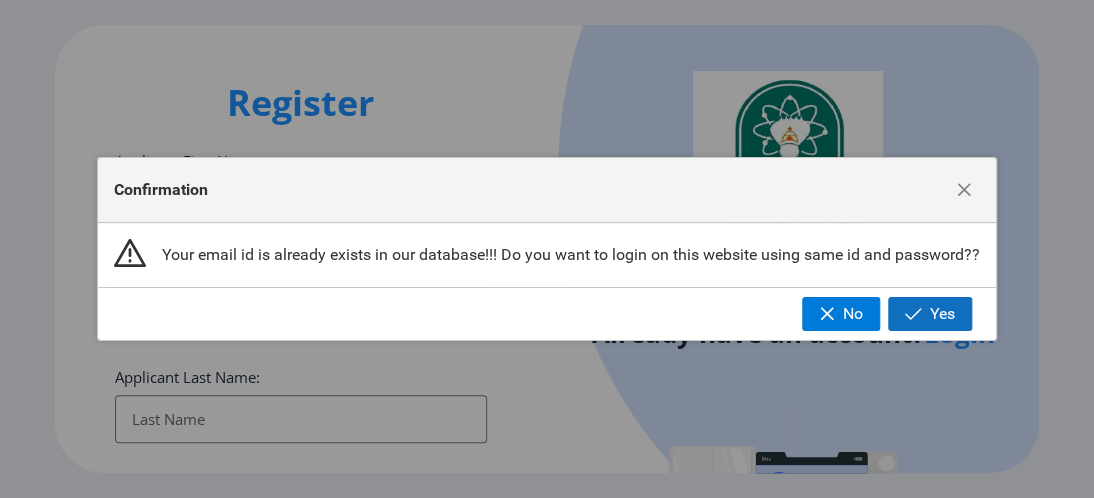 click on "Yes" 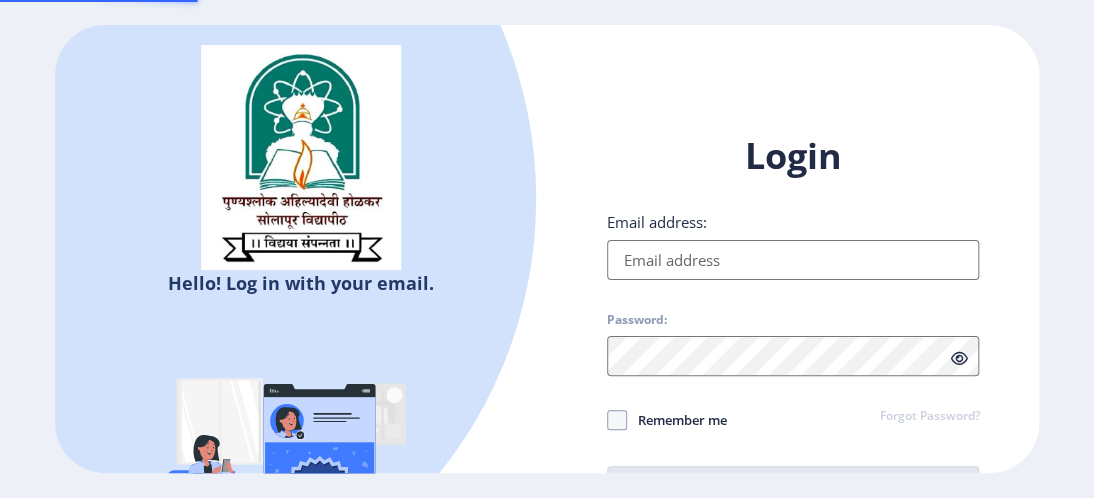 type on "[PERSON_NAME][EMAIL_ADDRESS][DOMAIN_NAME]" 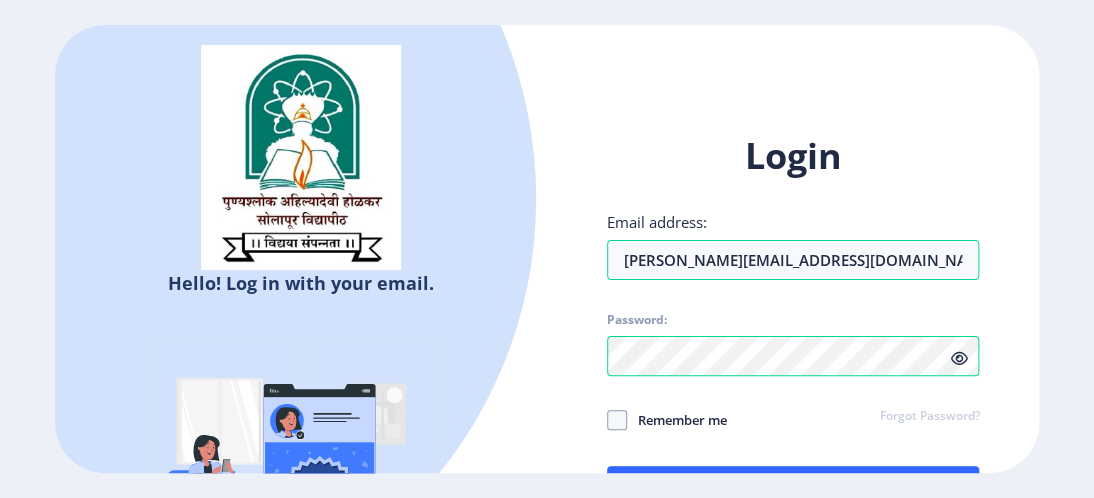 click on "Remember me" 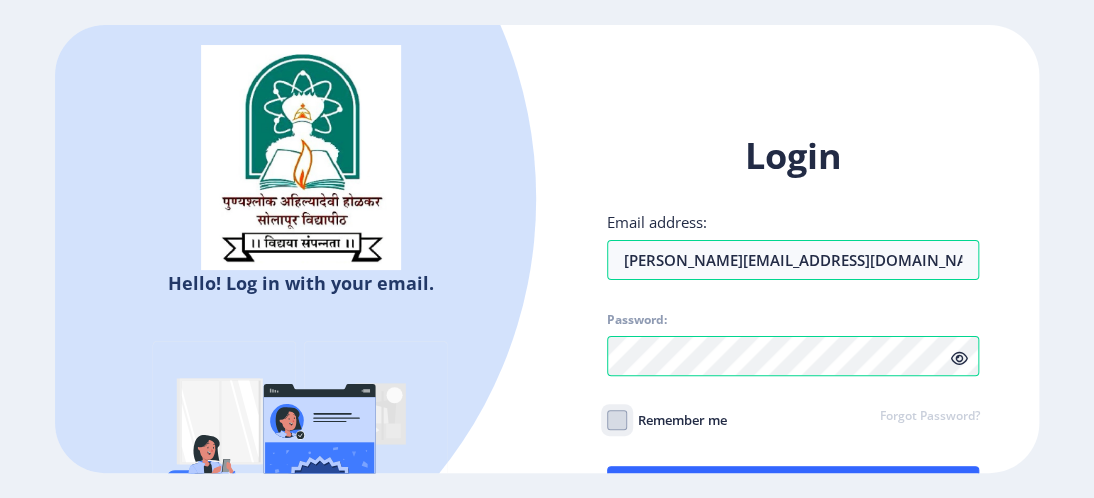click on "Remember me" 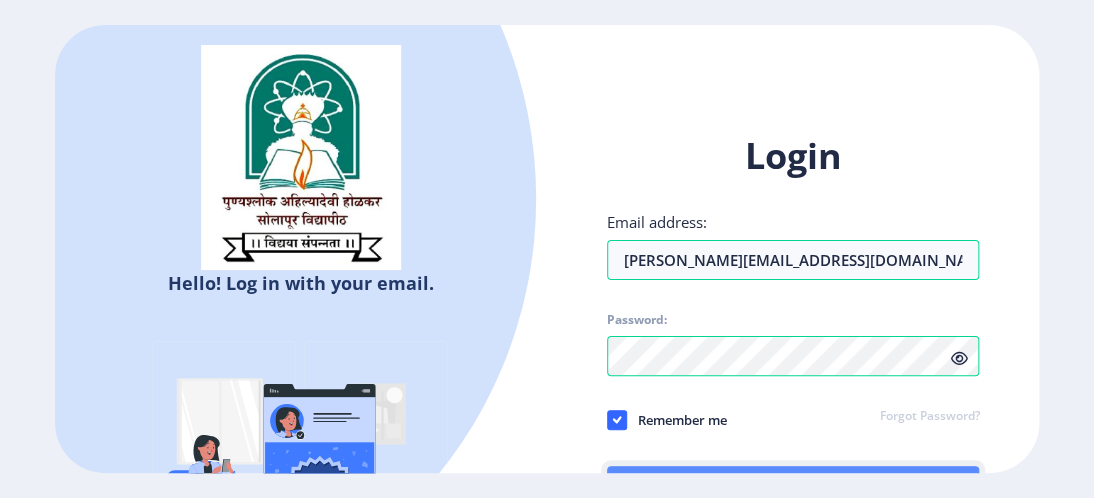 click on "Log In" 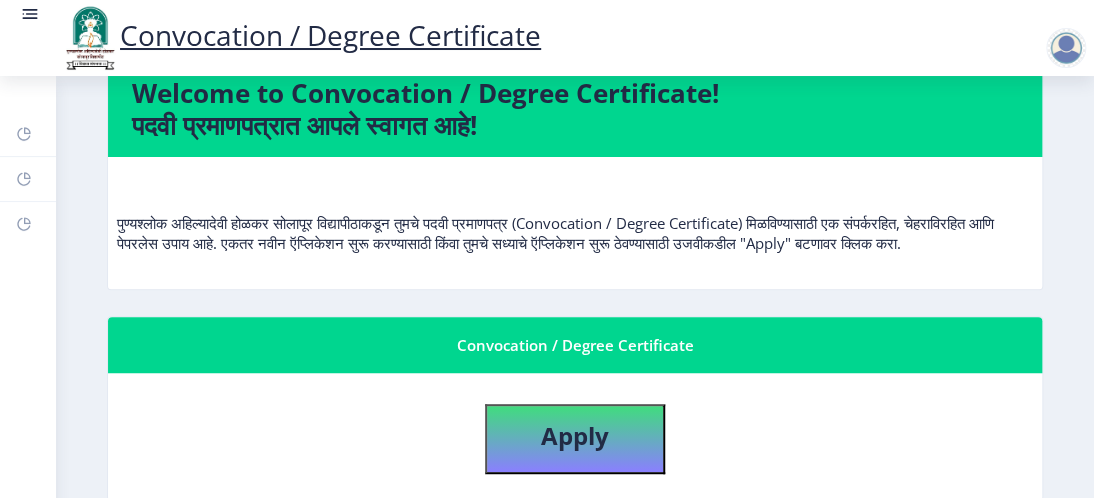 scroll, scrollTop: 200, scrollLeft: 0, axis: vertical 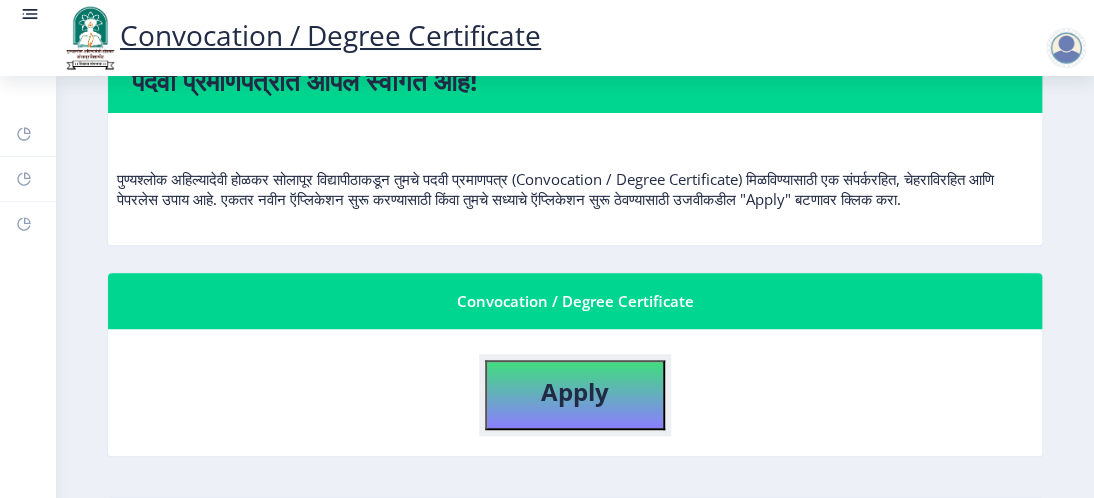 click on "Apply" 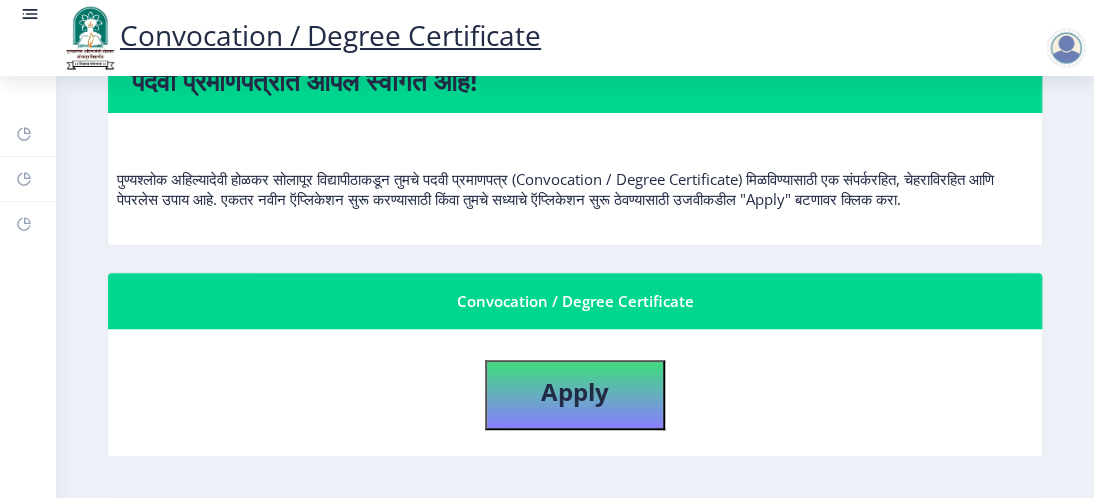 select 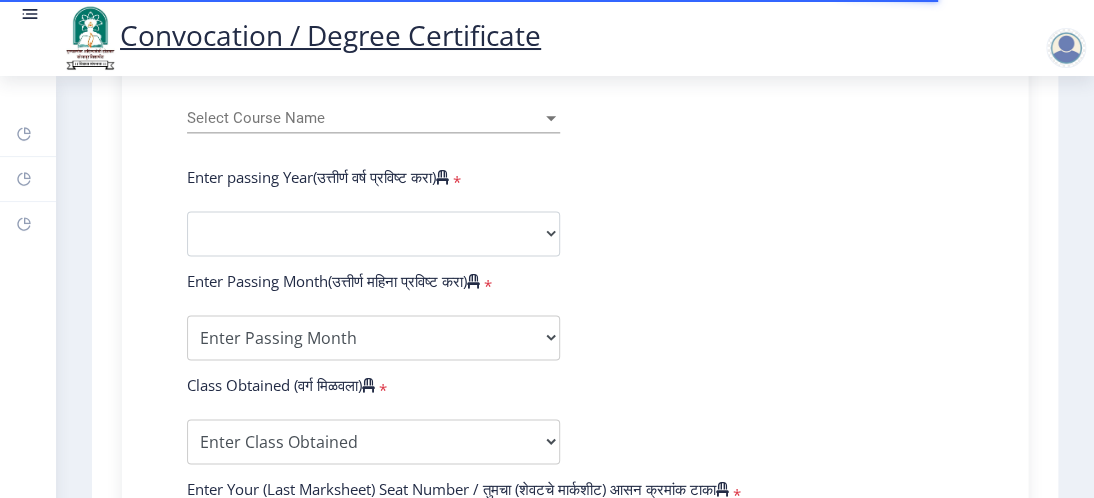 scroll, scrollTop: 900, scrollLeft: 0, axis: vertical 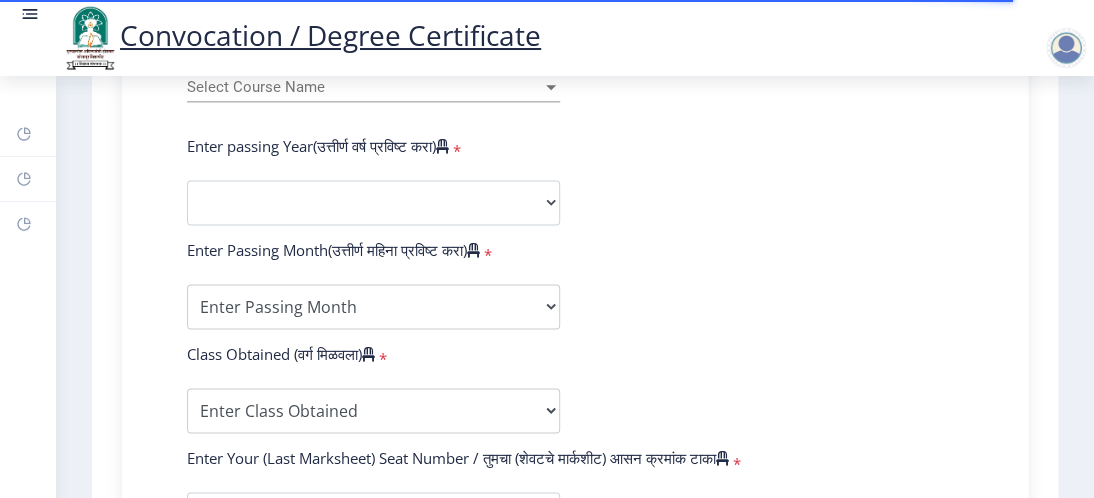 click at bounding box center [551, 87] 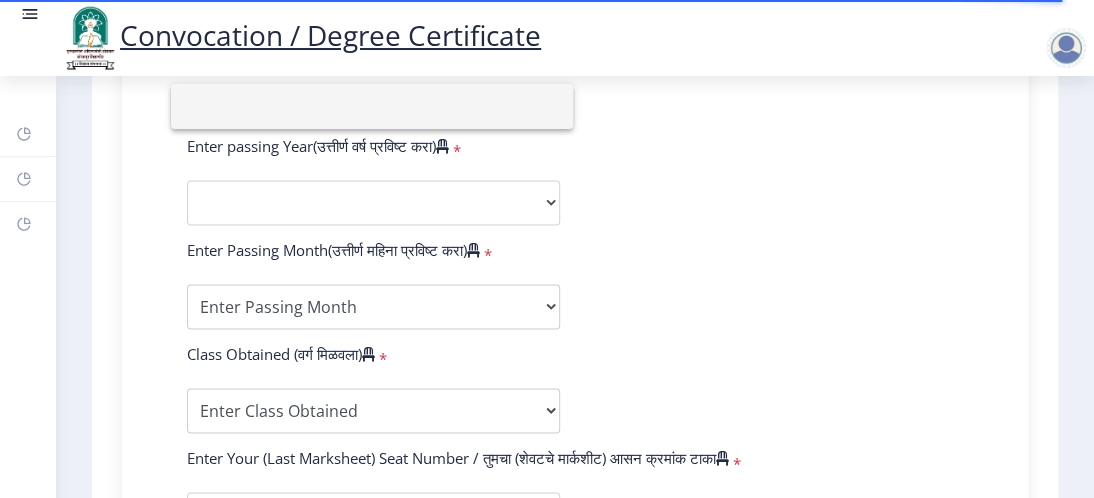 click 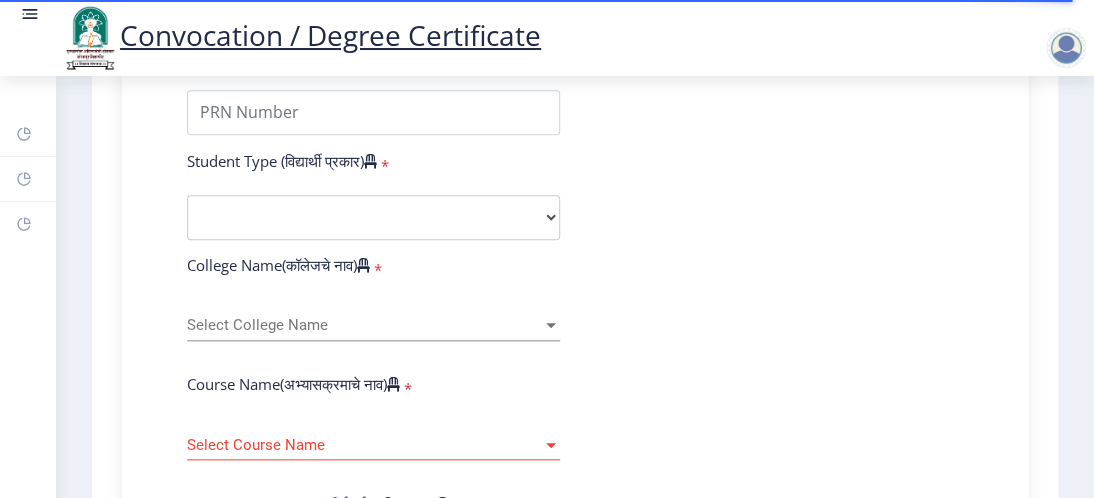 scroll, scrollTop: 500, scrollLeft: 0, axis: vertical 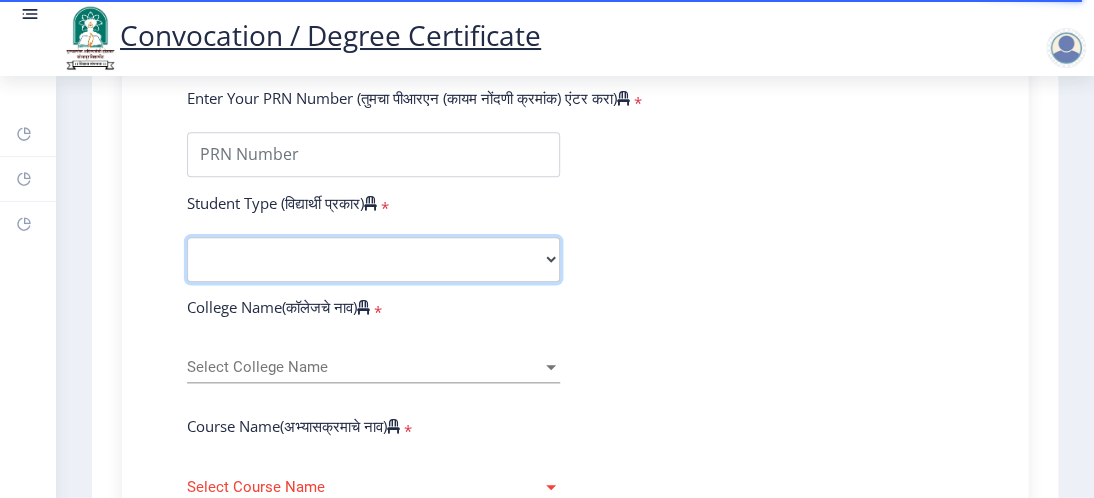 click on "Select Student Type Regular External" at bounding box center (373, 259) 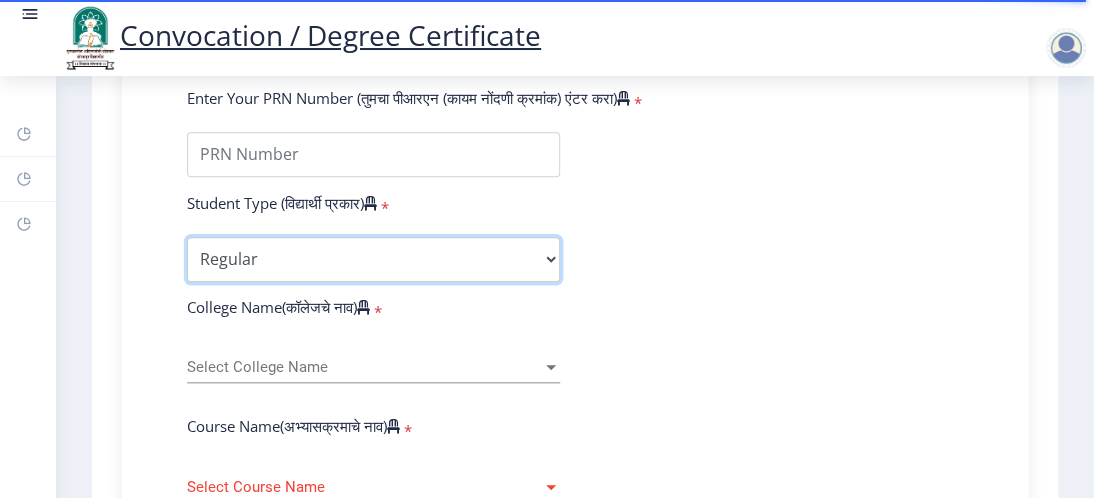 click on "Select Student Type Regular External" at bounding box center [373, 259] 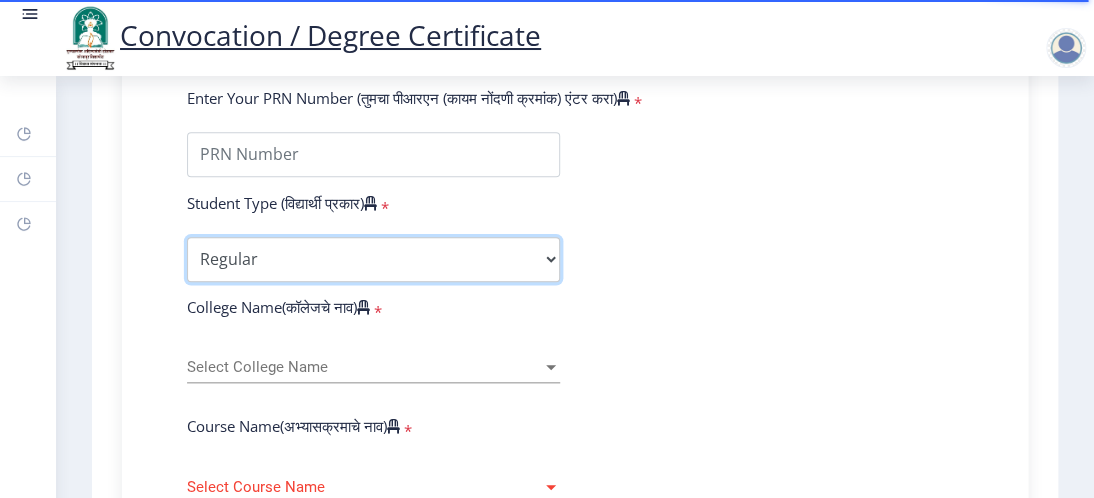 click on "Select Student Type Regular External" at bounding box center [373, 259] 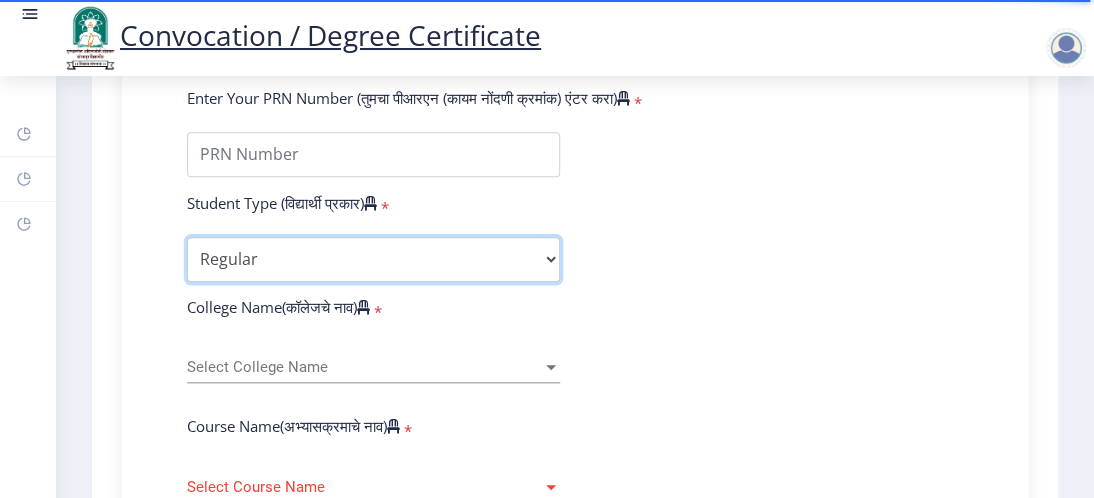 select on "External" 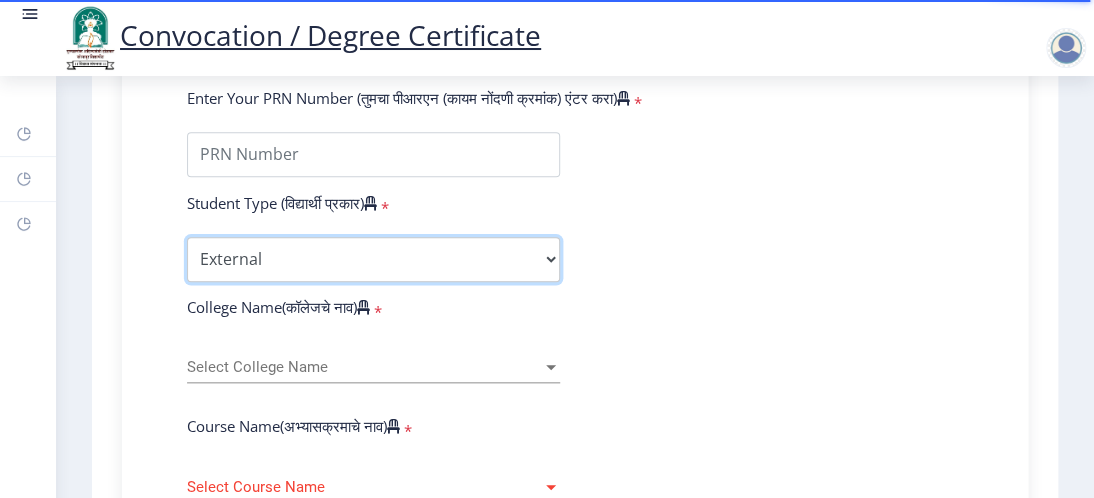 click on "Select Student Type Regular External" at bounding box center (373, 259) 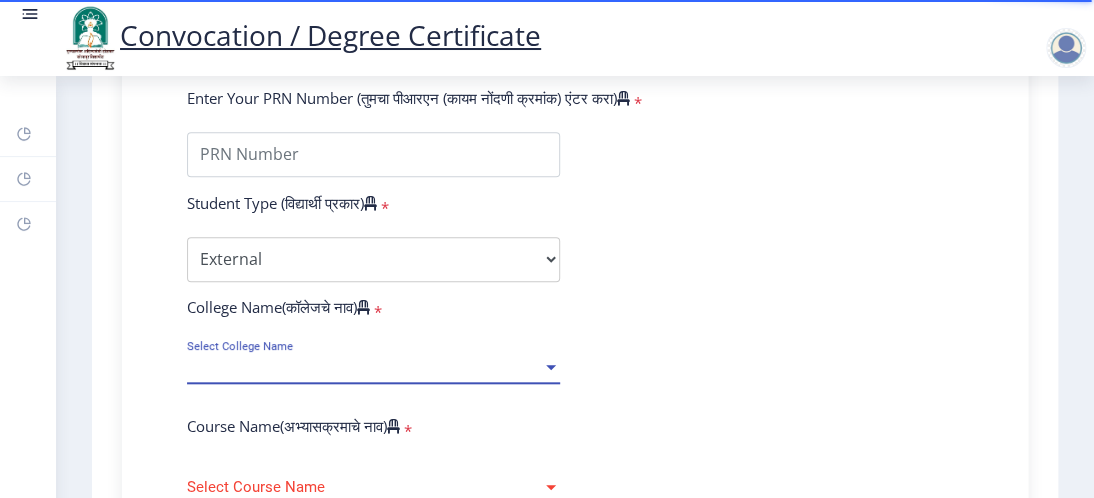 click on "Select College Name" at bounding box center (364, 367) 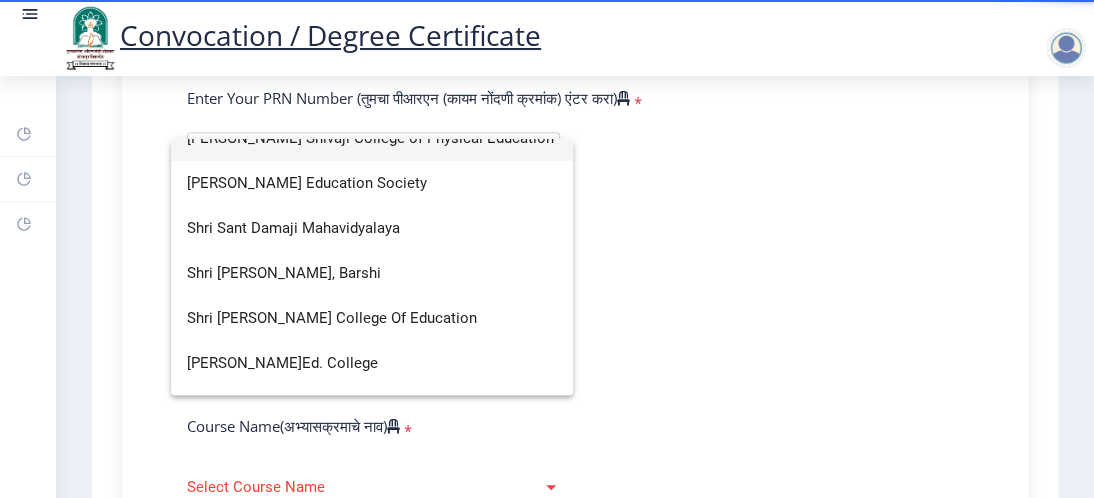 scroll, scrollTop: 212, scrollLeft: 0, axis: vertical 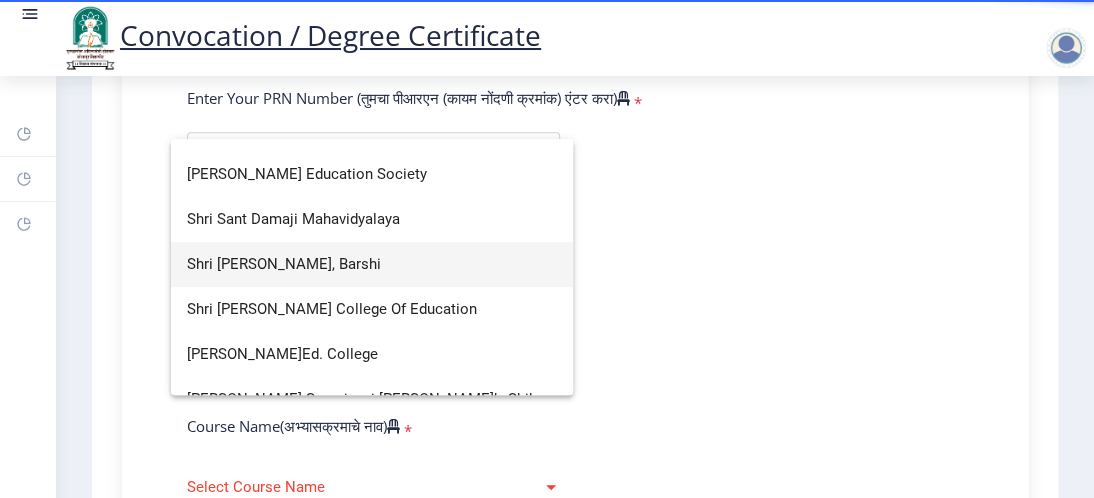 type on "SHRI" 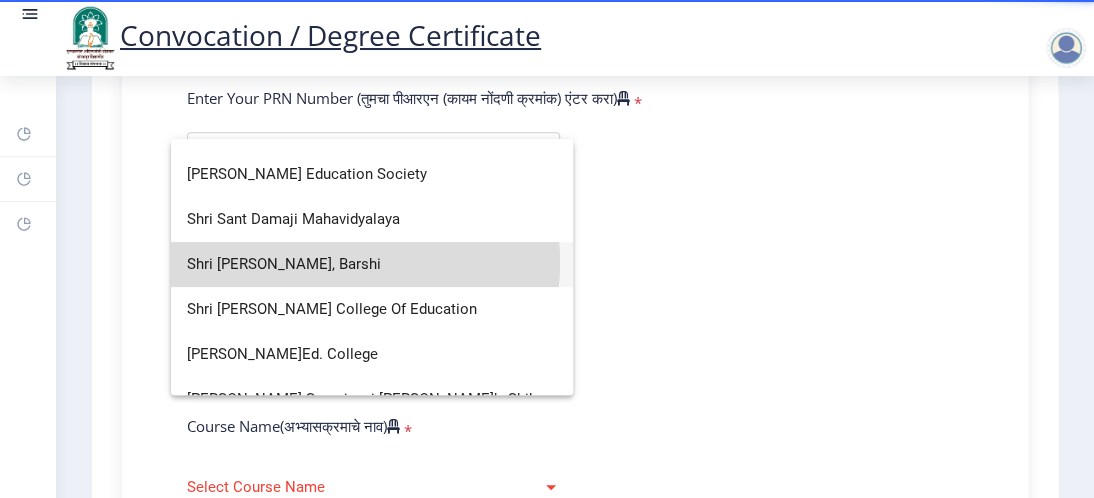 click on "Shri [PERSON_NAME], Barshi" at bounding box center (372, 264) 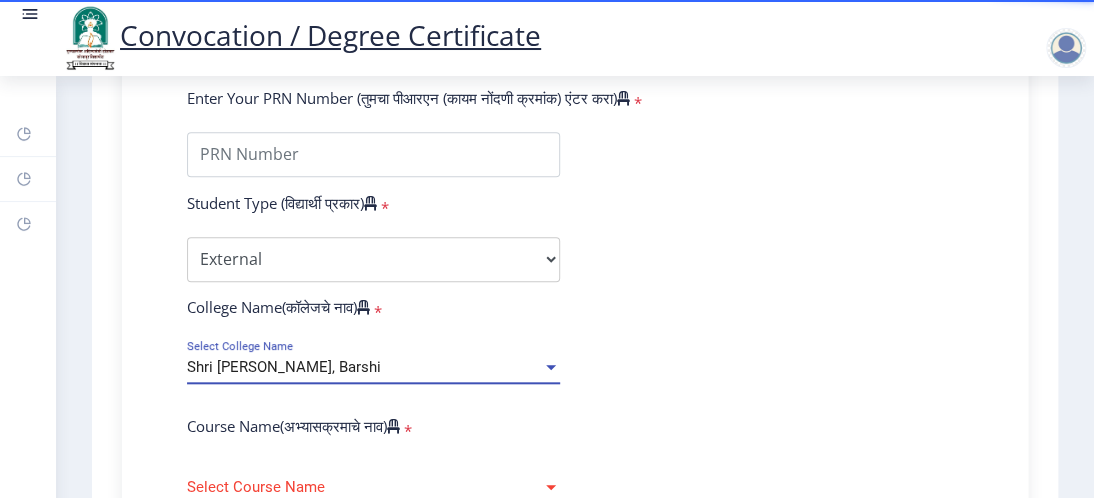 scroll, scrollTop: 600, scrollLeft: 0, axis: vertical 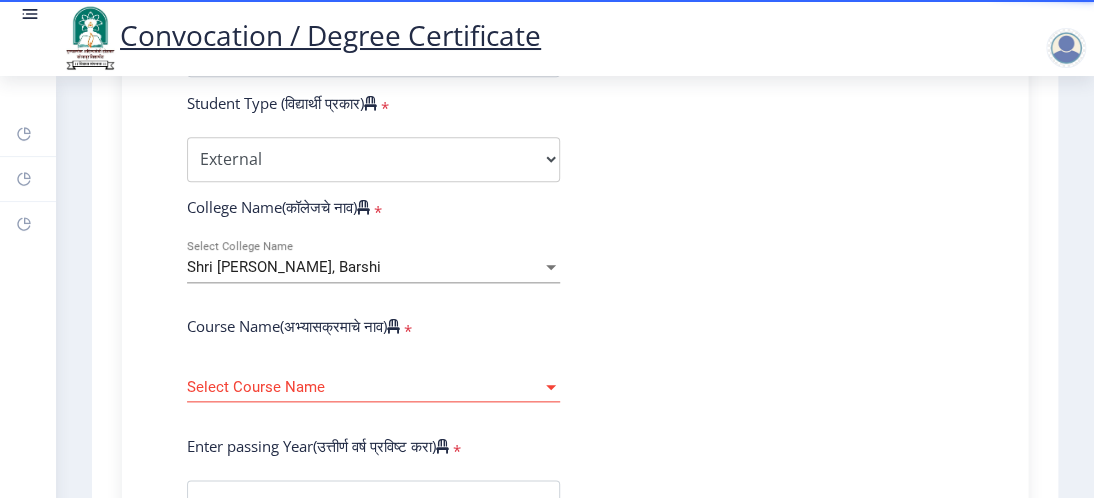 click on "Select Course Name Select Course Name" 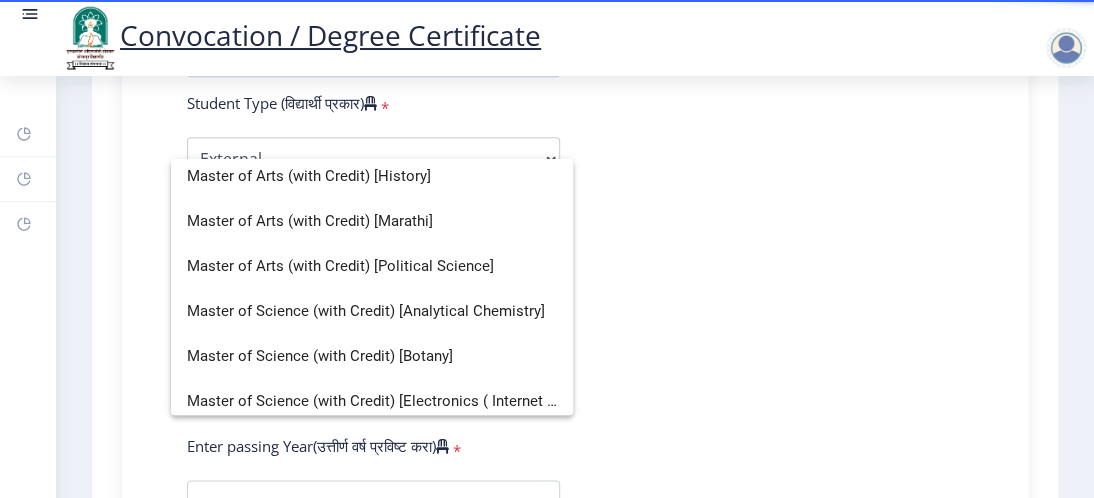 scroll, scrollTop: 824, scrollLeft: 0, axis: vertical 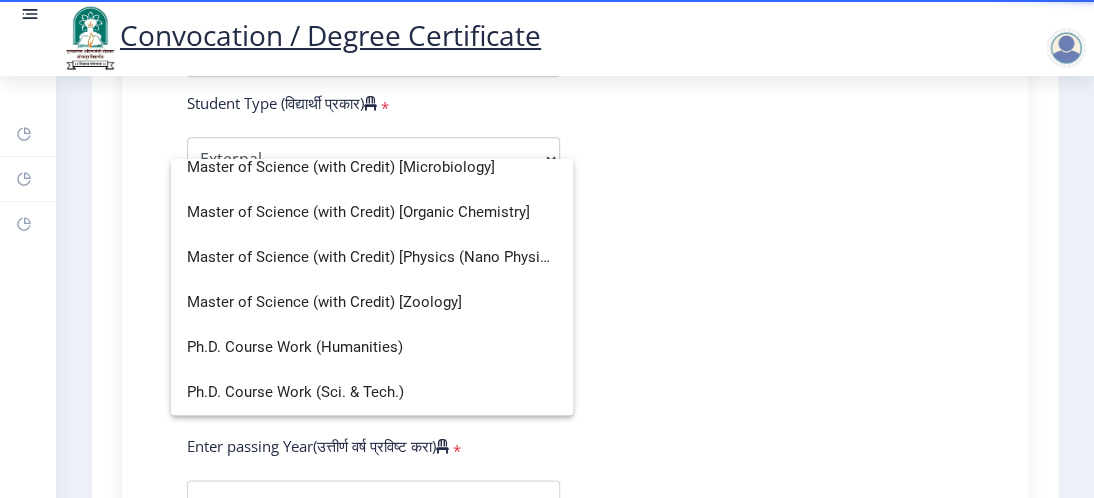 click 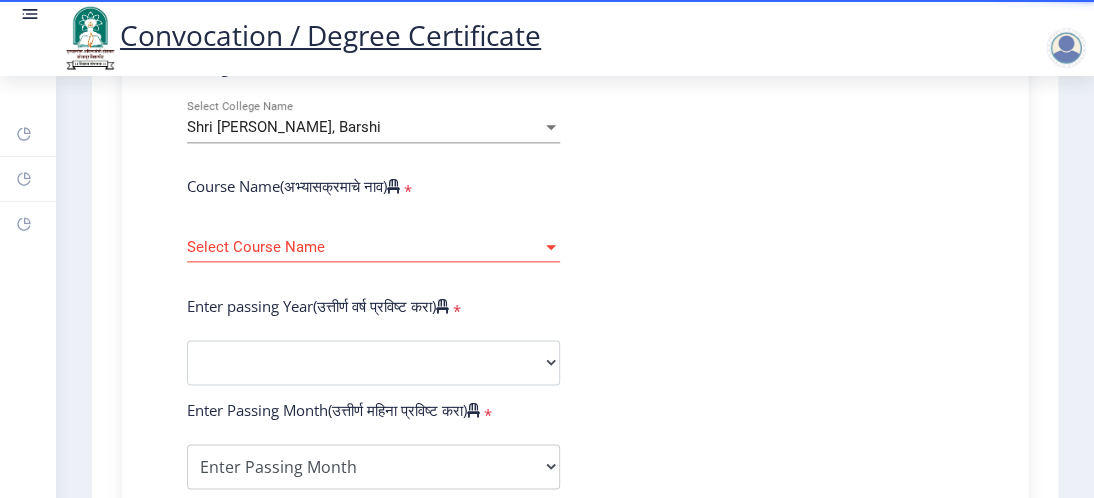 scroll, scrollTop: 800, scrollLeft: 0, axis: vertical 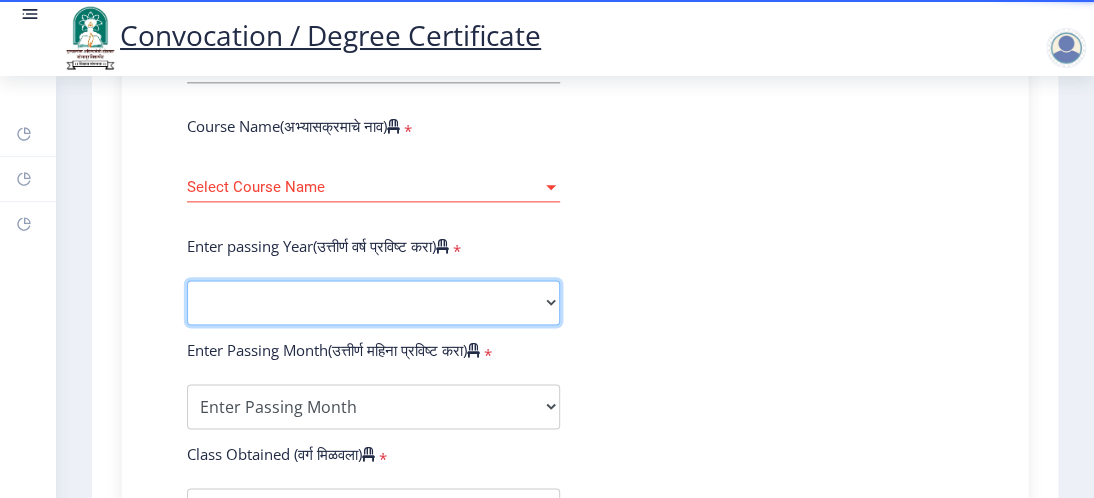 click on "2025   2024   2023   2022   2021   2020   2019   2018   2017   2016   2015   2014   2013   2012   2011   2010   2009   2008   2007   2006   2005   2004   2003   2002   2001   2000   1999   1998   1997   1996   1995   1994   1993   1992   1991   1990   1989   1988   1987   1986   1985   1984   1983   1982   1981   1980   1979   1978   1977   1976" 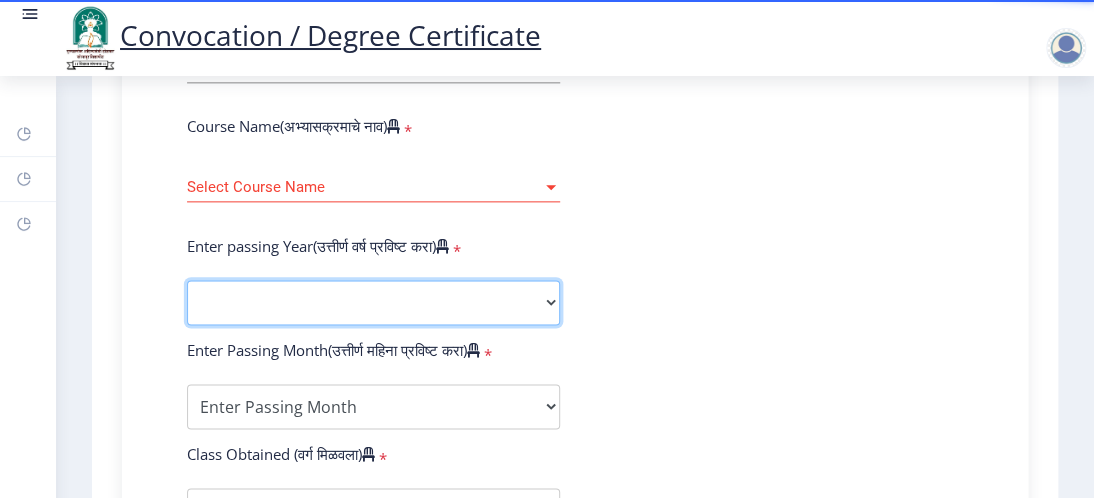 select on "2024" 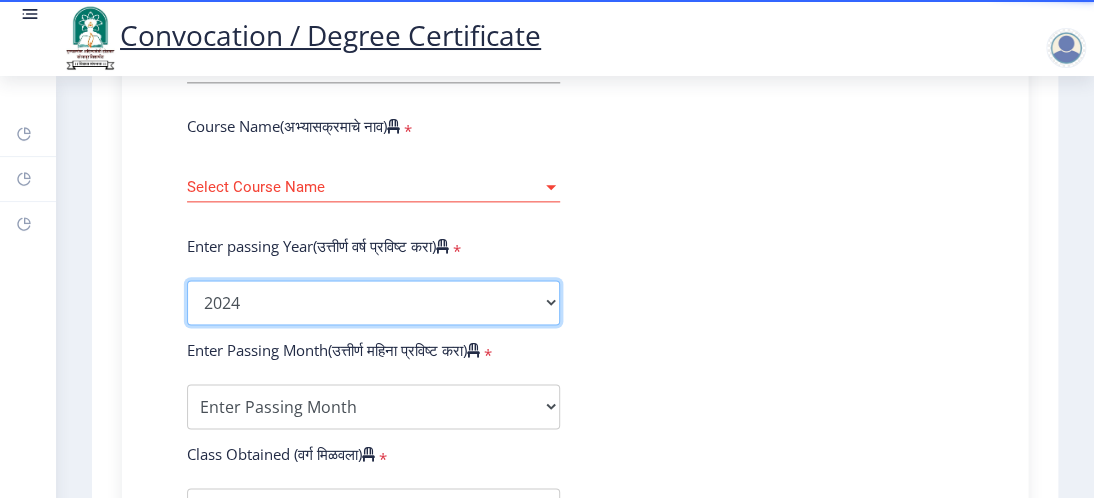 click on "2025   2024   2023   2022   2021   2020   2019   2018   2017   2016   2015   2014   2013   2012   2011   2010   2009   2008   2007   2006   2005   2004   2003   2002   2001   2000   1999   1998   1997   1996   1995   1994   1993   1992   1991   1990   1989   1988   1987   1986   1985   1984   1983   1982   1981   1980   1979   1978   1977   1976" 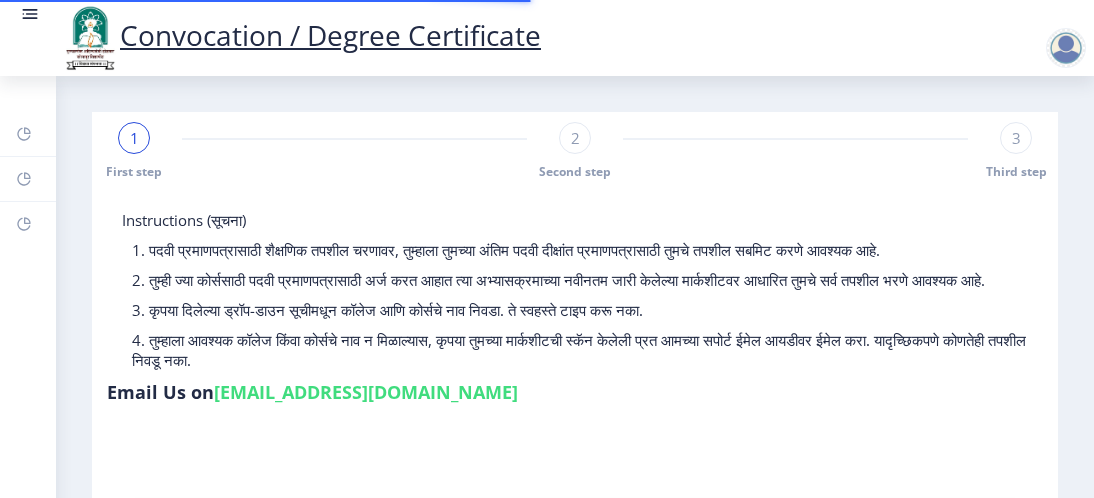 select 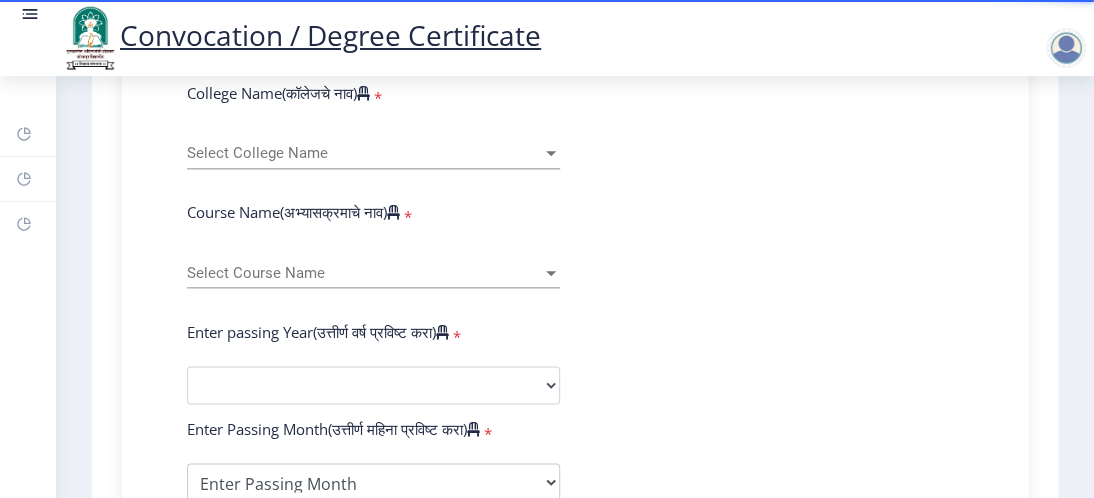 scroll, scrollTop: 400, scrollLeft: 0, axis: vertical 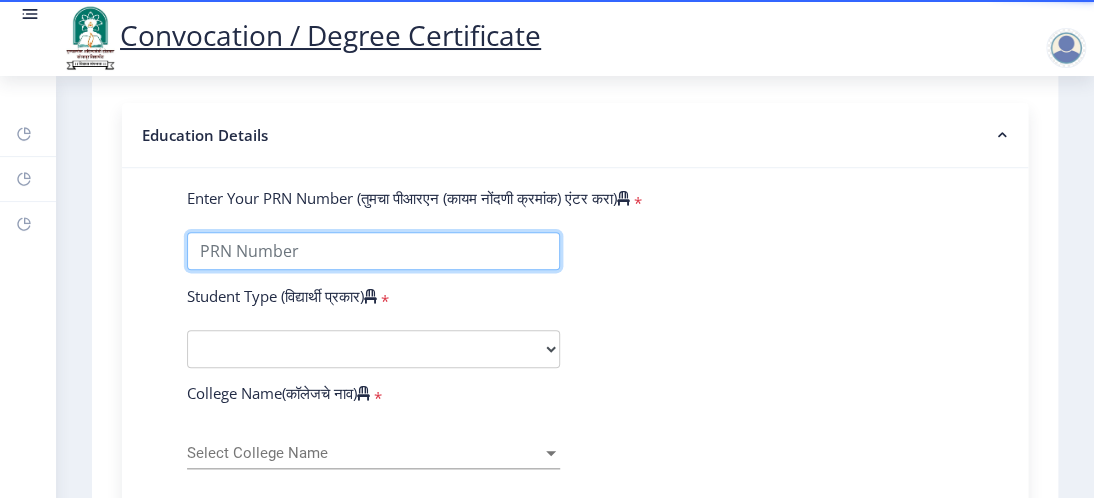 click on "Enter Your PRN Number (तुमचा पीआरएन (कायम नोंदणी क्रमांक) एंटर करा)" at bounding box center (373, 251) 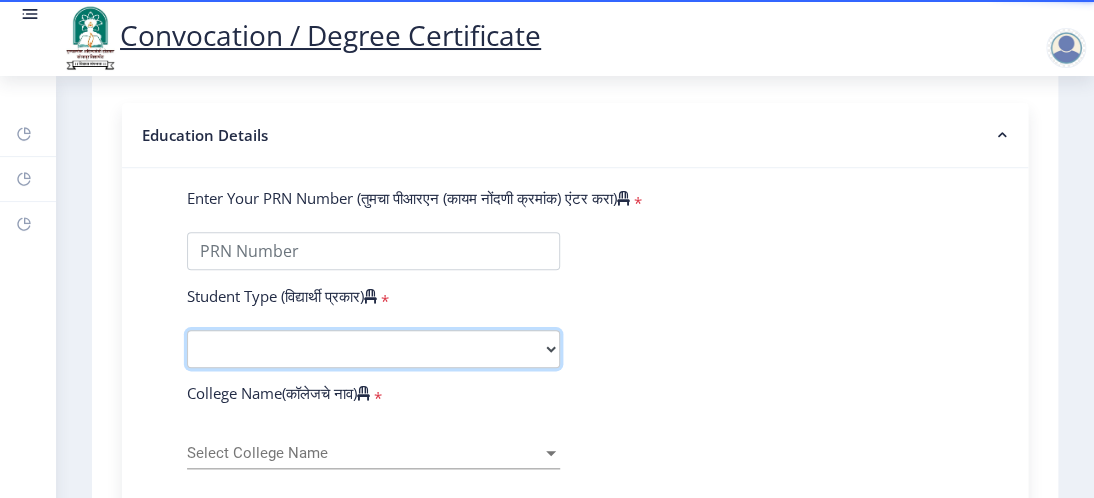 click on "Select Student Type Regular External" at bounding box center [373, 349] 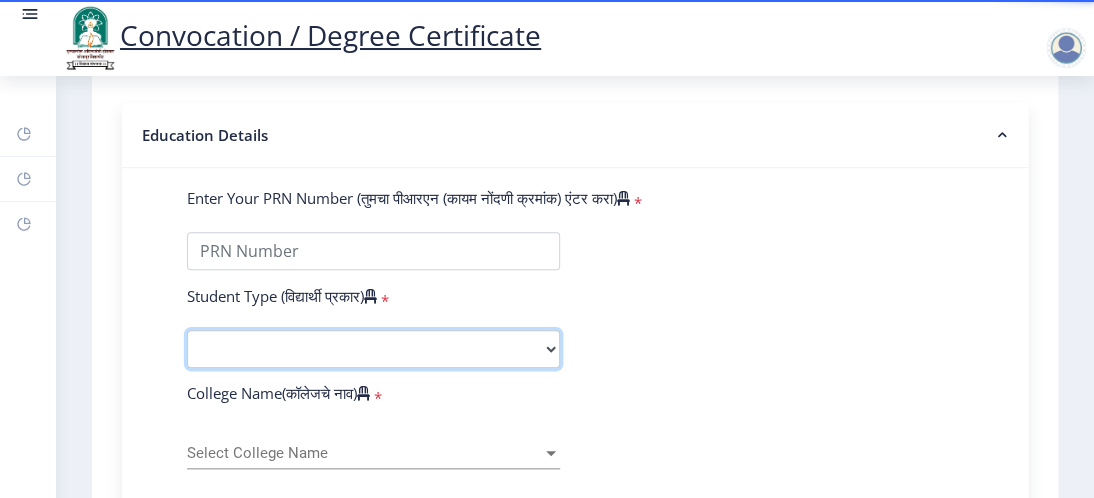 select on "External" 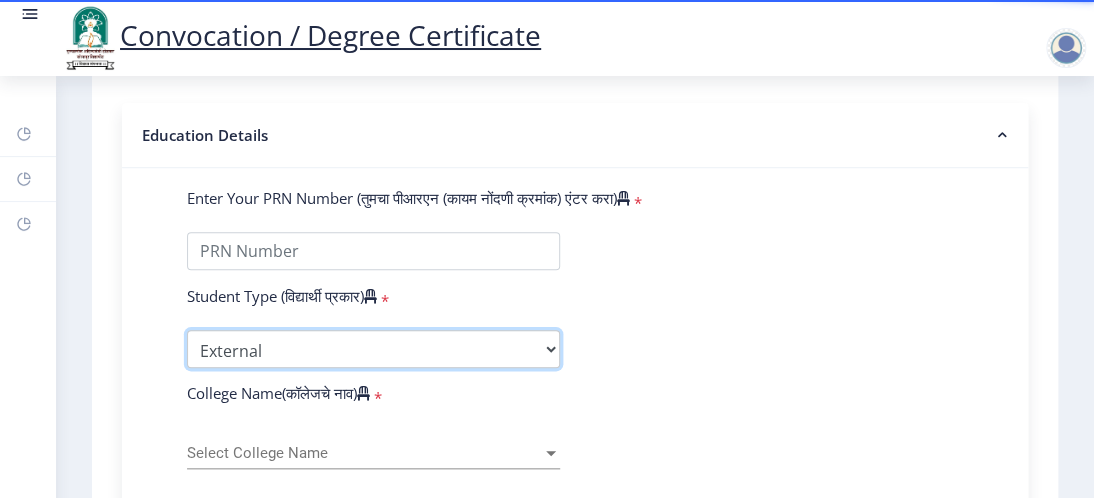 click on "Select Student Type Regular External" at bounding box center [373, 349] 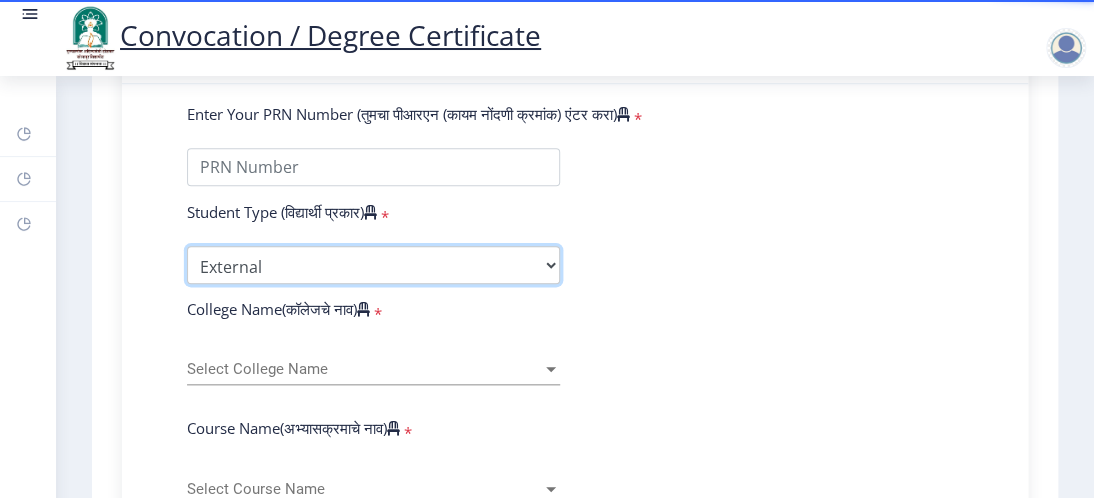 scroll, scrollTop: 600, scrollLeft: 0, axis: vertical 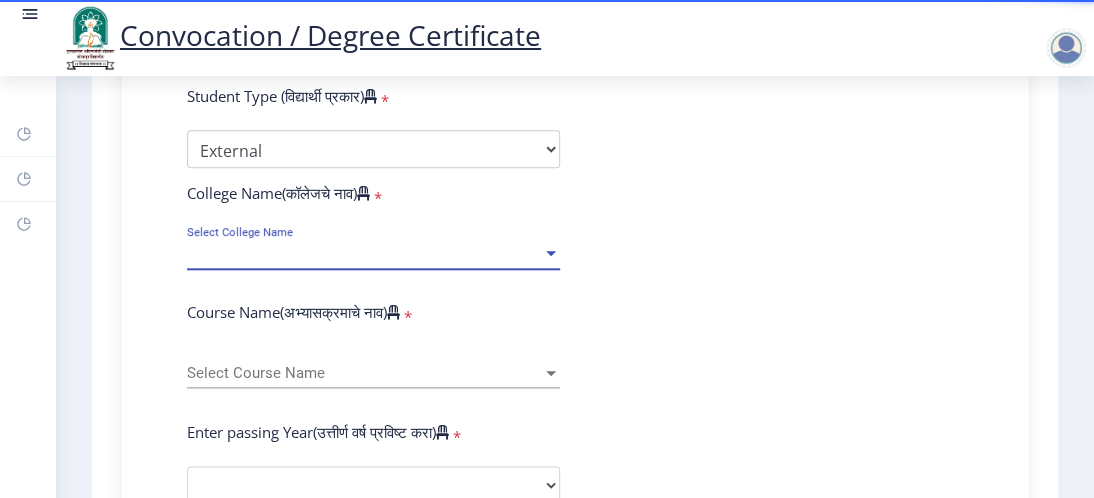 click on "Select College Name" at bounding box center (364, 253) 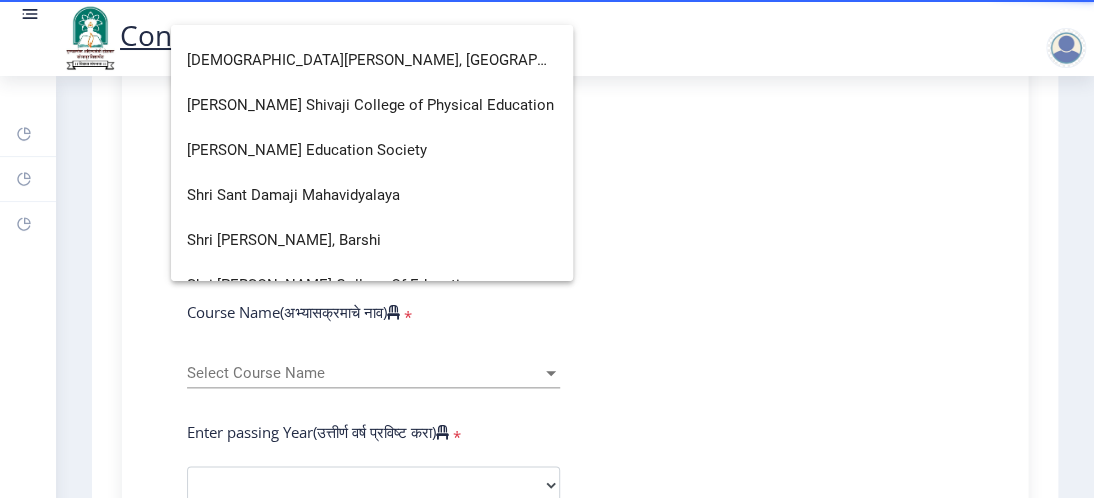 scroll, scrollTop: 5100, scrollLeft: 0, axis: vertical 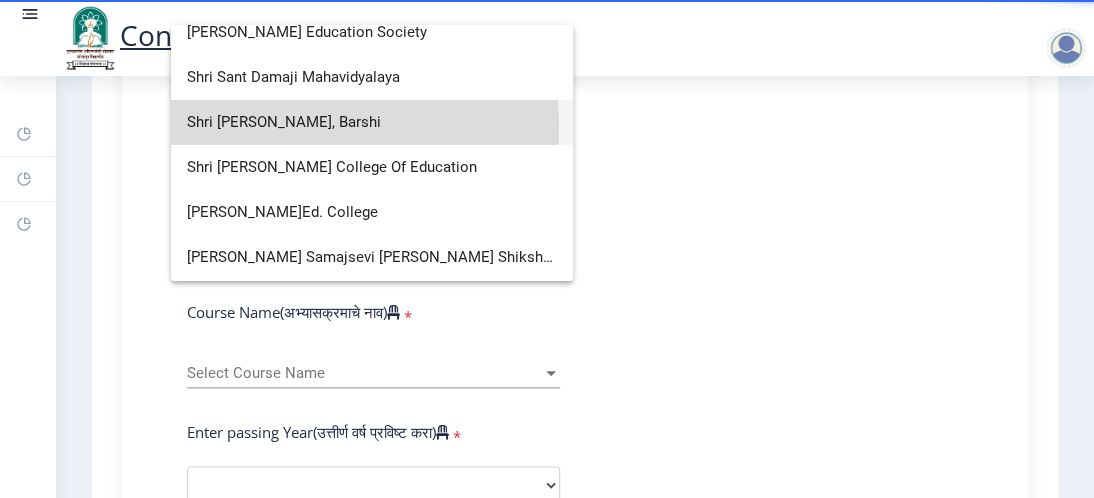 click on "Shri [PERSON_NAME], Barshi" at bounding box center (372, 122) 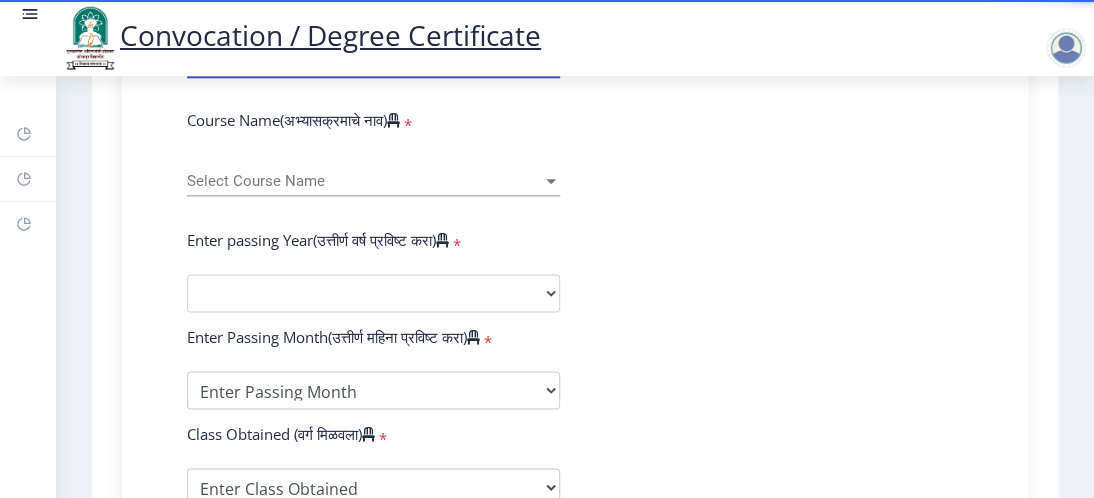 scroll, scrollTop: 800, scrollLeft: 0, axis: vertical 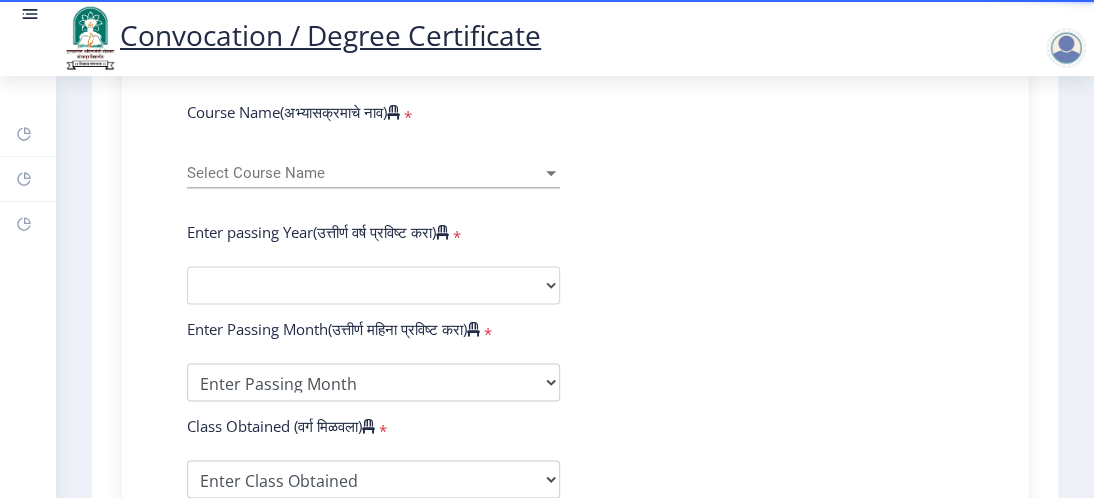click on "Select Course Name" at bounding box center [364, 173] 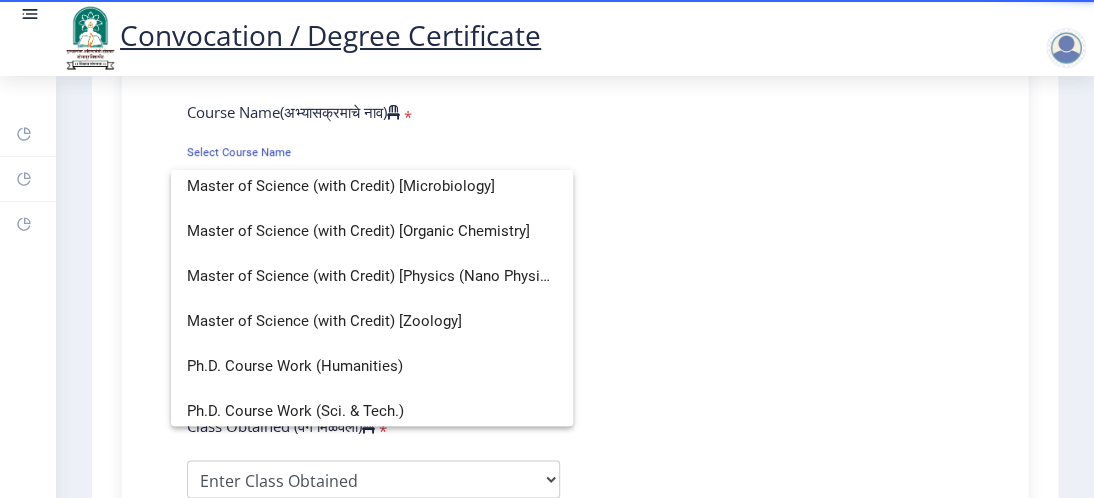 scroll, scrollTop: 824, scrollLeft: 0, axis: vertical 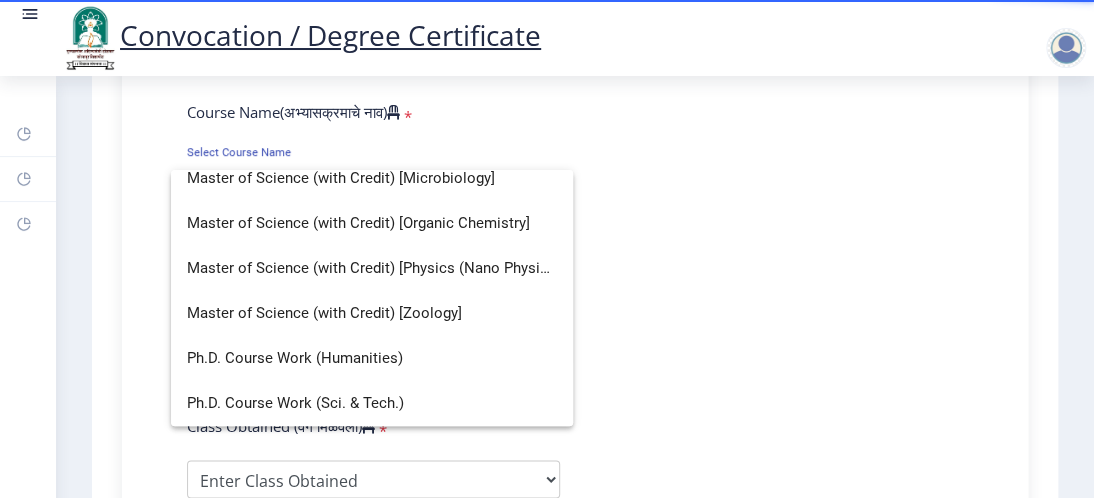 click 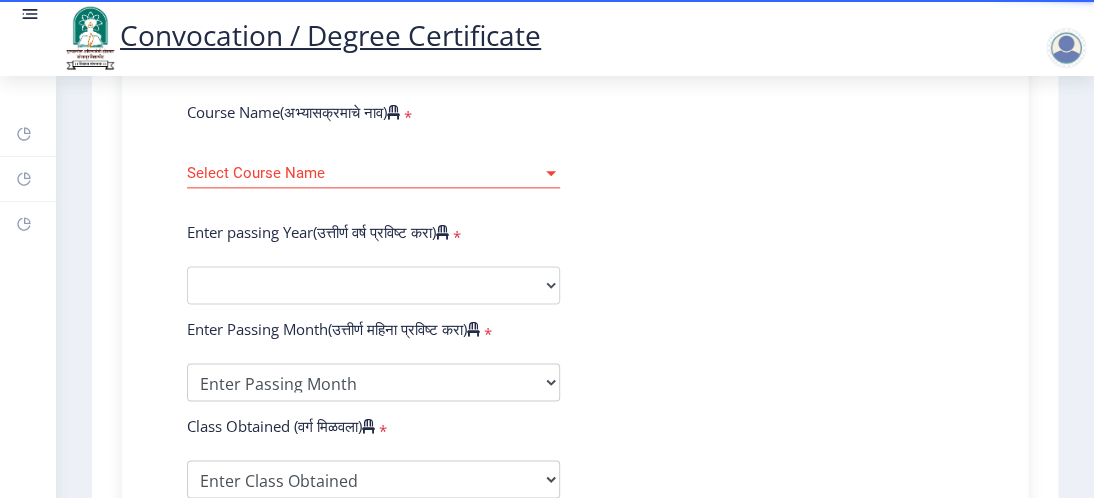 click on "*" 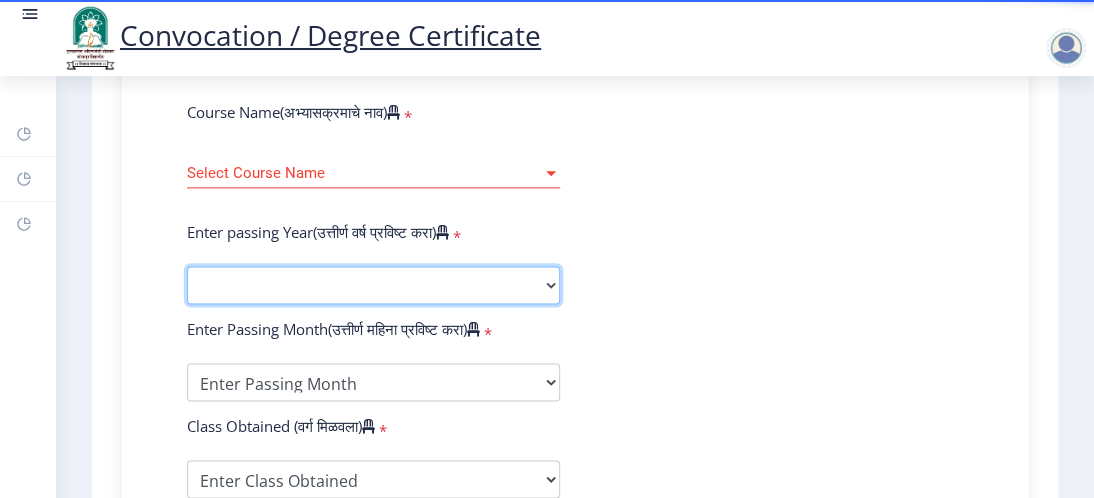 click on "2025   2024   2023   2022   2021   2020   2019   2018   2017   2016   2015   2014   2013   2012   2011   2010   2009   2008   2007   2006   2005   2004   2003   2002   2001   2000   1999   1998   1997   1996   1995   1994   1993   1992   1991   1990   1989   1988   1987   1986   1985   1984   1983   1982   1981   1980   1979   1978   1977   1976" 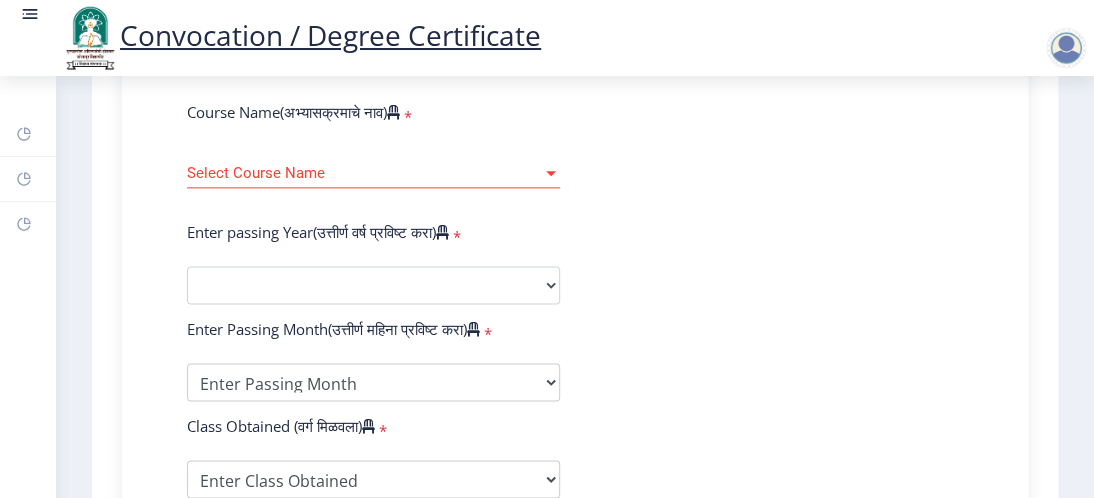 click on "Enter Your PRN Number (तुमचा पीआरएन (कायम नोंदणी क्रमांक) एंटर करा)   * Student Type (विद्यार्थी प्रकार)    * Select Student Type Regular External College Name(कॉलेजचे नाव)   * Shri [PERSON_NAME], Barshi Select College Name Course Name(अभ्यासक्रमाचे नाव)   * Select Course Name Select Course Name Enter passing Year(उत्तीर्ण वर्ष प्रविष्ट करा)   *  2025   2024   2023   2022   2021   2020   2019   2018   2017   2016   2015   2014   2013   2012   2011   2010   2009   2008   2007   2006   2005   2004   2003   2002   2001   2000   1999   1998   1997   1996   1995   1994   1993   1992   1991   1990   1989   1988   1987   1986   1985   1984   1983   1982   1981   1980   1979   1978   1977   1976  Enter Passing Month(उत्तीर्ण महिना प्रविष्ट करा)   * May" 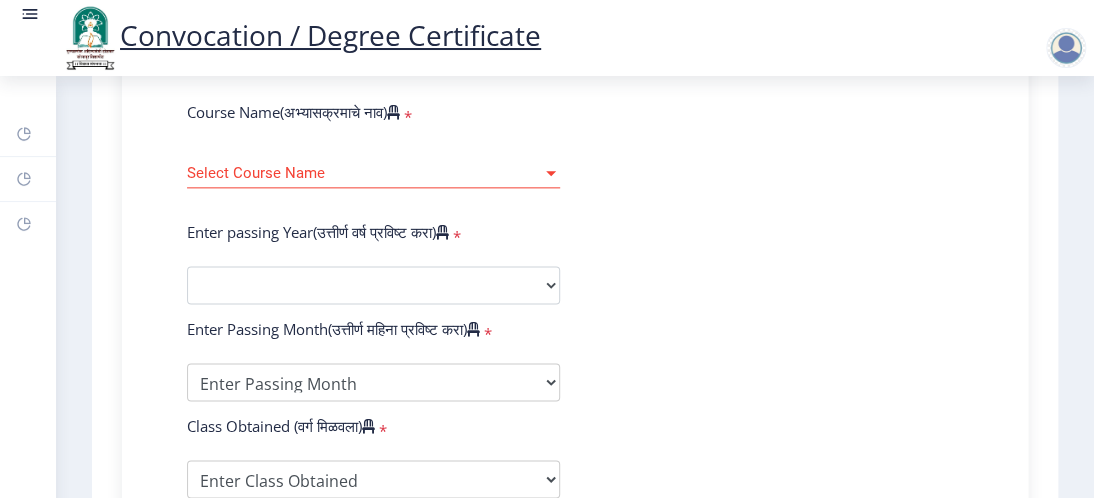 scroll, scrollTop: 900, scrollLeft: 0, axis: vertical 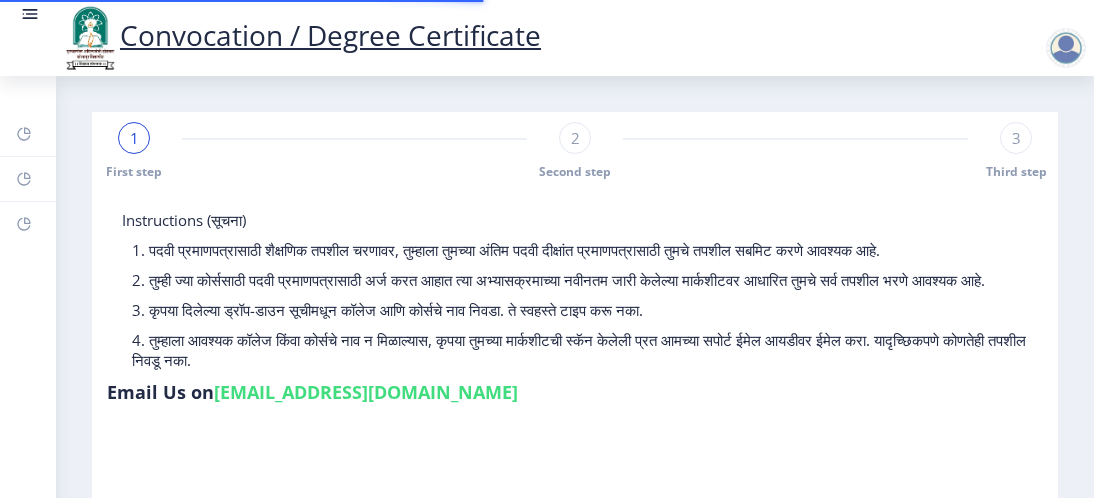 select 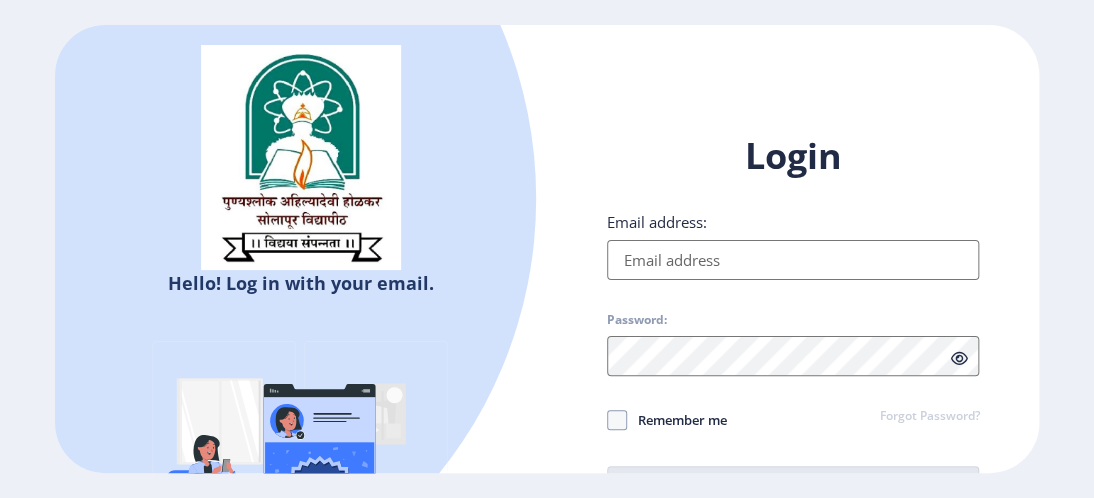 select 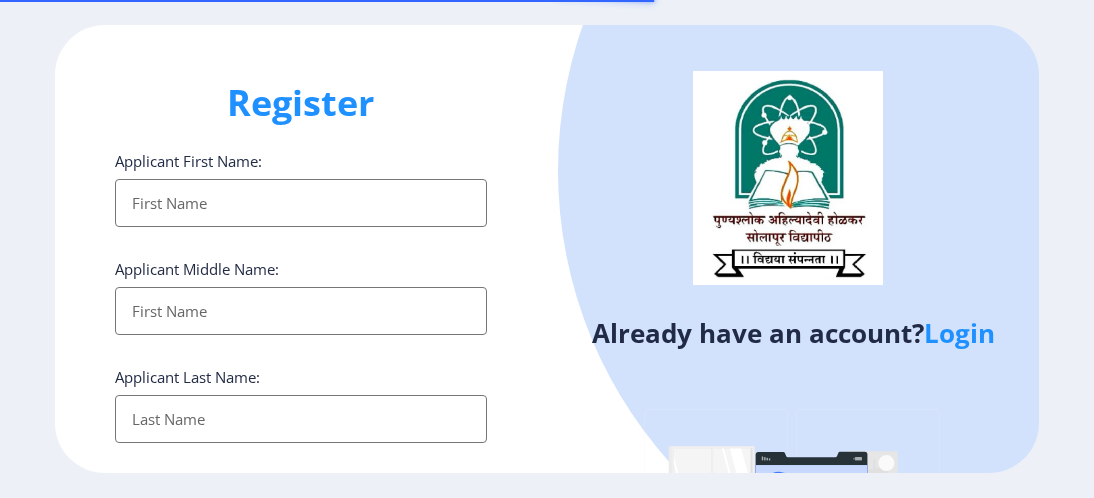 select 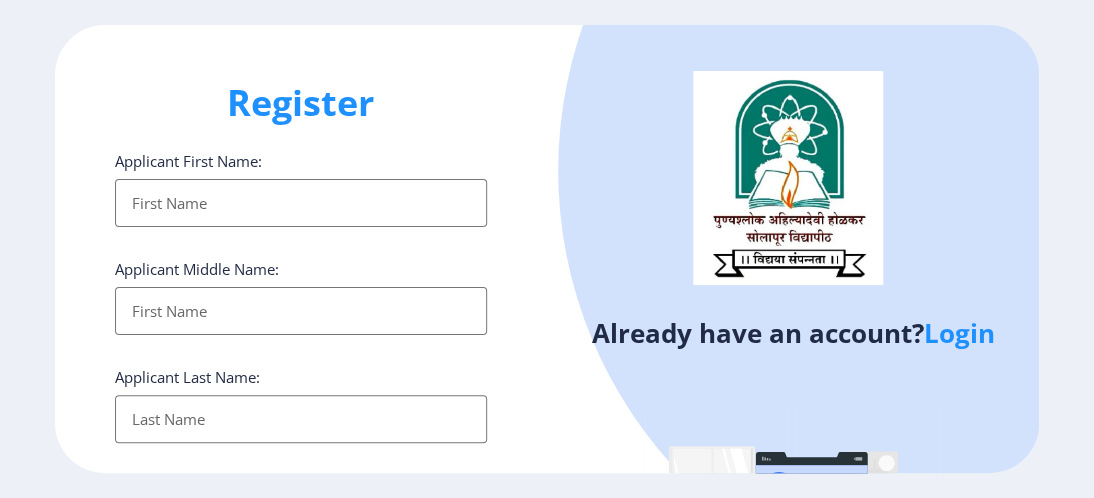 type on "[PERSON_NAME][EMAIL_ADDRESS][DOMAIN_NAME]" 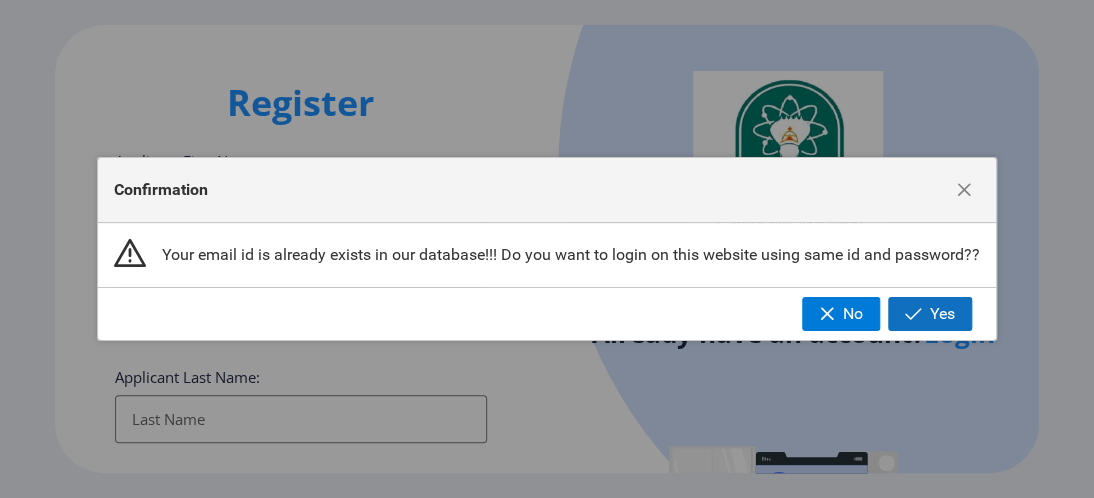 click on "Yes" 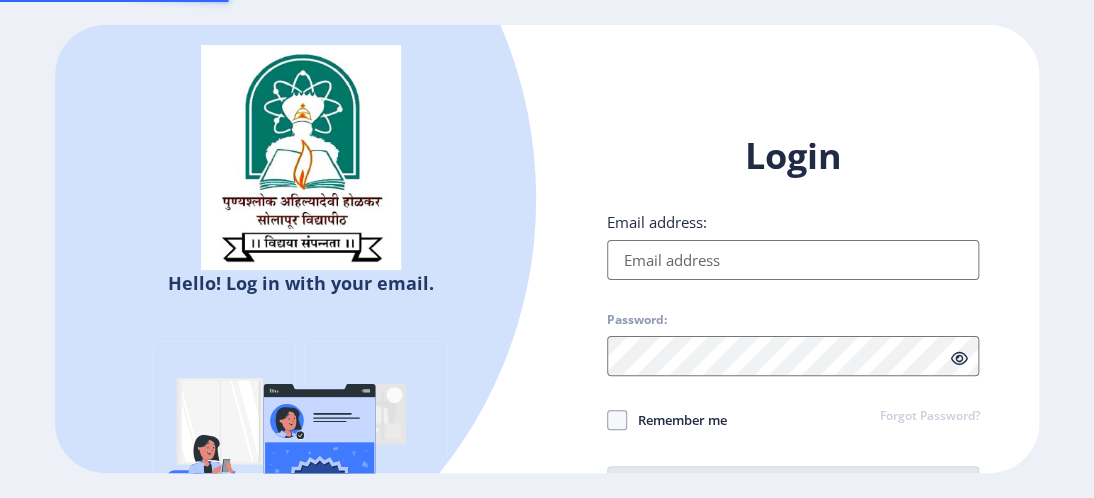 type on "[PERSON_NAME][EMAIL_ADDRESS][DOMAIN_NAME]" 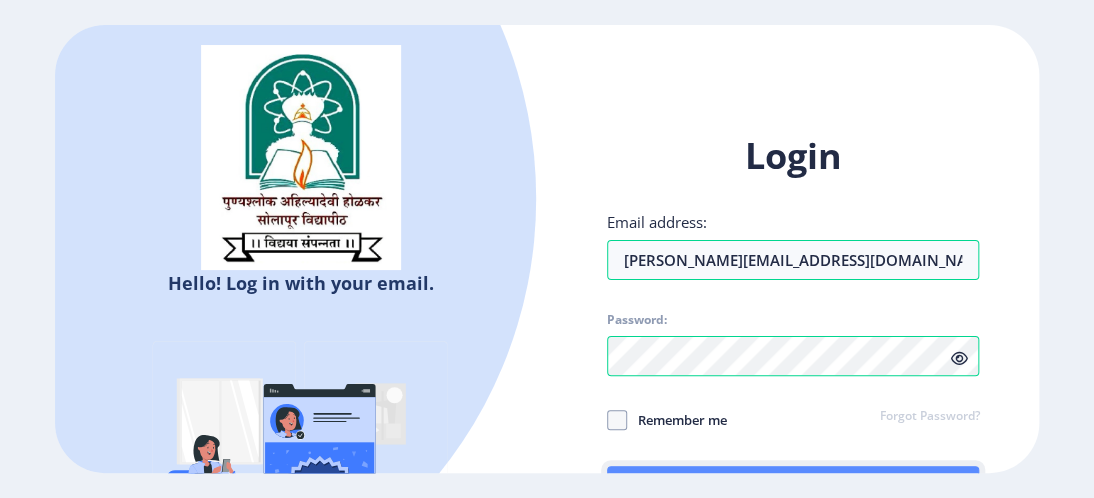 click on "Log In" 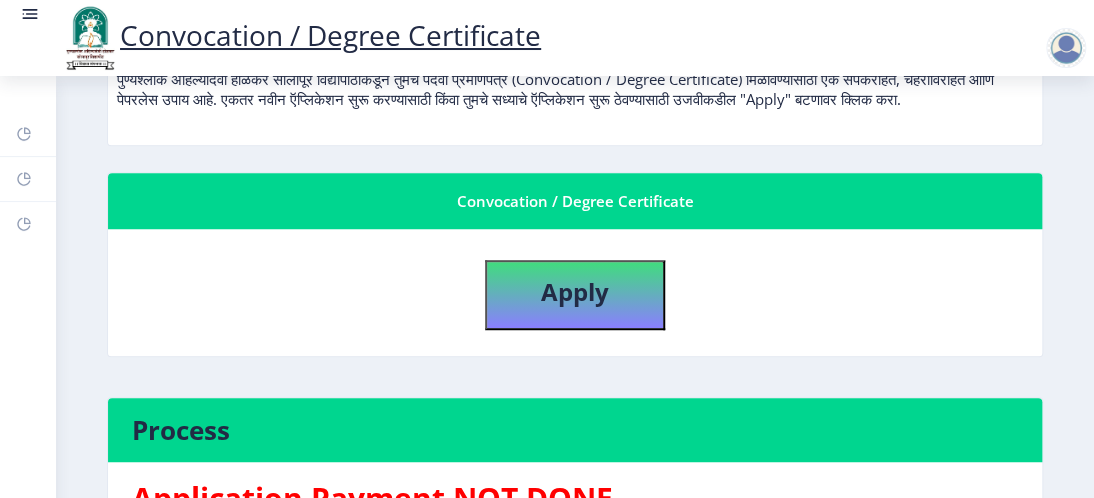 scroll, scrollTop: 300, scrollLeft: 0, axis: vertical 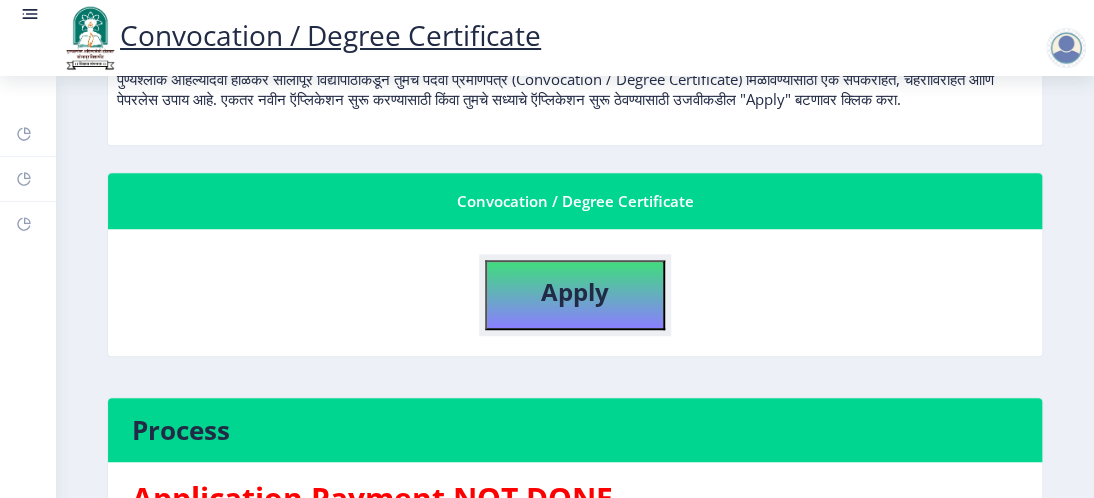 click on "Apply" 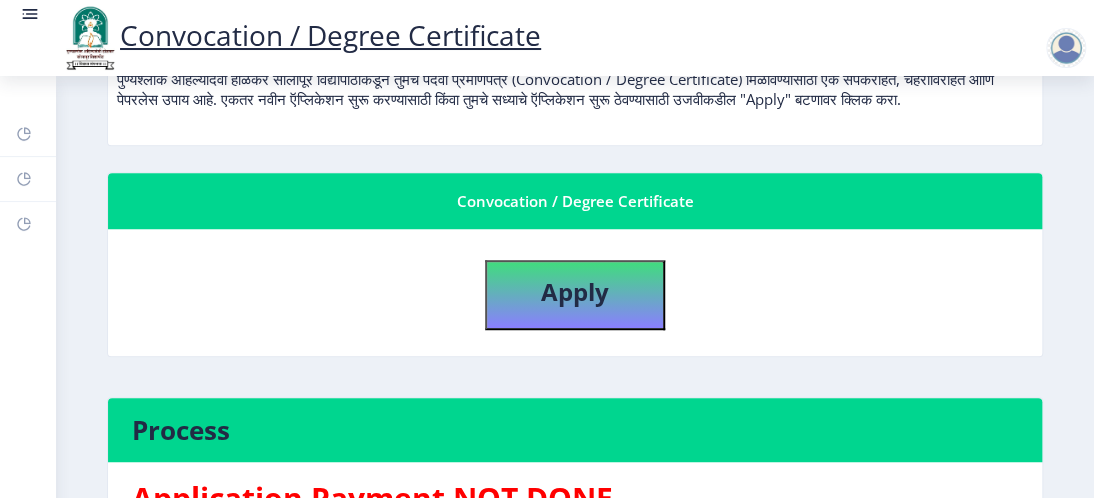 select 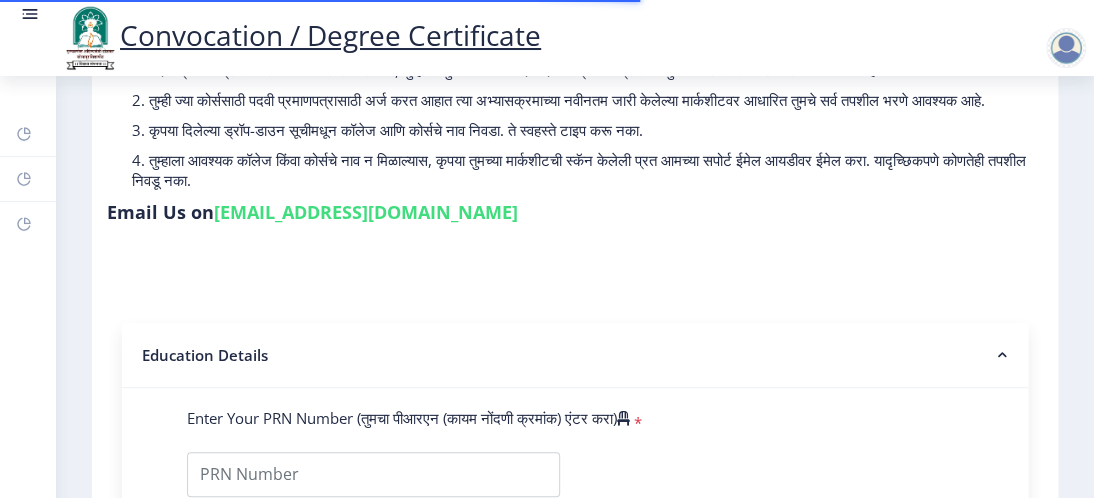 scroll, scrollTop: 200, scrollLeft: 0, axis: vertical 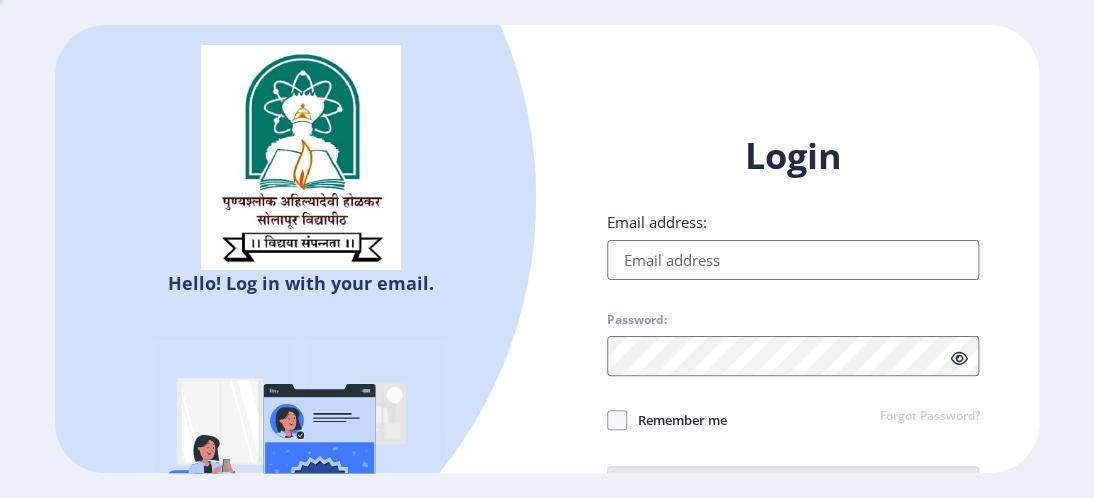 type on "[PERSON_NAME][EMAIL_ADDRESS][DOMAIN_NAME]" 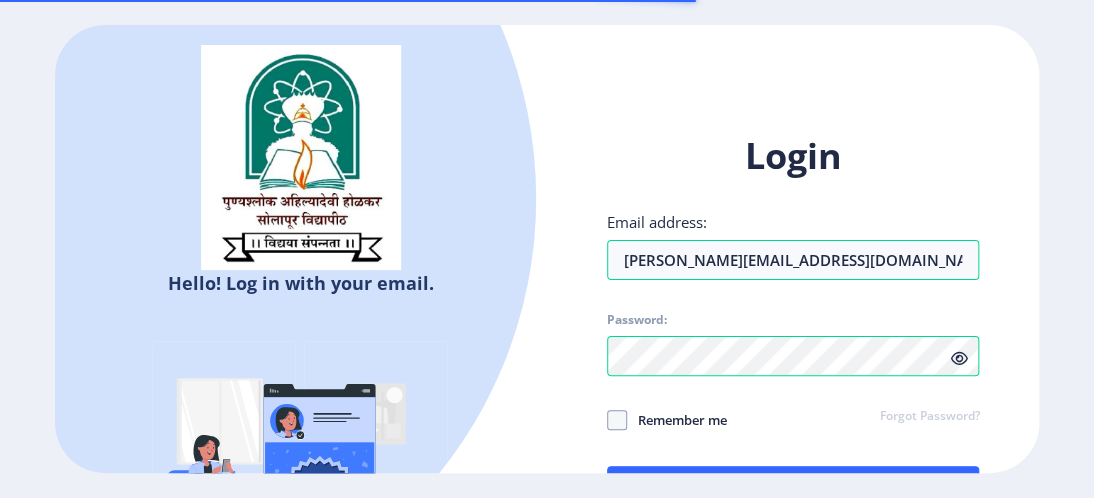 select 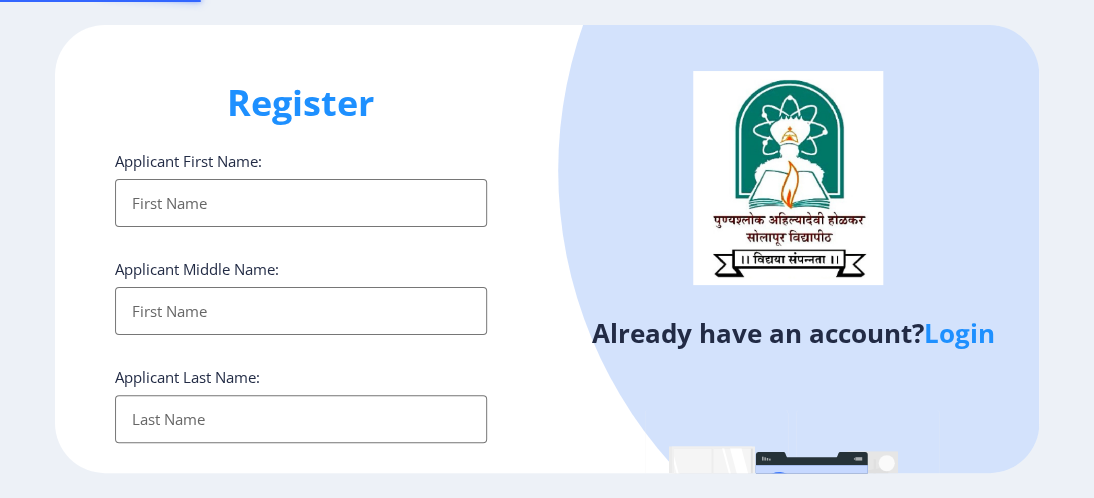 type on "[PERSON_NAME][EMAIL_ADDRESS][DOMAIN_NAME]" 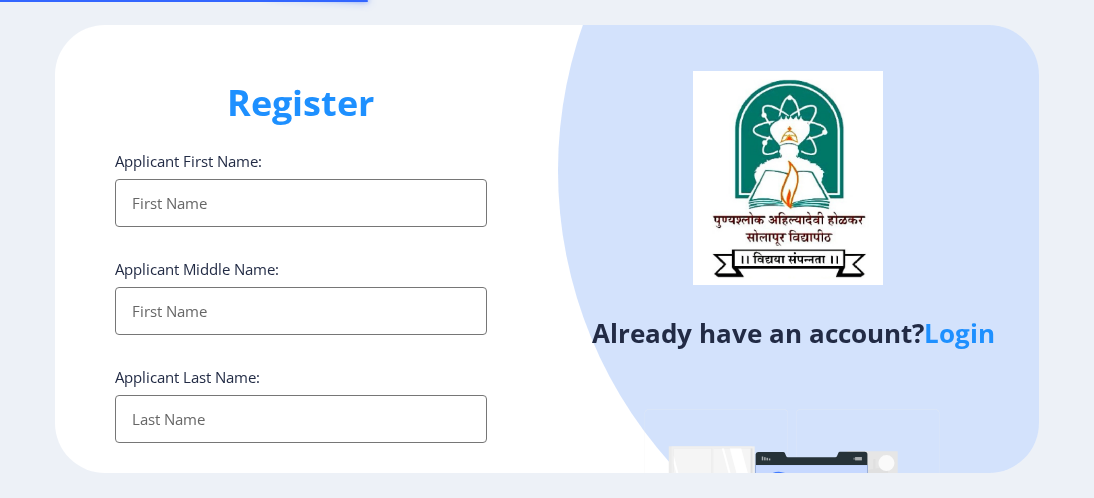 select 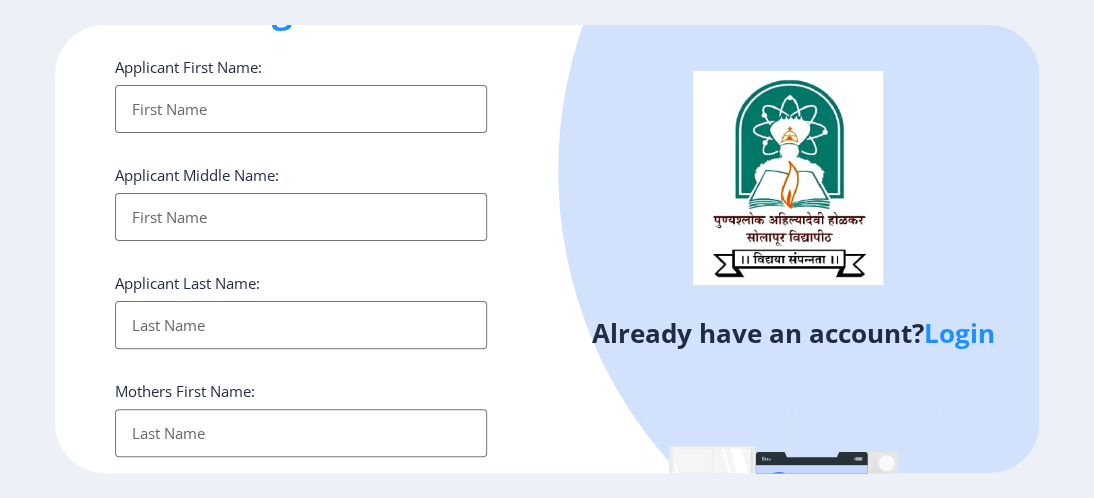 scroll, scrollTop: 41, scrollLeft: 0, axis: vertical 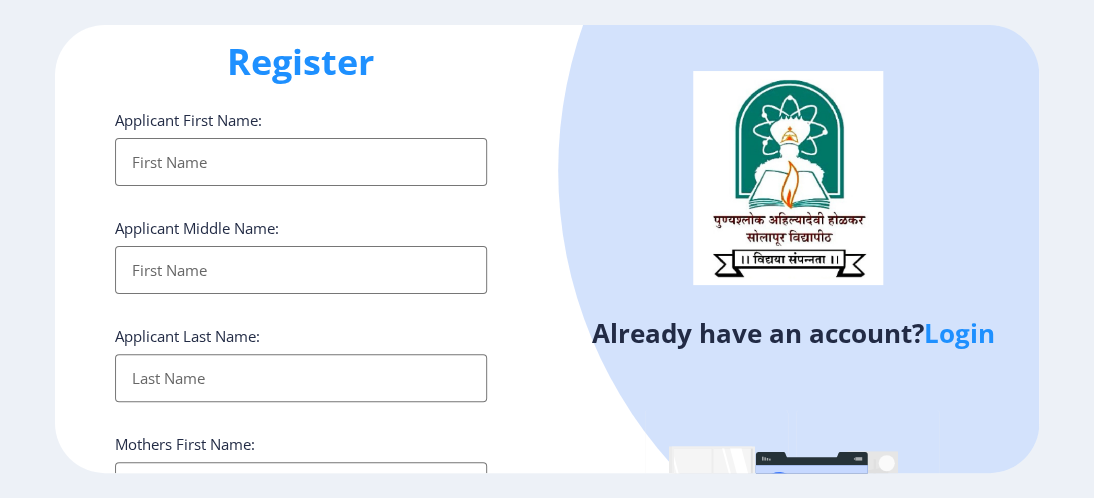 type on "[PERSON_NAME][EMAIL_ADDRESS][DOMAIN_NAME]" 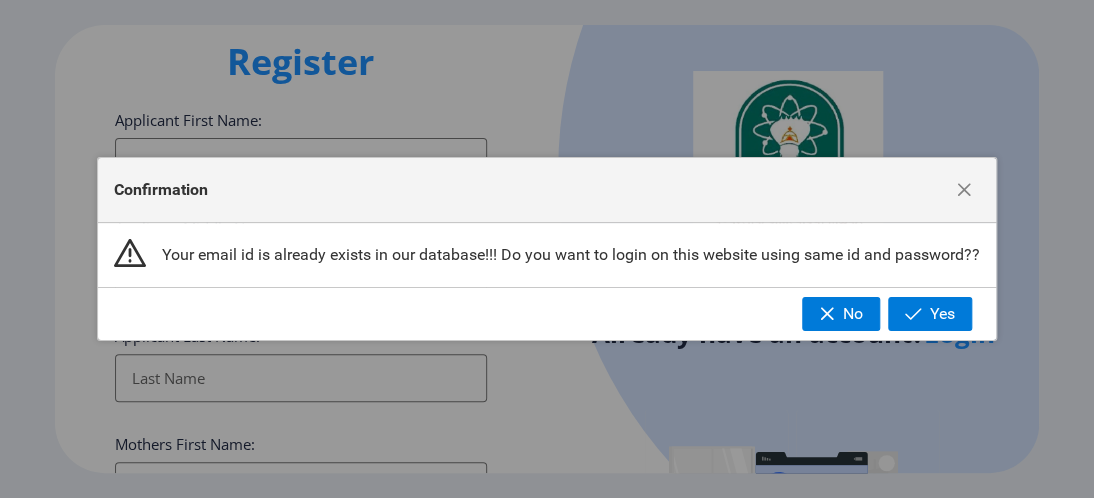 click on "Confirmation" 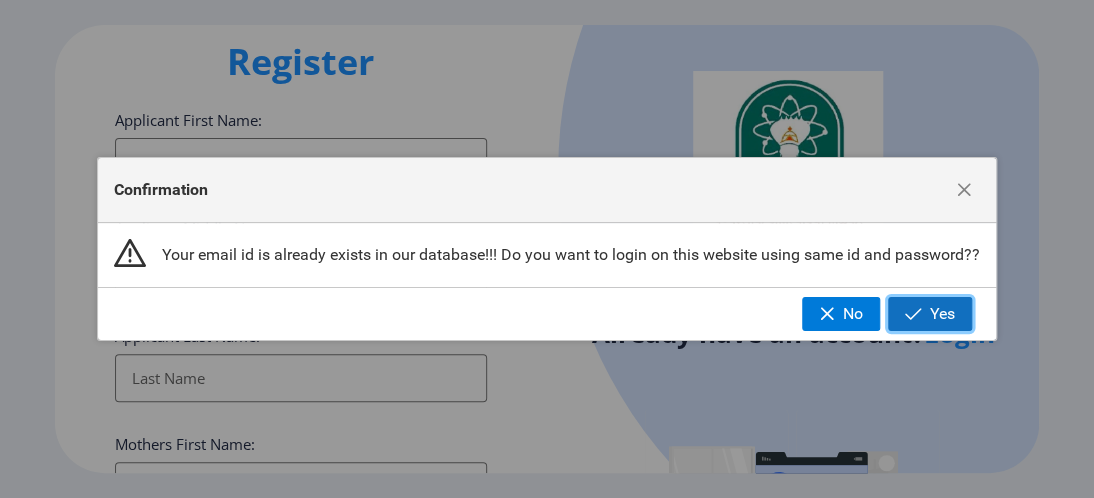 click on "Yes" 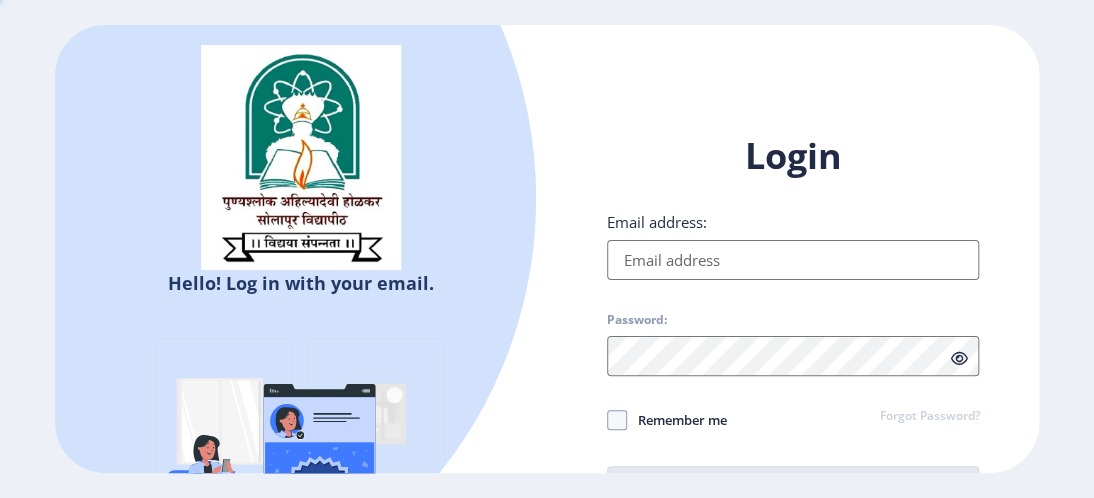 type on "[PERSON_NAME][EMAIL_ADDRESS][DOMAIN_NAME]" 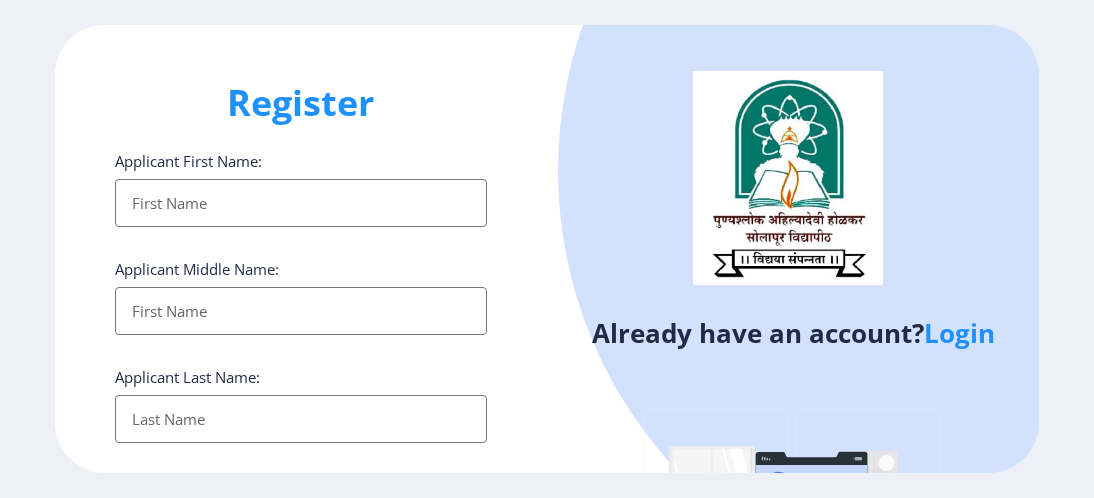 select 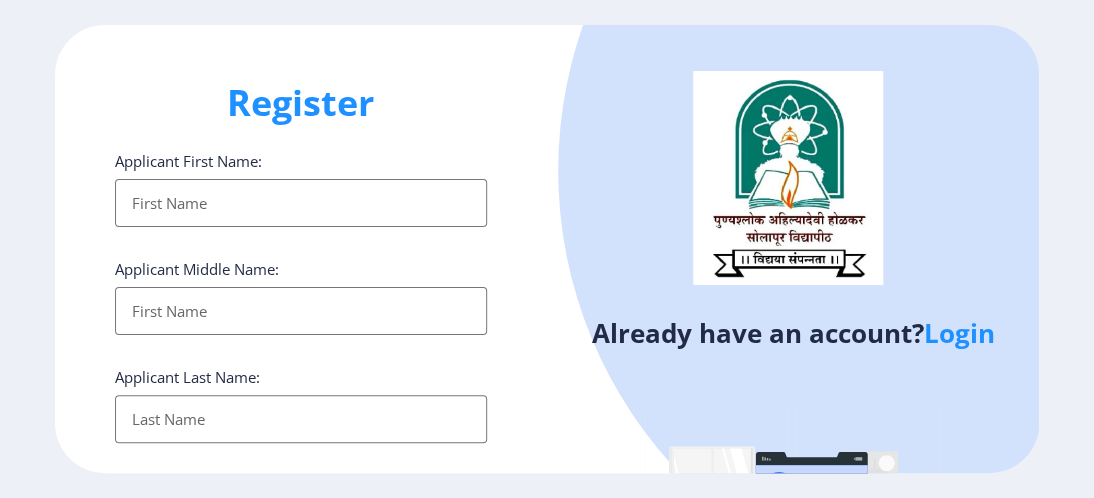 type on "[PERSON_NAME][EMAIL_ADDRESS][DOMAIN_NAME]" 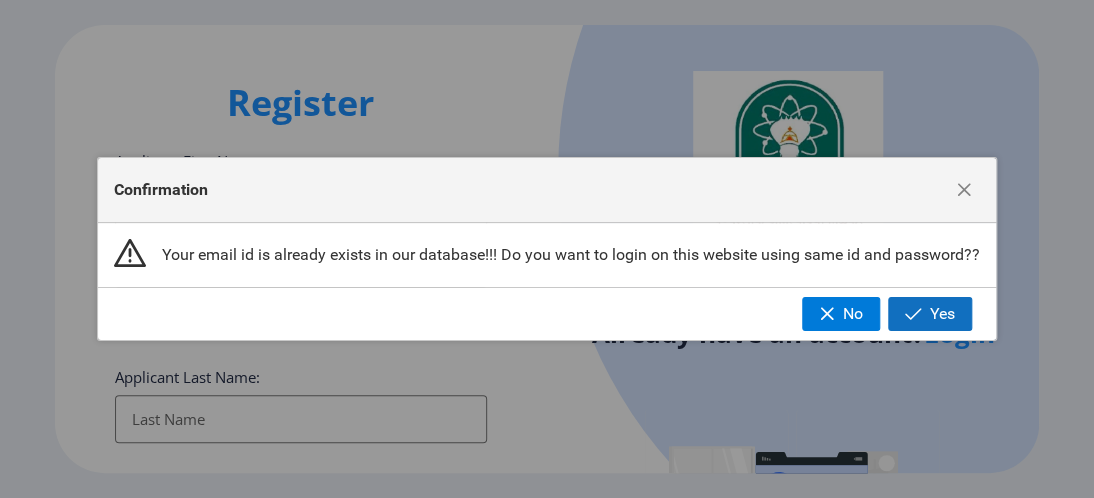 click on "Yes" 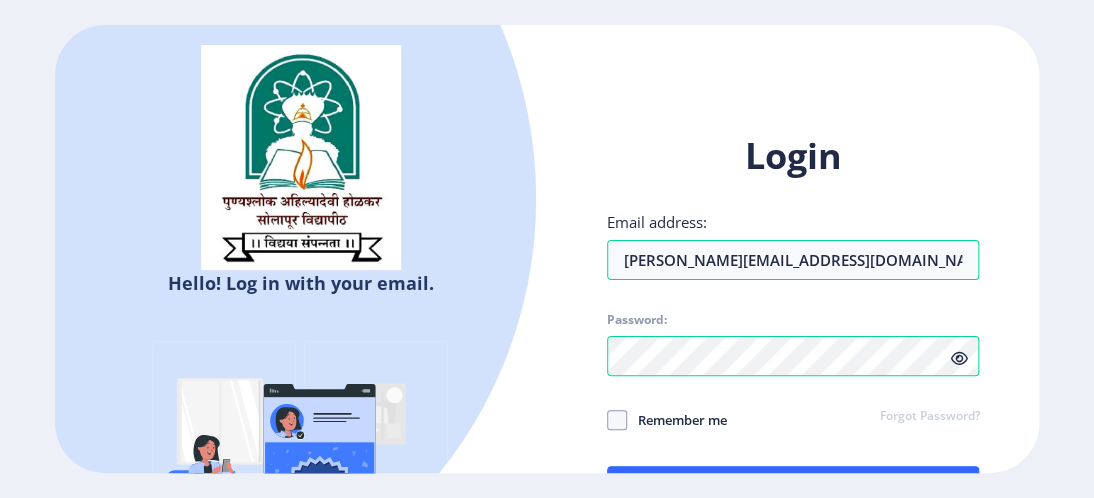 click on "Remember me" 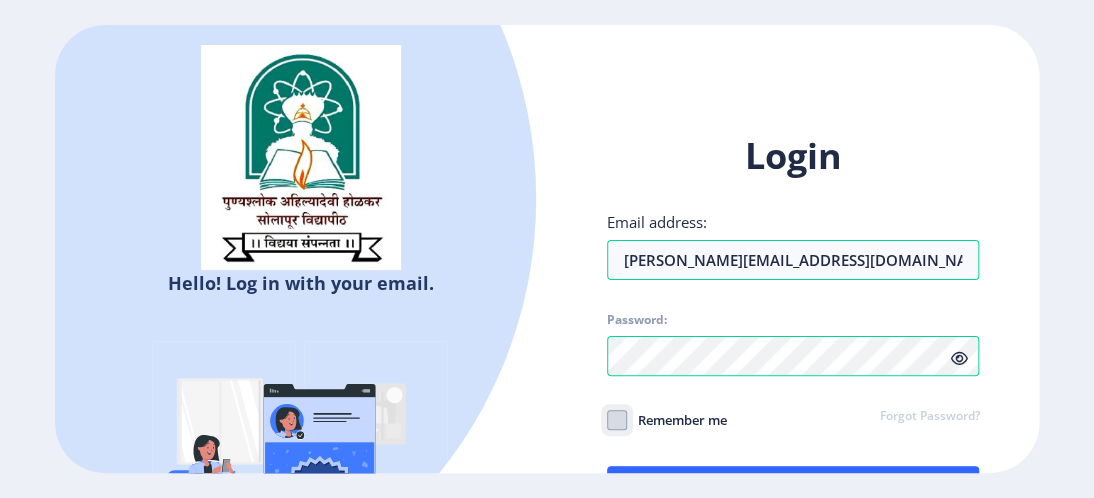 click on "Remember me" 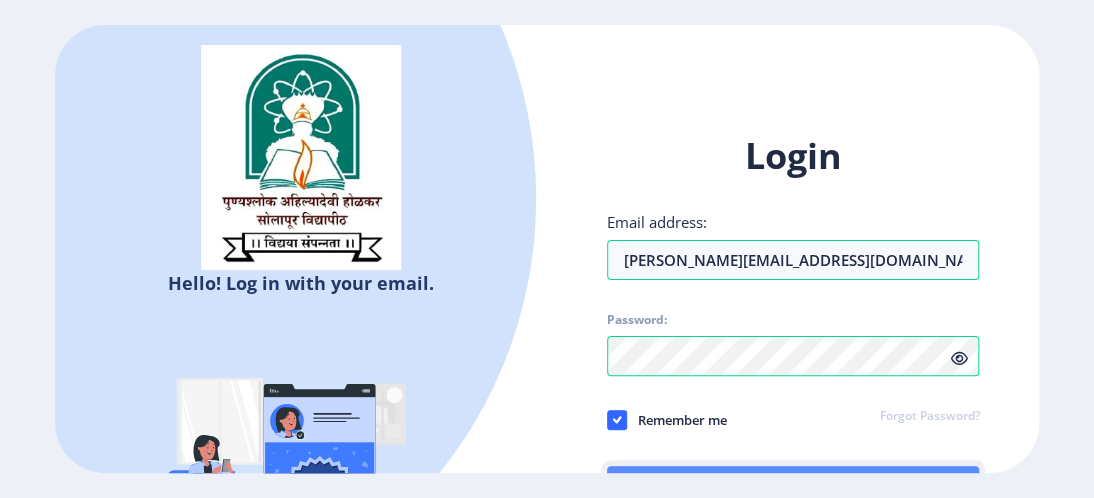 click on "Log In" 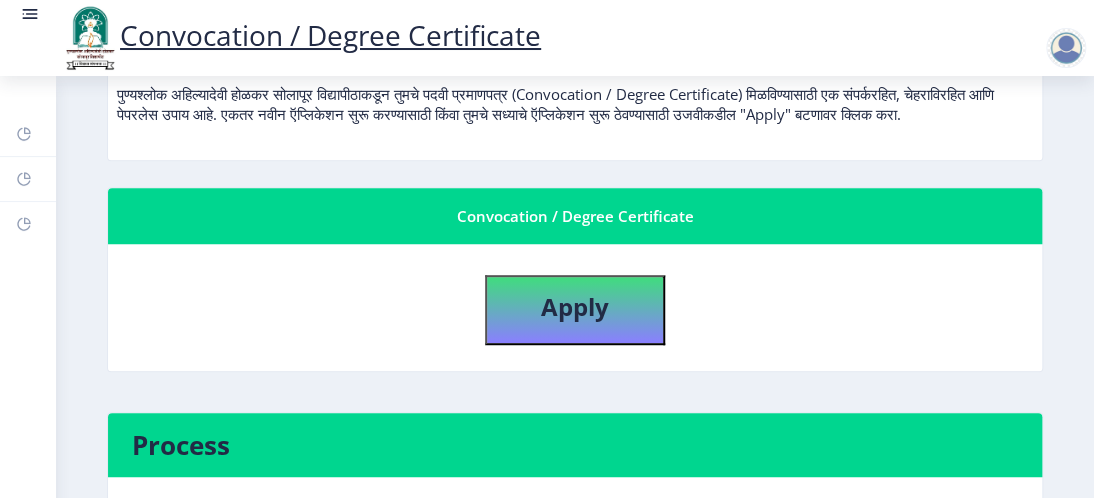 scroll, scrollTop: 300, scrollLeft: 0, axis: vertical 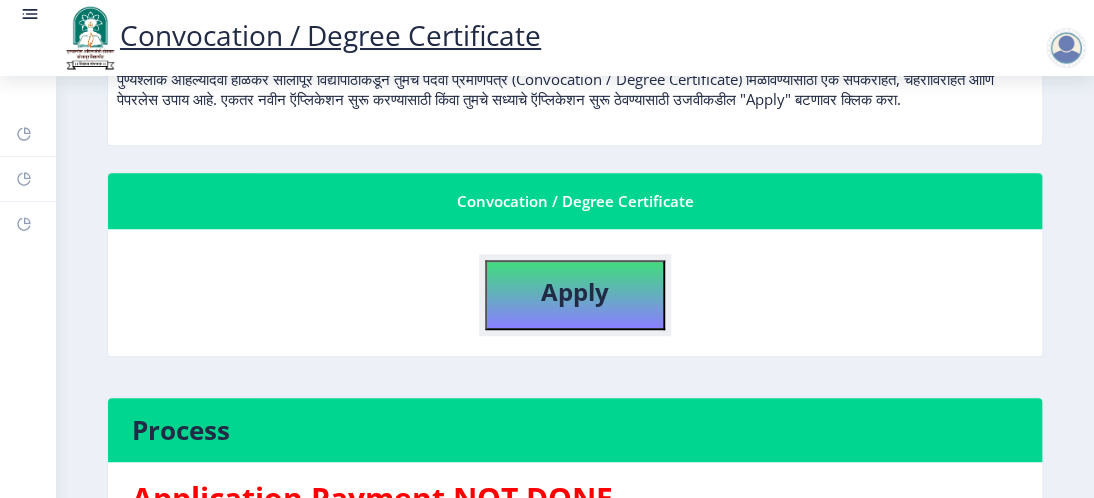 click on "Apply" 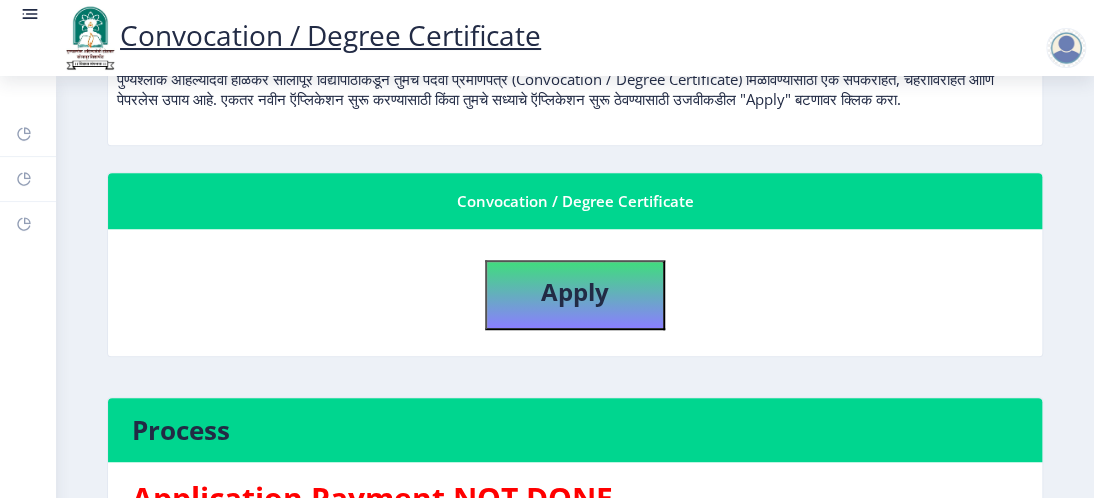 select 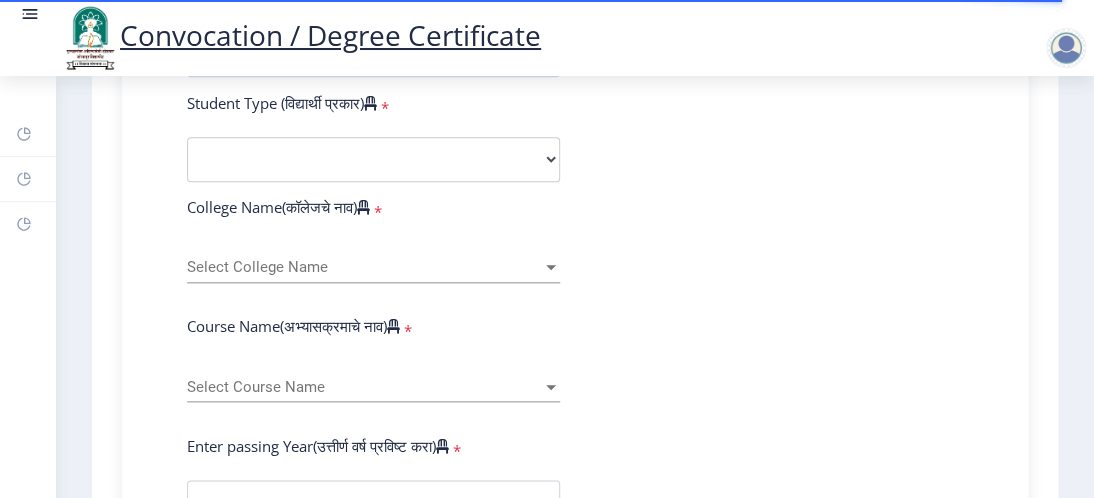 scroll, scrollTop: 500, scrollLeft: 0, axis: vertical 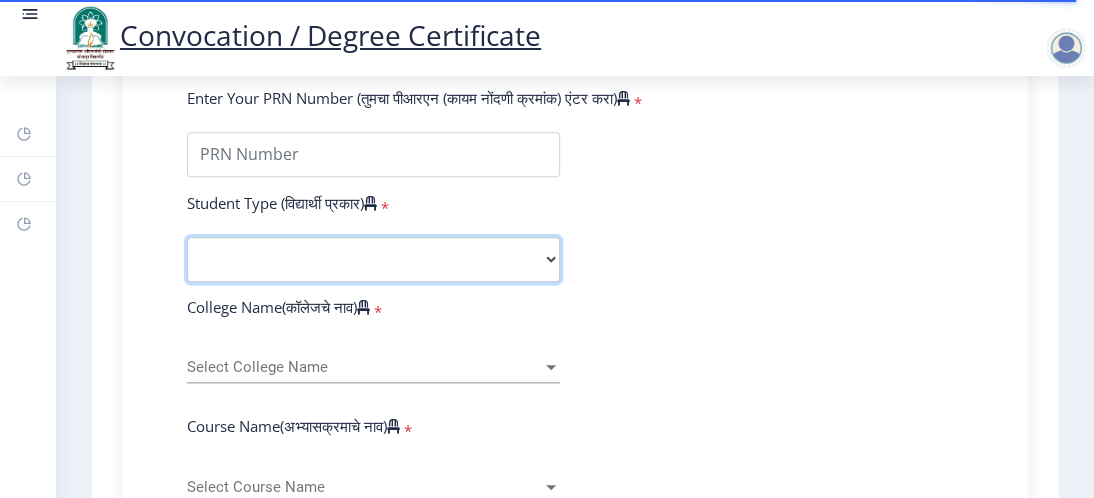 click on "Select Student Type Regular External" at bounding box center (373, 259) 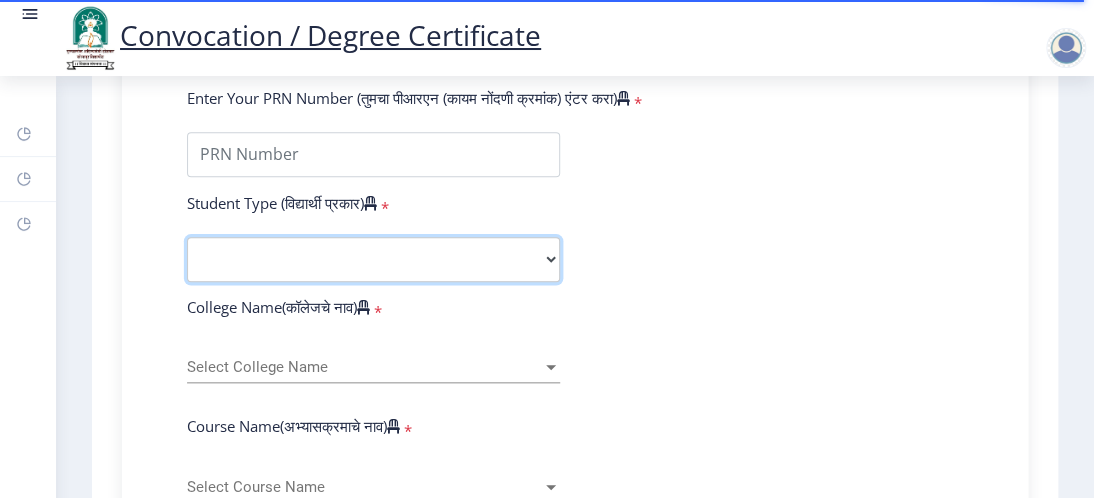 select on "External" 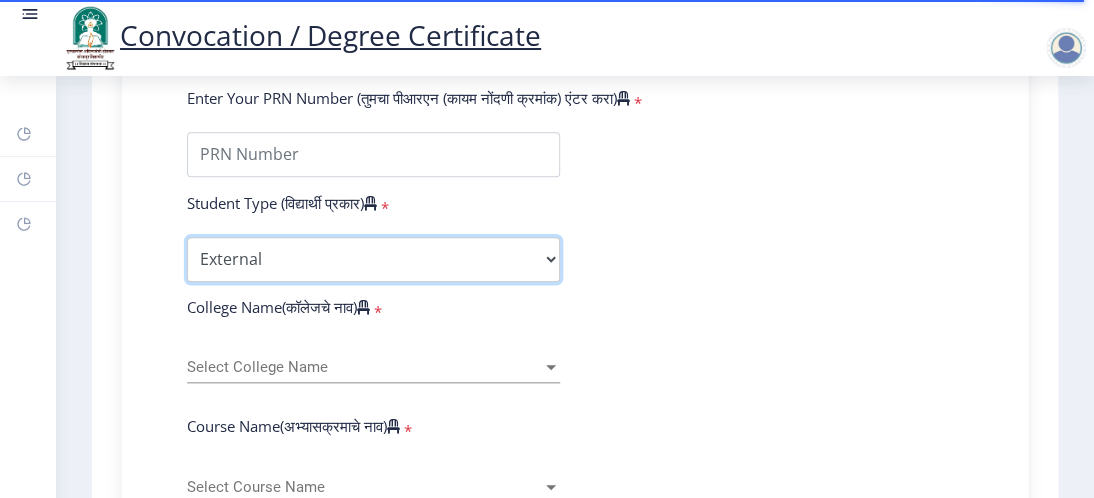 click on "Select Student Type Regular External" at bounding box center [373, 259] 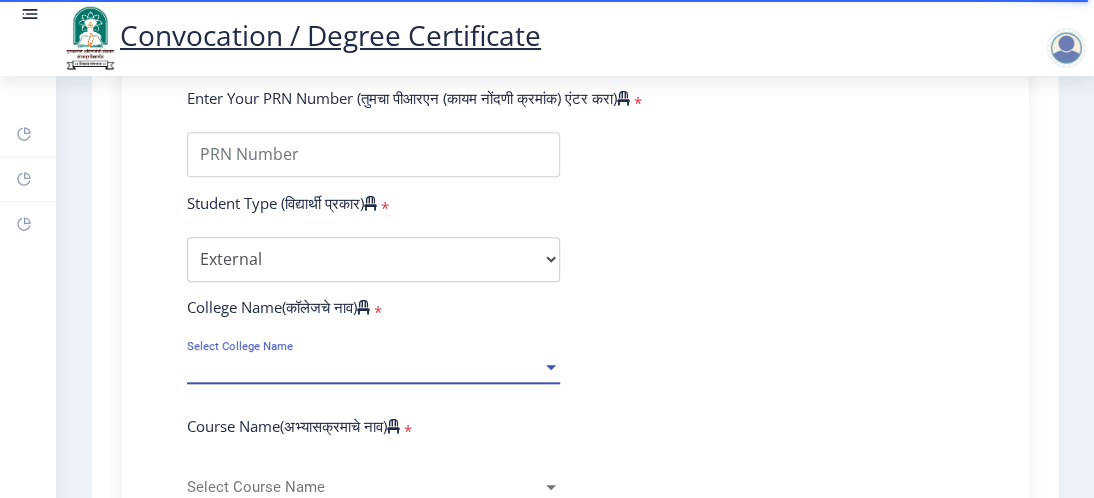 click on "Select College Name" at bounding box center [364, 367] 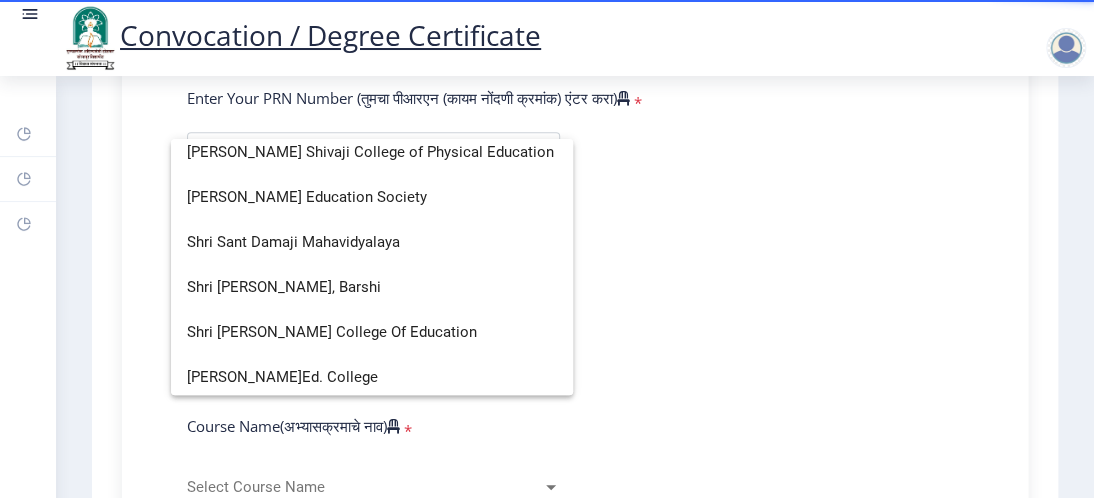 scroll, scrollTop: 5000, scrollLeft: 0, axis: vertical 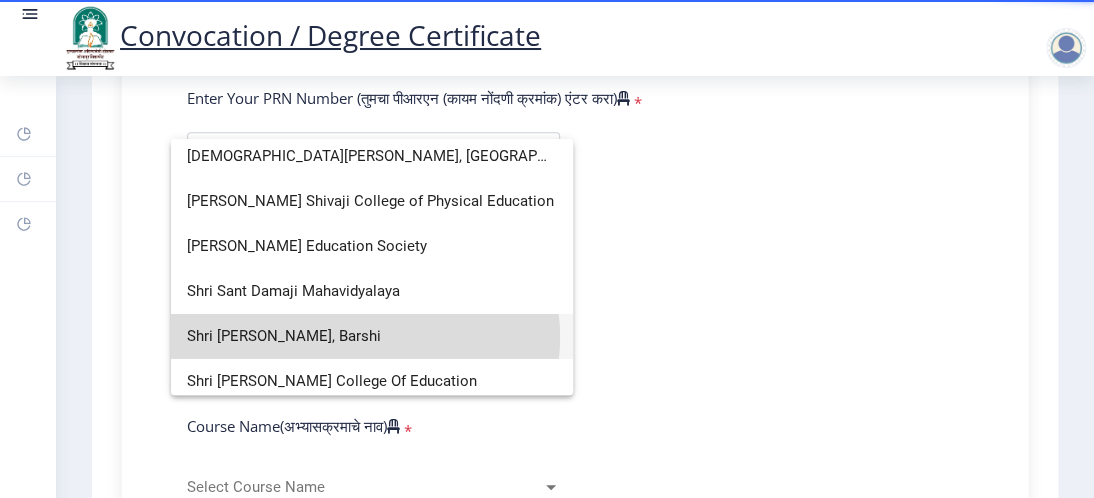 click on "Shri [PERSON_NAME], Barshi" at bounding box center [372, 336] 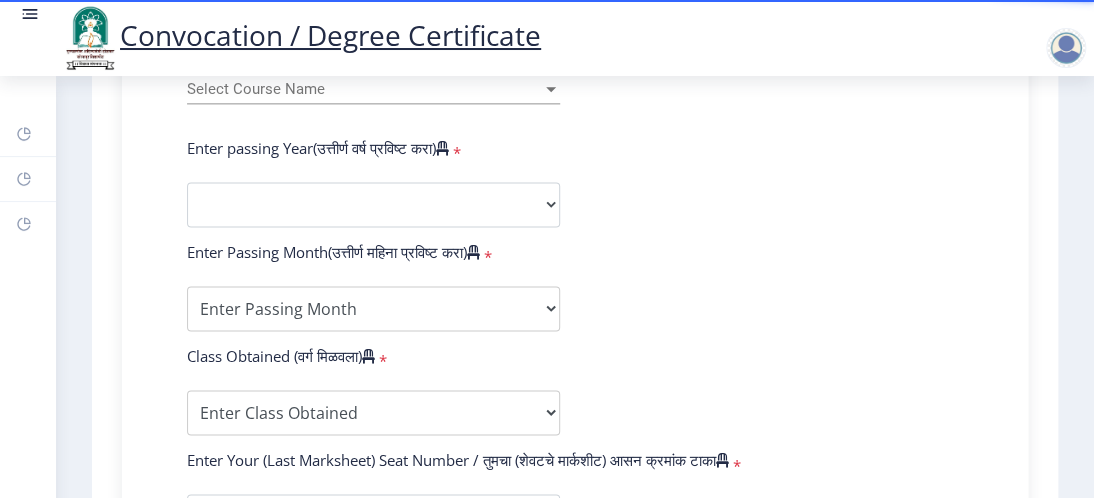 scroll, scrollTop: 900, scrollLeft: 0, axis: vertical 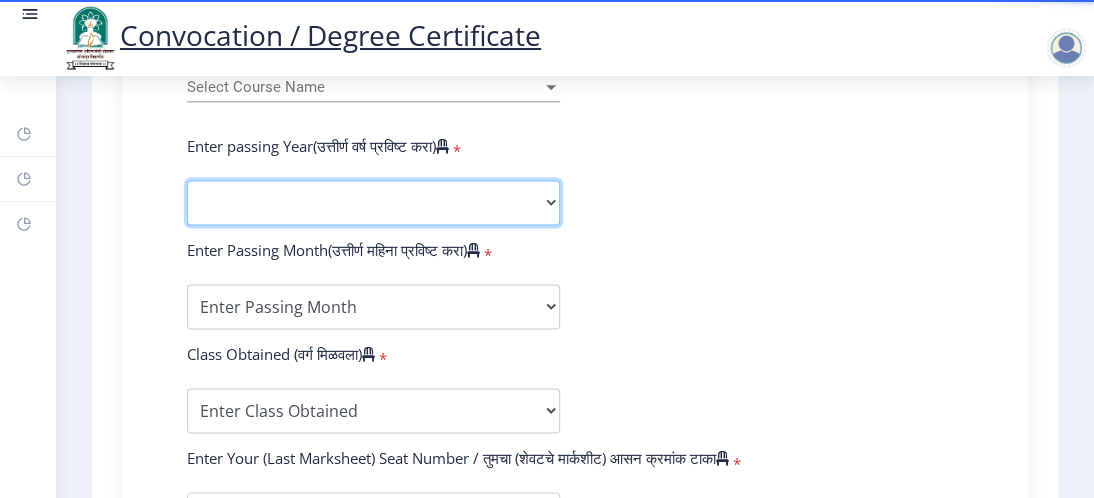 click on "2025   2024   2023   2022   2021   2020   2019   2018   2017   2016   2015   2014   2013   2012   2011   2010   2009   2008   2007   2006   2005   2004   2003   2002   2001   2000   1999   1998   1997   1996   1995   1994   1993   1992   1991   1990   1989   1988   1987   1986   1985   1984   1983   1982   1981   1980   1979   1978   1977   1976" 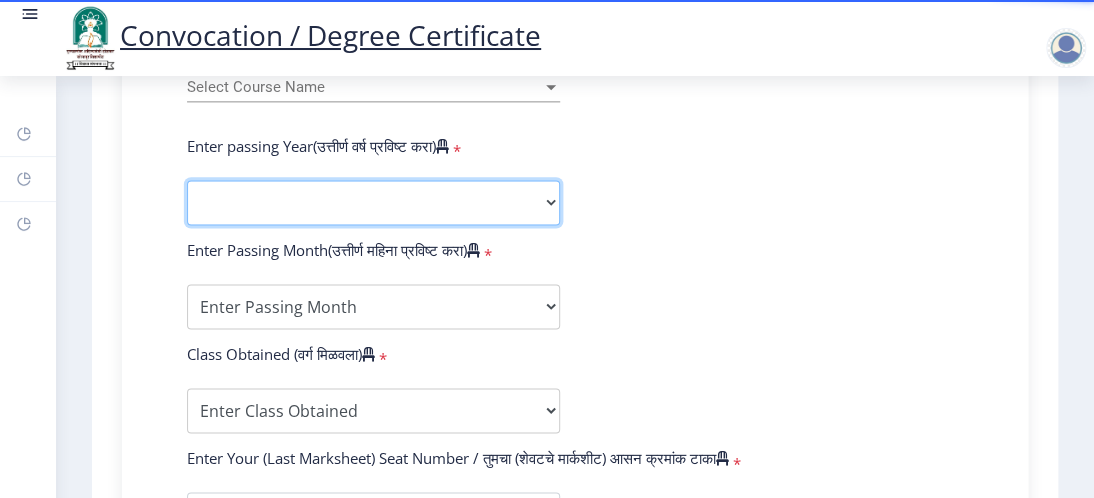 select on "2024" 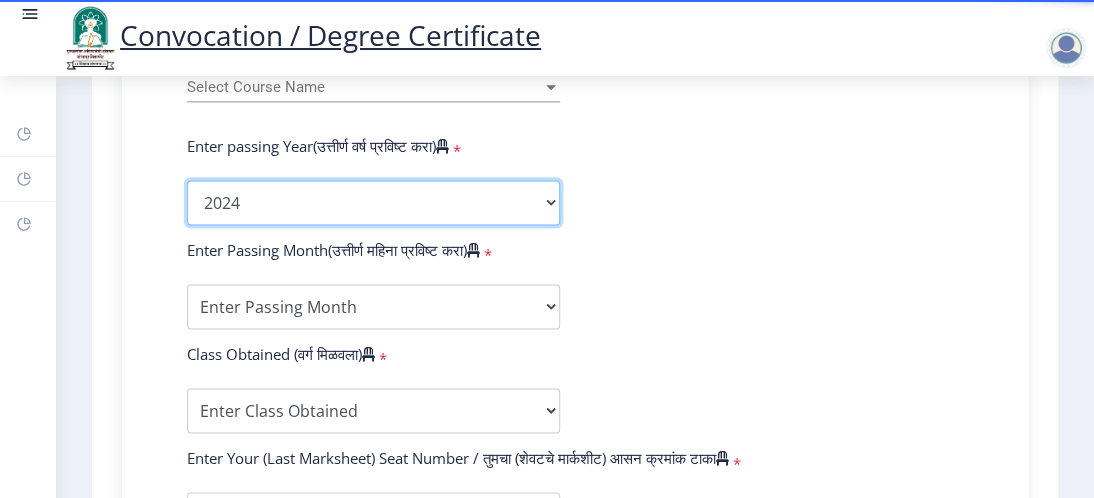 click on "2025   2024   2023   2022   2021   2020   2019   2018   2017   2016   2015   2014   2013   2012   2011   2010   2009   2008   2007   2006   2005   2004   2003   2002   2001   2000   1999   1998   1997   1996   1995   1994   1993   1992   1991   1990   1989   1988   1987   1986   1985   1984   1983   1982   1981   1980   1979   1978   1977   1976" 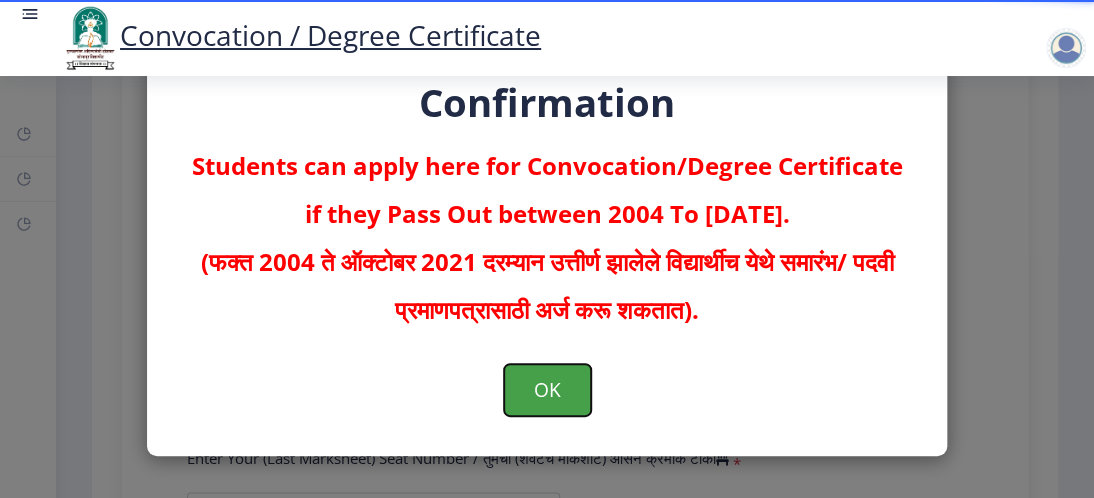 click on "OK" 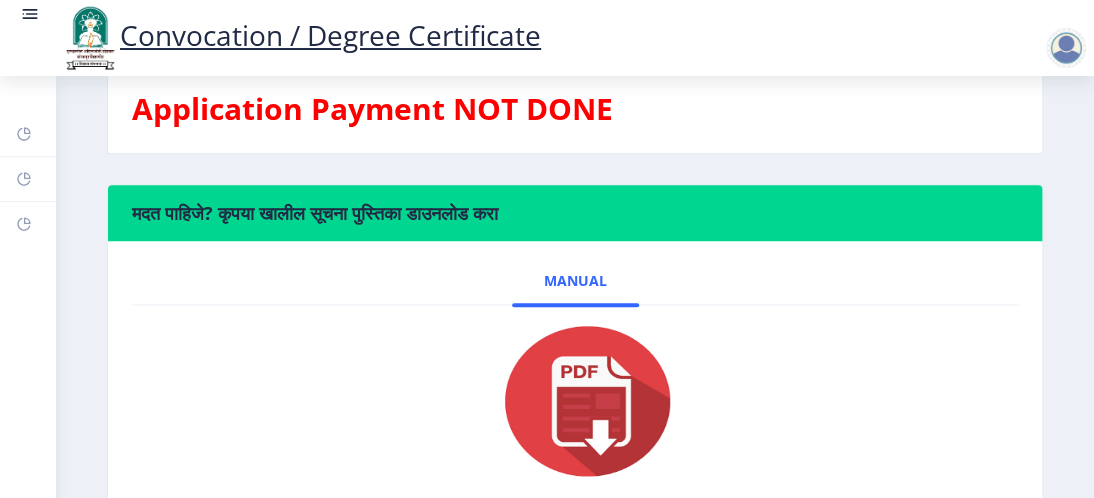 scroll, scrollTop: 700, scrollLeft: 0, axis: vertical 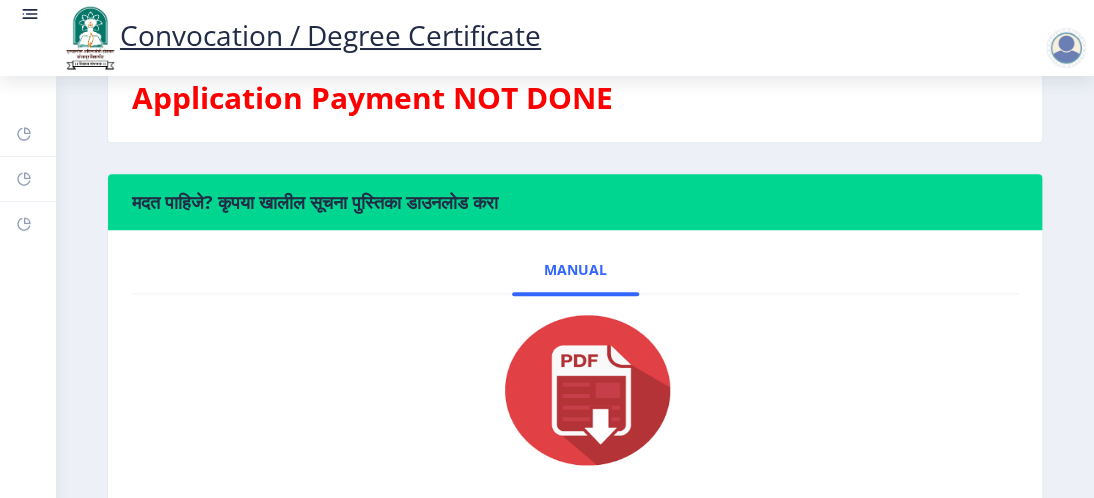 click 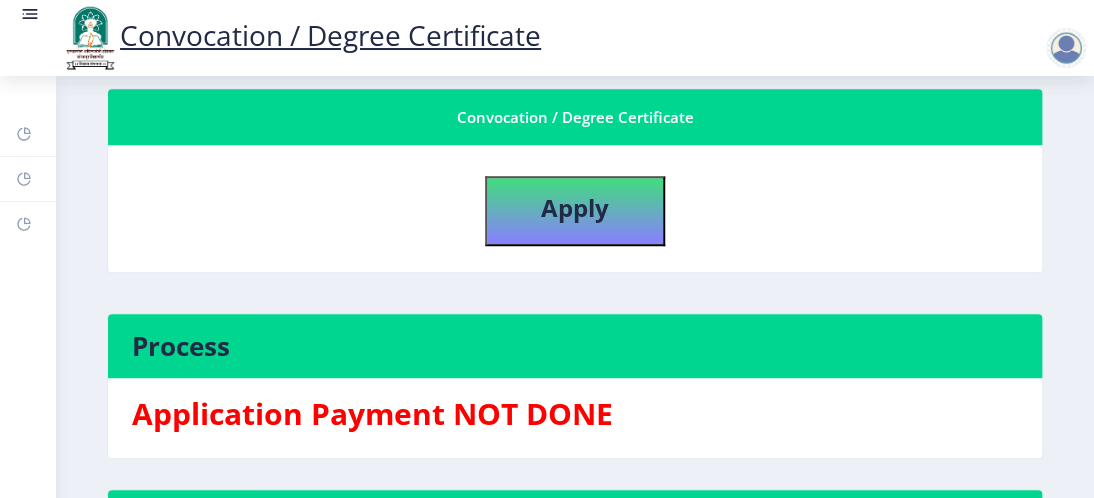 scroll, scrollTop: 300, scrollLeft: 0, axis: vertical 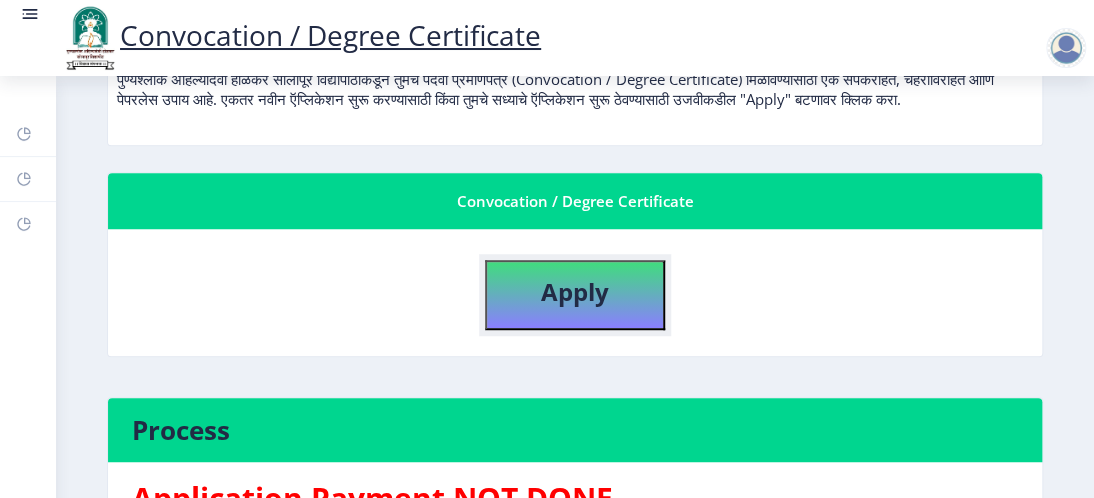 click on "Apply" 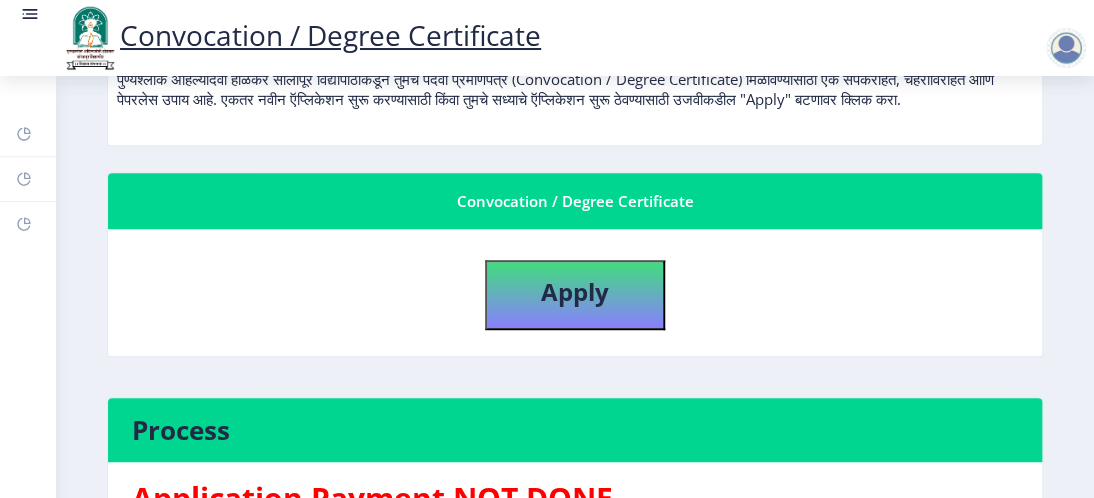 select 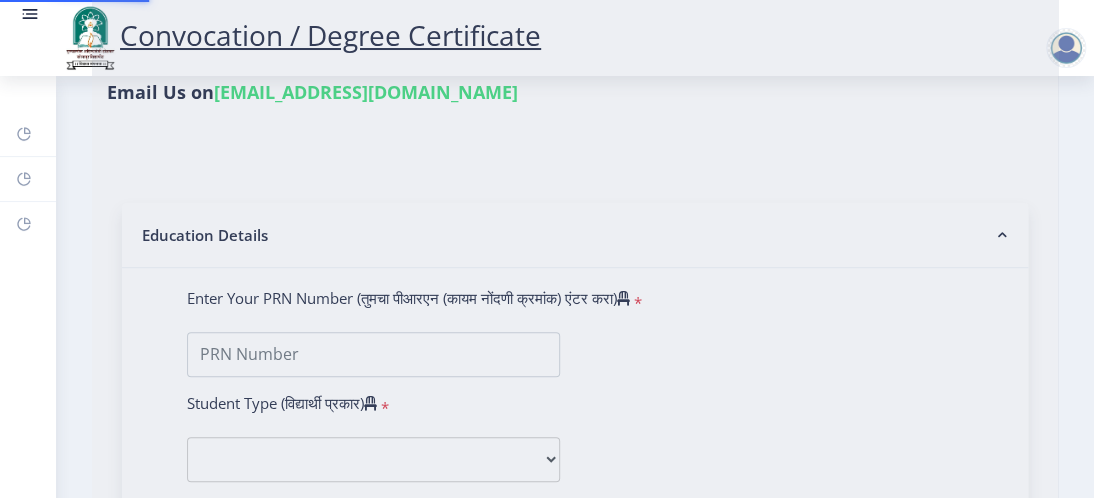 type on "katwate" 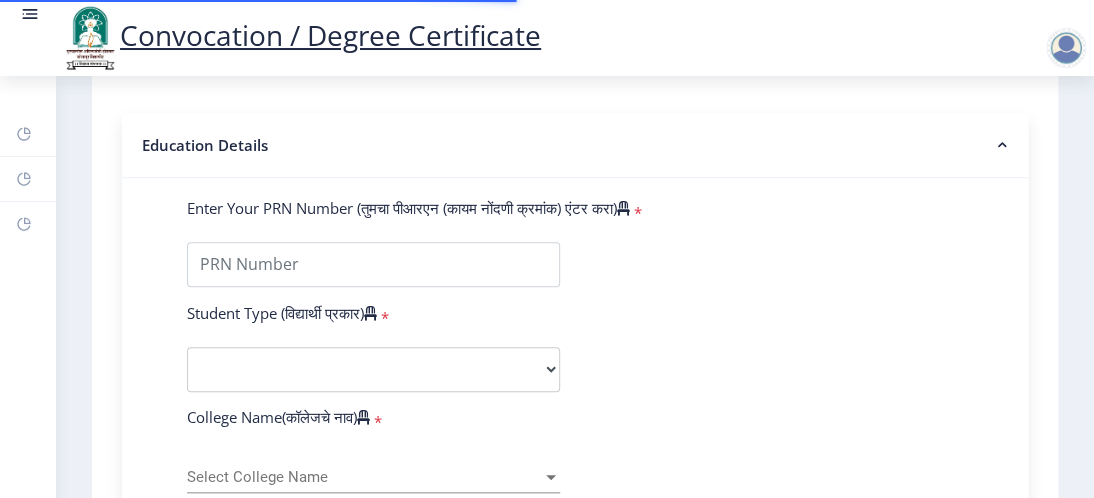 scroll, scrollTop: 400, scrollLeft: 0, axis: vertical 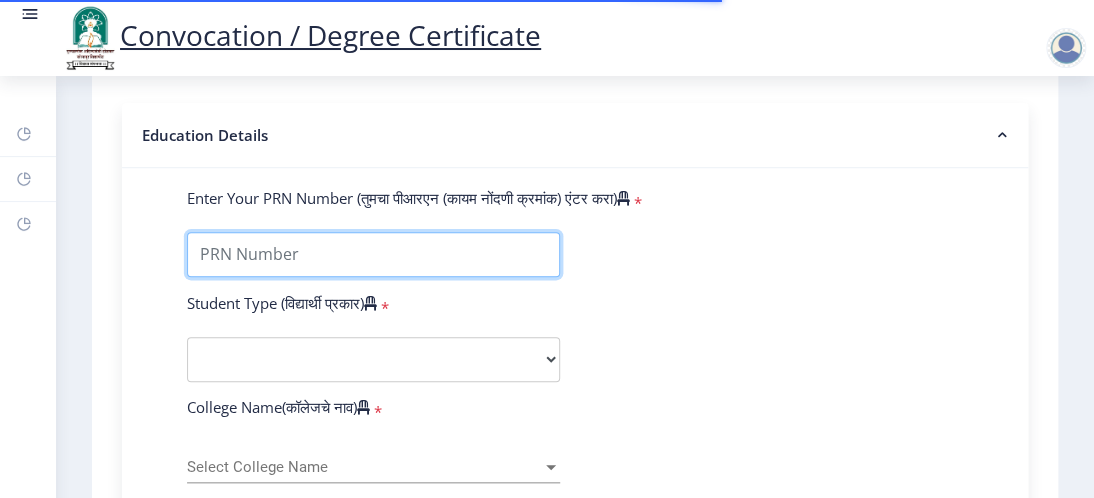 click on "Enter Your PRN Number (तुमचा पीआरएन (कायम नोंदणी क्रमांक) एंटर करा)" at bounding box center [373, 254] 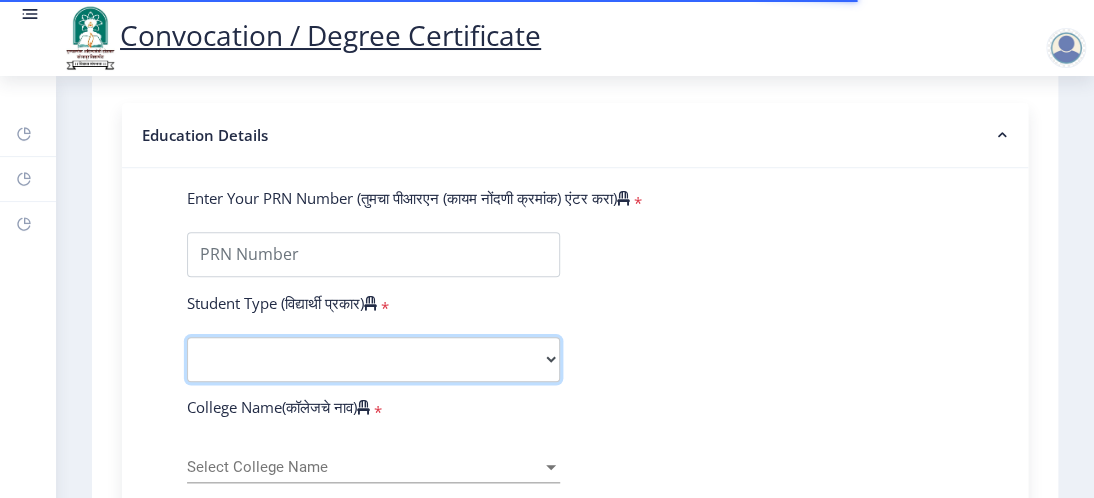 click on "Select Student Type Regular External" at bounding box center (373, 359) 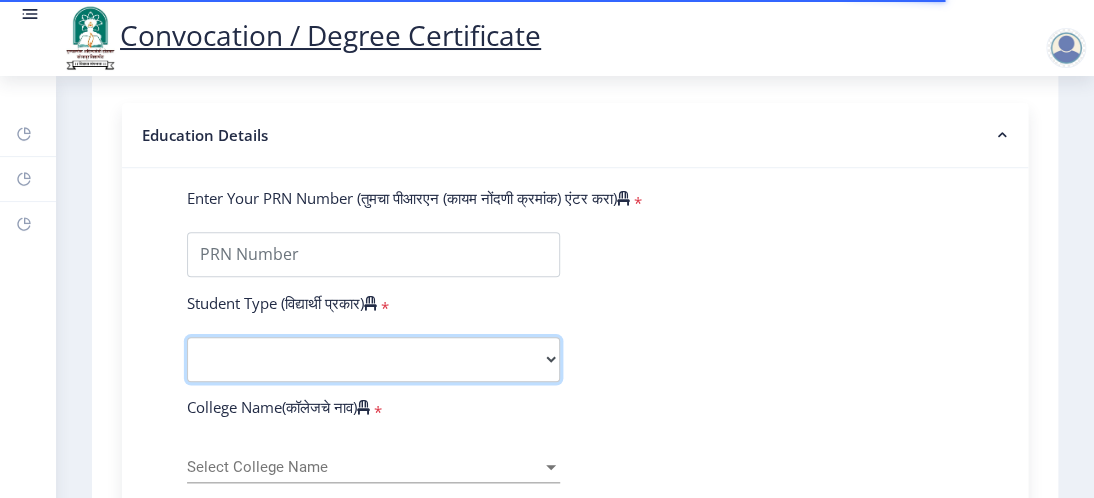 select on "External" 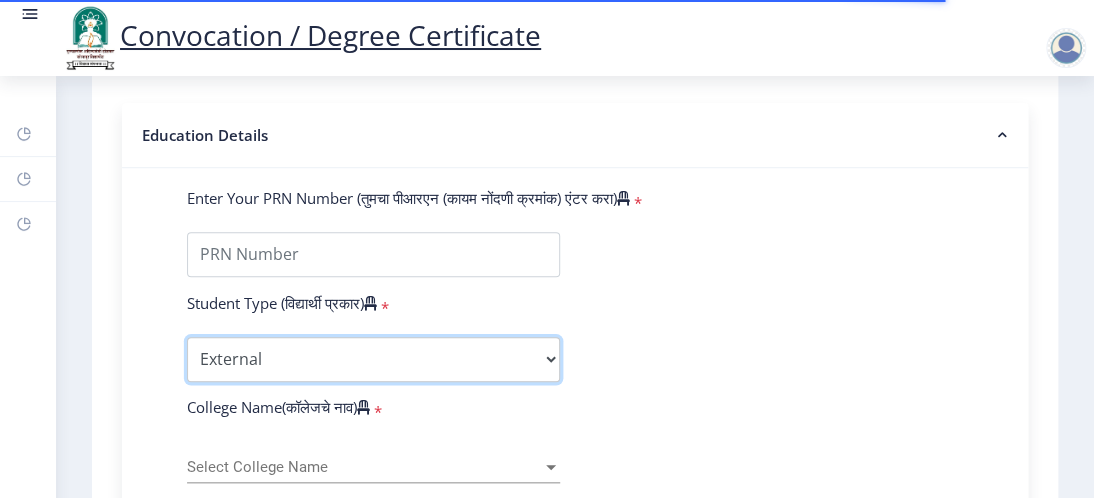 click on "Select Student Type Regular External" at bounding box center (373, 359) 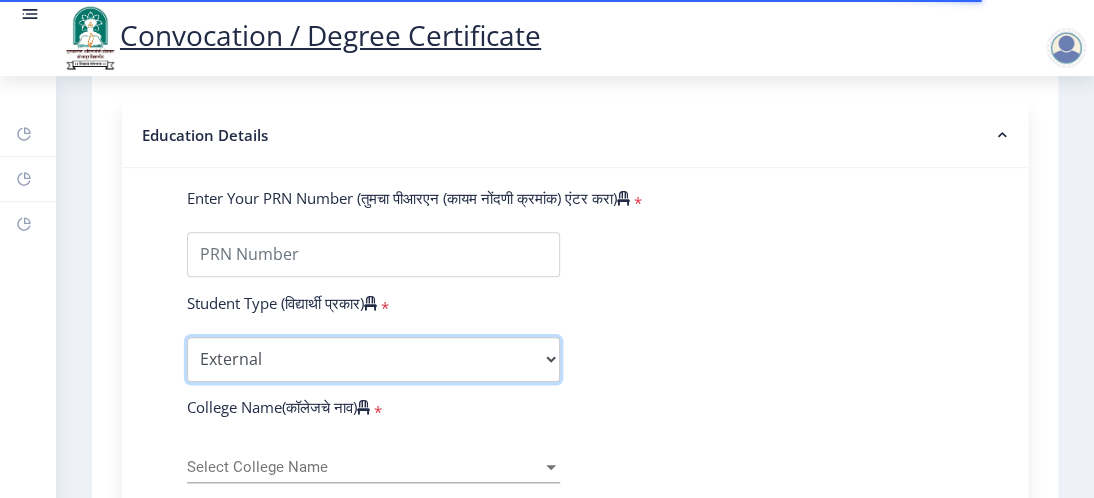 scroll, scrollTop: 600, scrollLeft: 0, axis: vertical 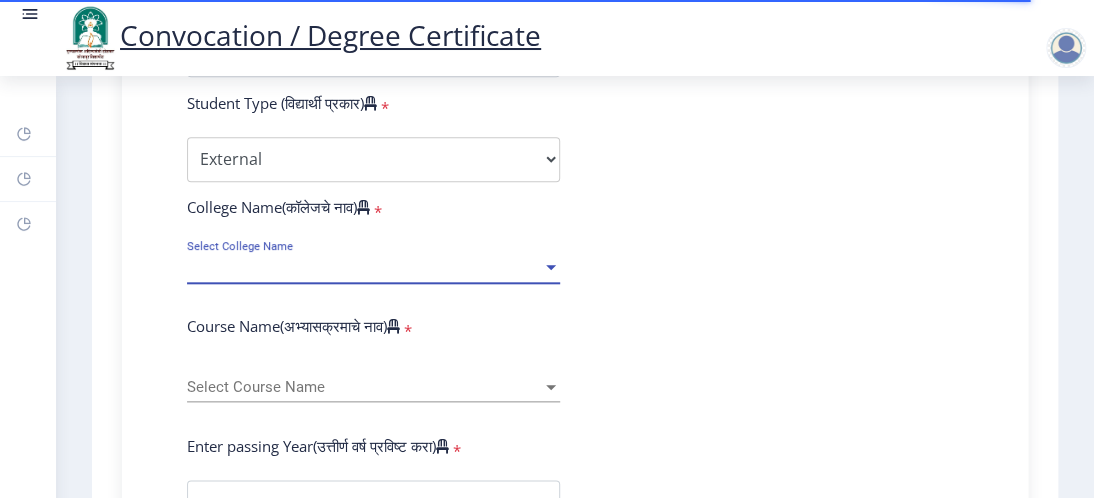 click on "Select College Name" at bounding box center [364, 267] 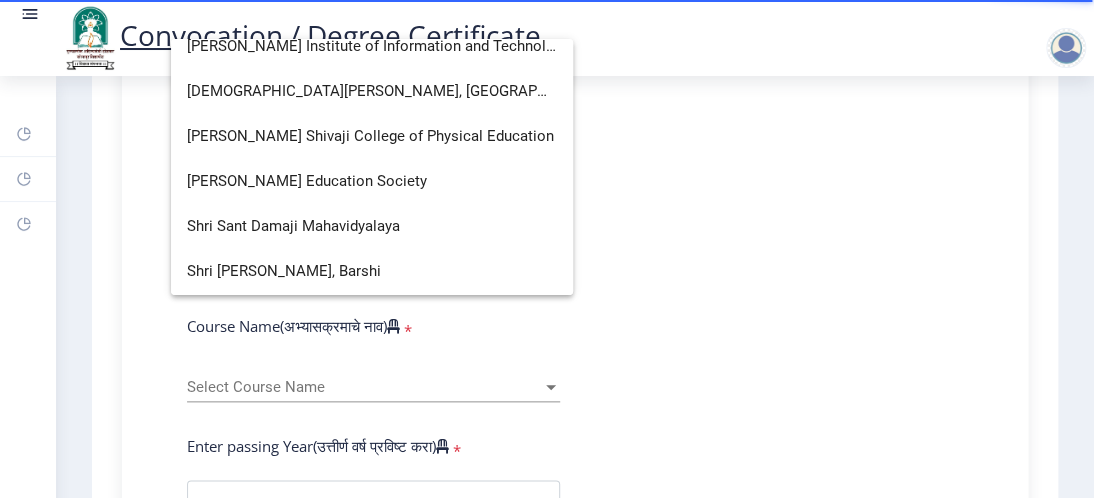 scroll, scrollTop: 5000, scrollLeft: 0, axis: vertical 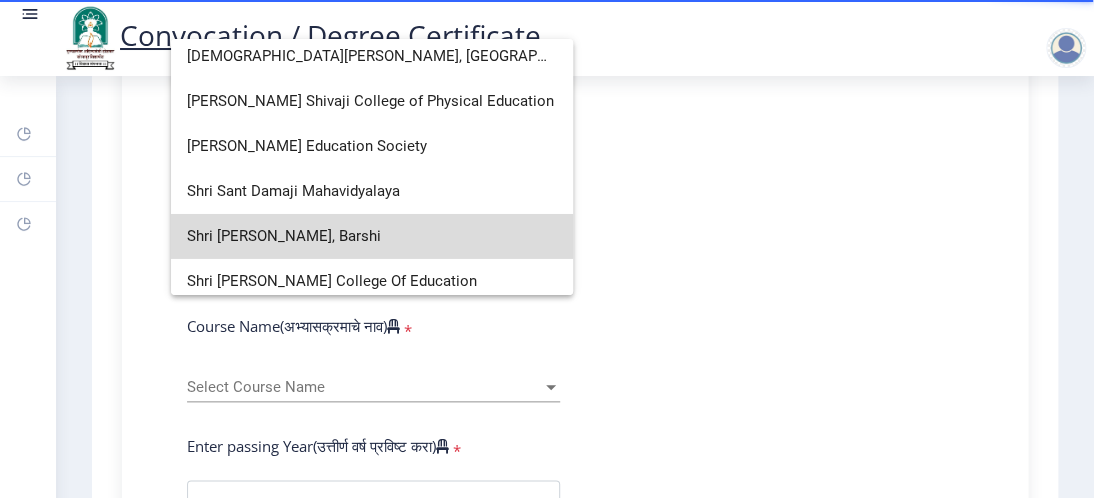 click on "Shri [PERSON_NAME], Barshi" at bounding box center (372, 236) 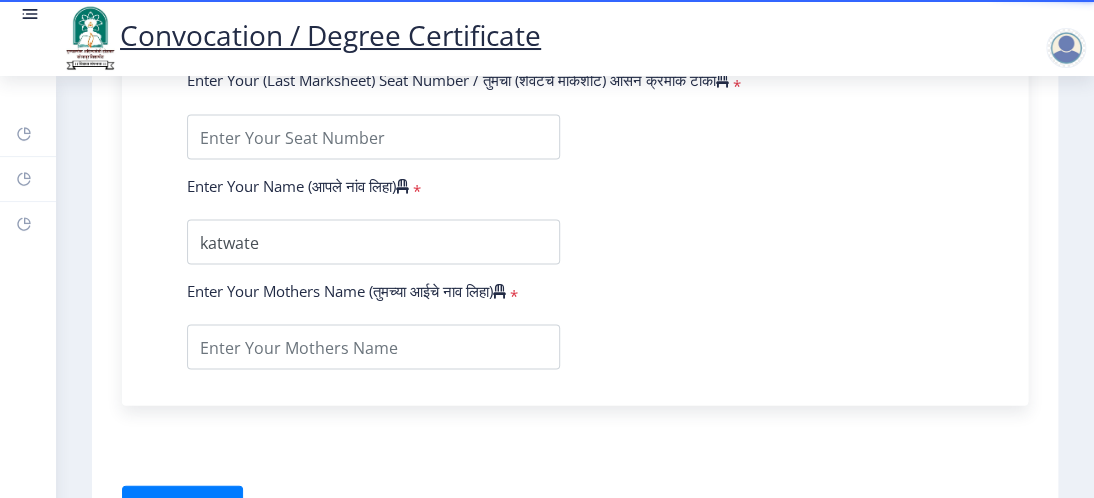 scroll, scrollTop: 1300, scrollLeft: 0, axis: vertical 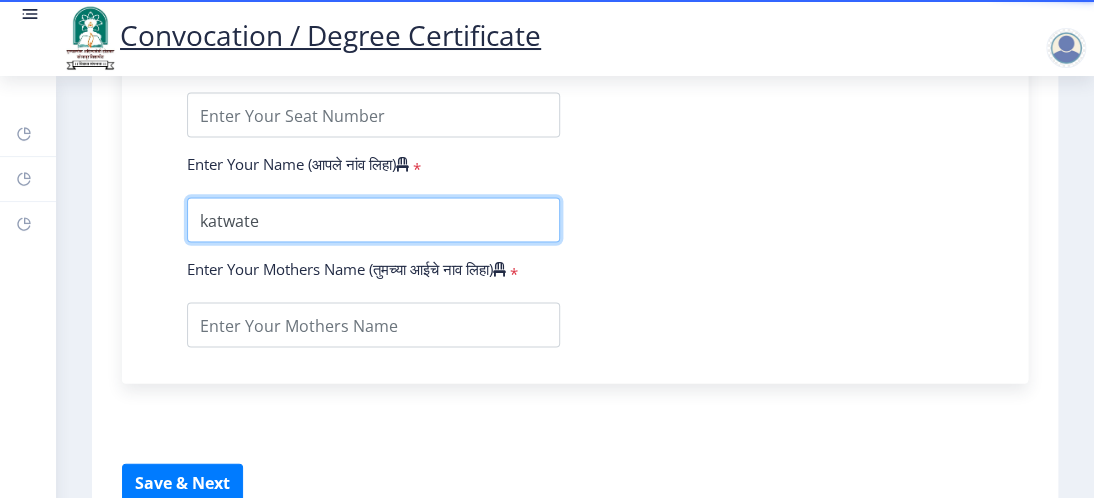 click at bounding box center [373, 219] 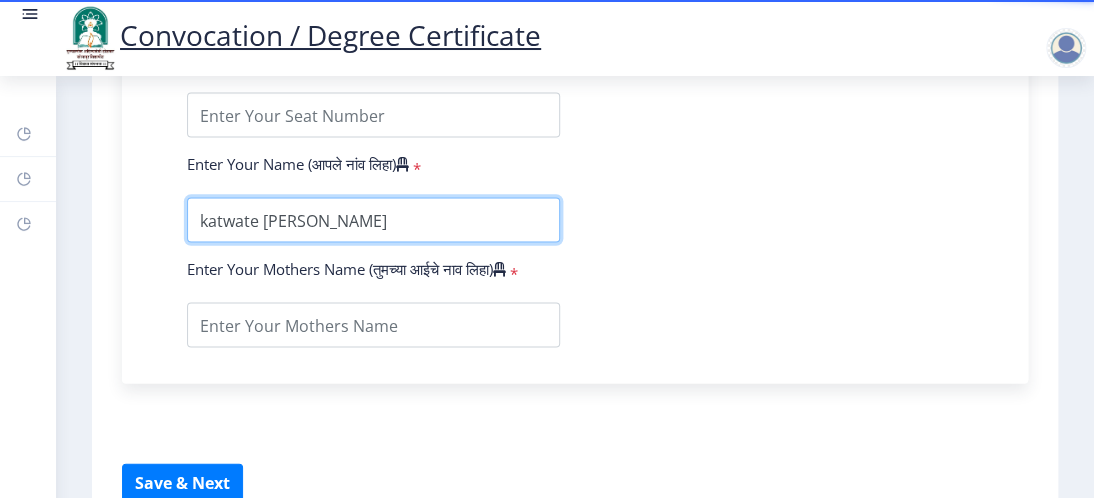 type on "katwate [PERSON_NAME]" 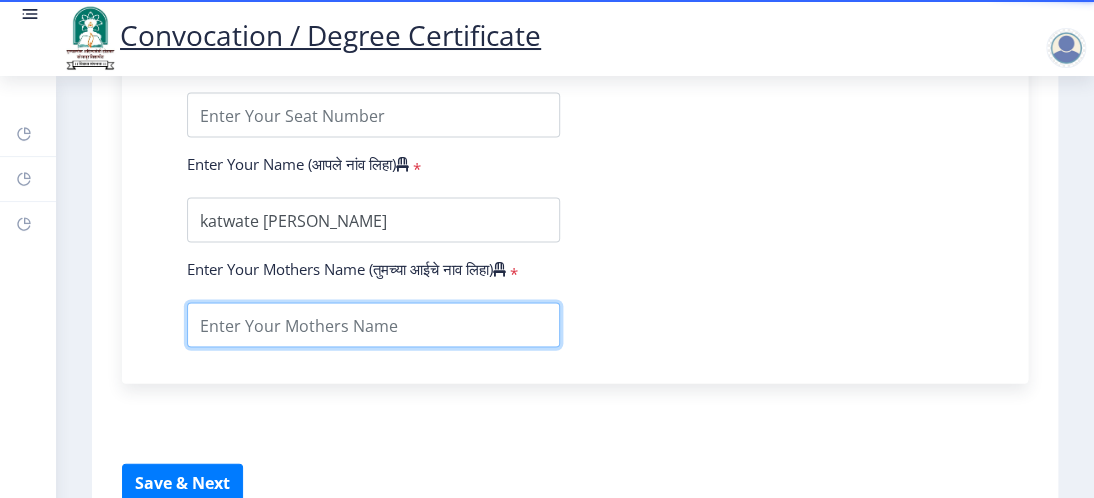 click at bounding box center [373, 324] 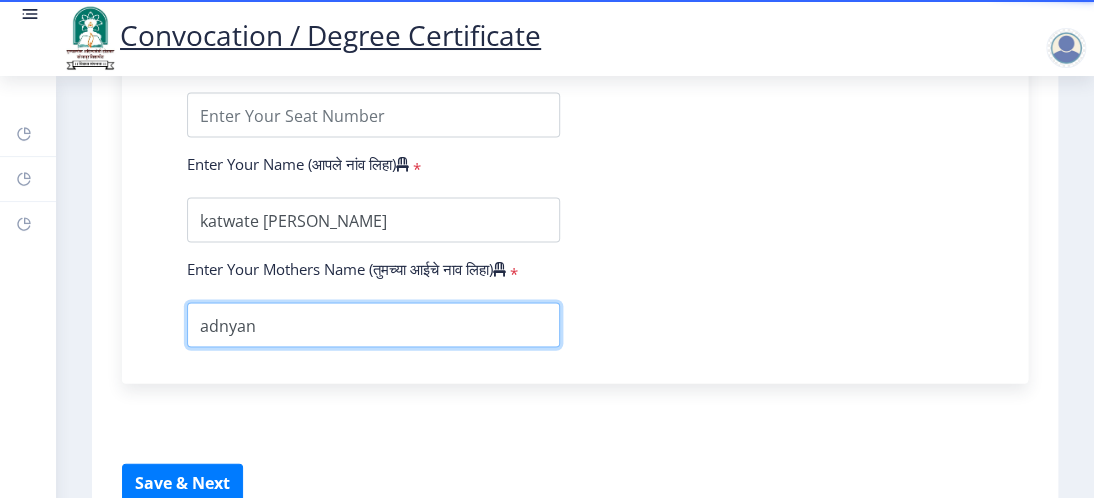 click at bounding box center (373, 324) 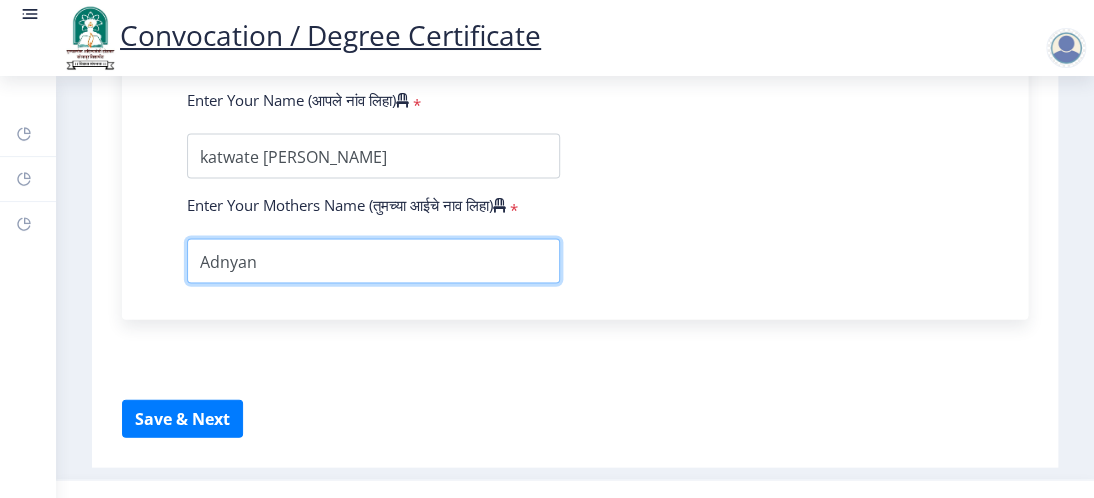 scroll, scrollTop: 1424, scrollLeft: 0, axis: vertical 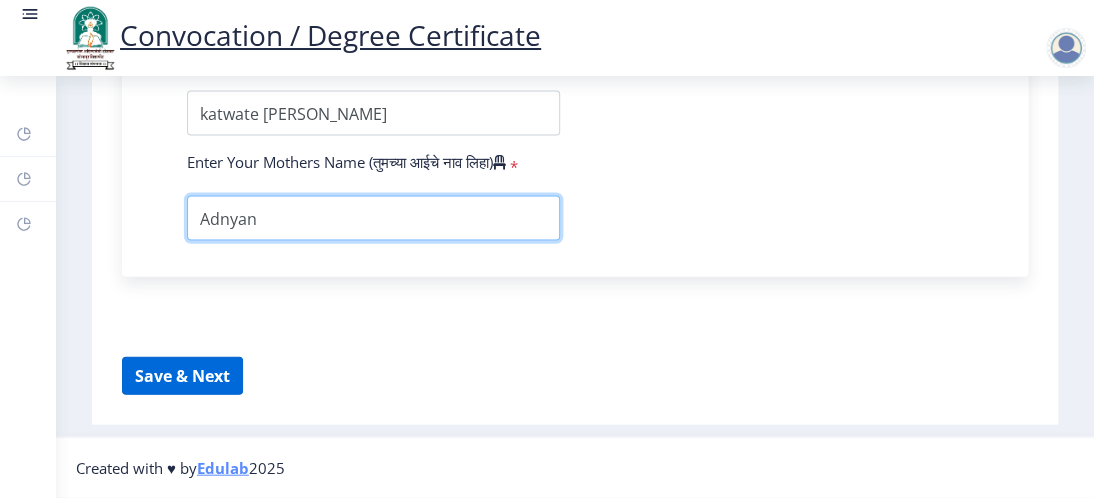 type on "Adnyan" 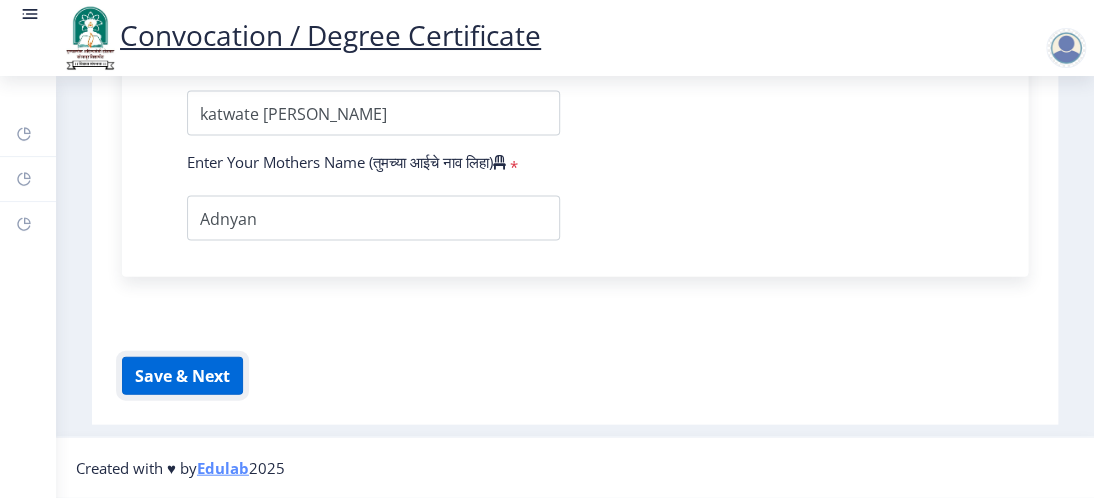 click on "Save & Next" 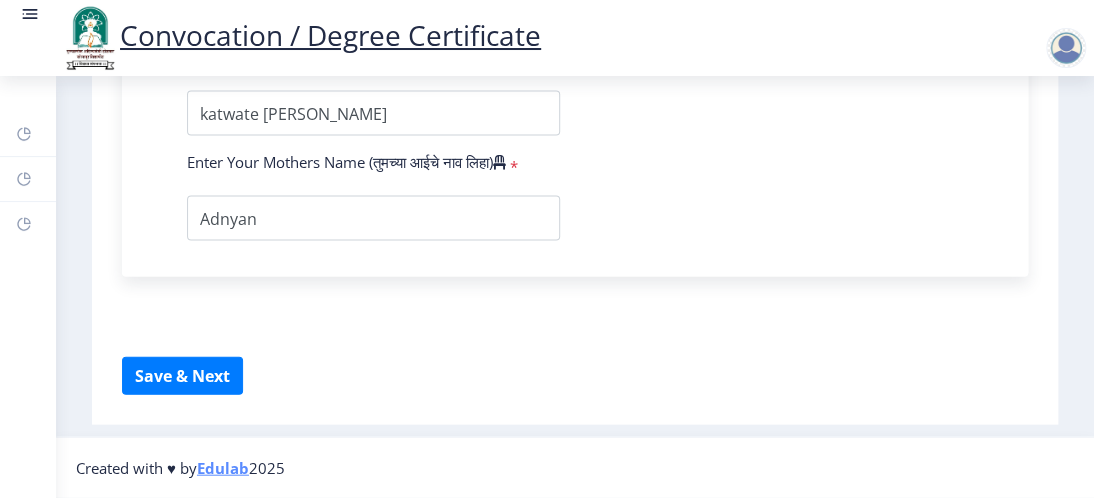 click 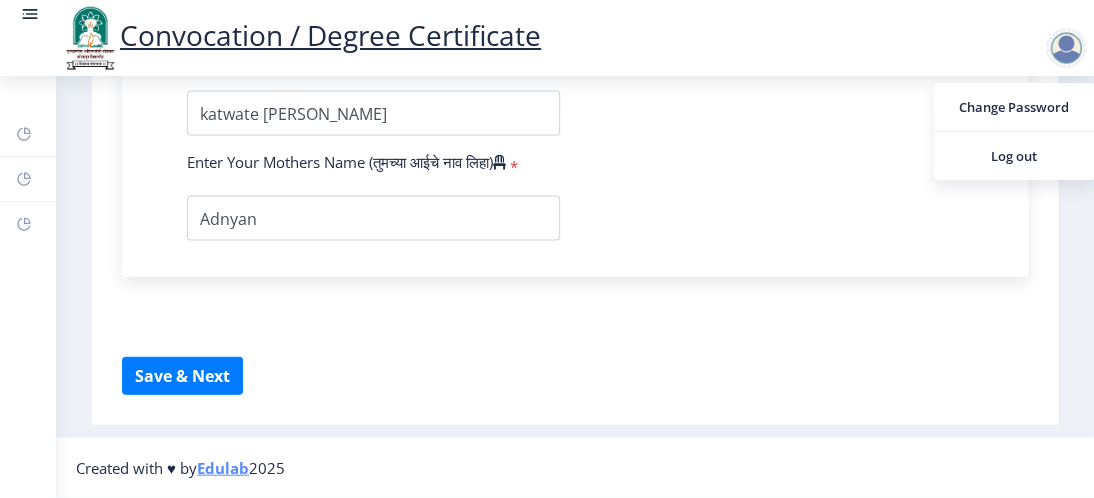 click on "Enter Your PRN Number (तुमचा पीआरएन (कायम नोंदणी क्रमांक) एंटर करा)   * Student Type (विद्यार्थी प्रकार)    * Select Student Type Regular External College Name(कॉलेजचे नाव)   * Shri [PERSON_NAME], Barshi Select College Name Course Name(अभ्यासक्रमाचे नाव)   * Select Course Name Select Course Name Enter passing Year(उत्तीर्ण वर्ष प्रविष्ट करा)   *  2025   2024   2023   2022   2021   2020   2019   2018   2017   2016   2015   2014   2013   2012   2011   2010   2009   2008   2007   2006   2005   2004   2003   2002   2001   2000   1999   1998   1997   1996   1995   1994   1993   1992   1991   1990   1989   1988   1987   1986   1985   1984   1983   1982   1981   1980   1979   1978   1977   1976  Enter Passing Month(उत्तीर्ण महिना प्रविष्ट करा)   * May" 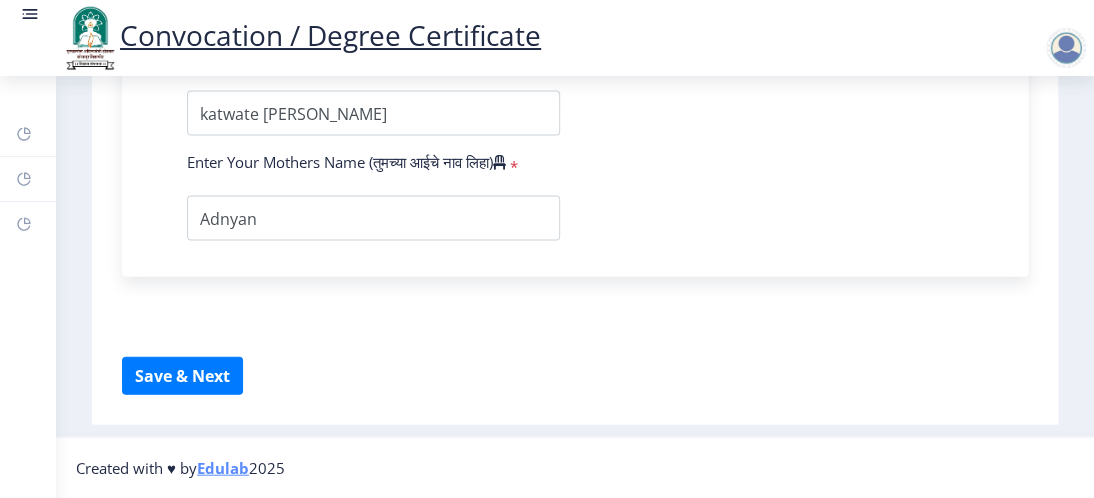 scroll, scrollTop: 1124, scrollLeft: 0, axis: vertical 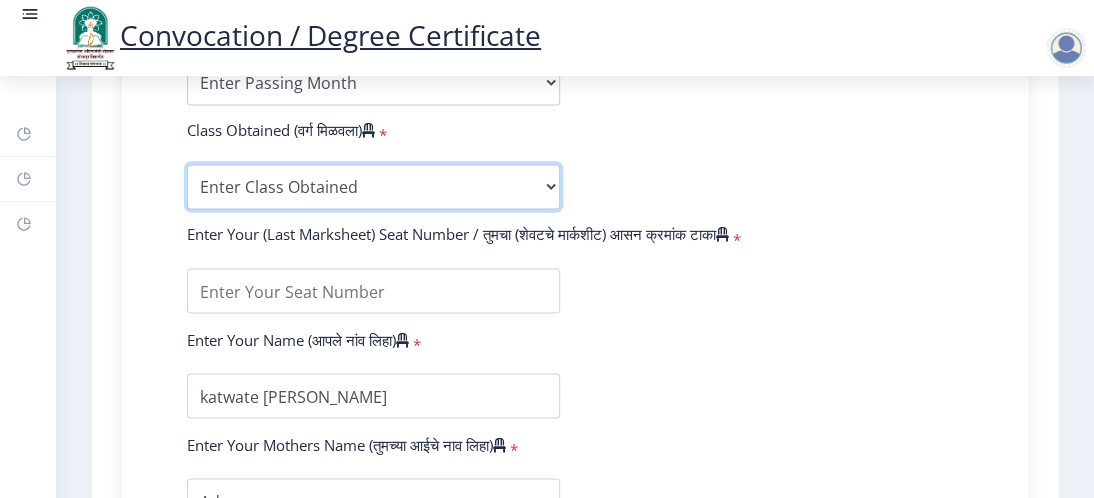 click on "Enter Class Obtained DISTINCTION FIRST CLASS HIGHER SECOND CLASS SECOND CLASS PASS CLASS OUTSTANDING - EXEMPLARY FIRST CLASS WITH DISTINCTION Grade O Grade A+ Grade A Grade B+ Grade B Grade C+ Grade C Grade D Grade E" at bounding box center (373, 186) 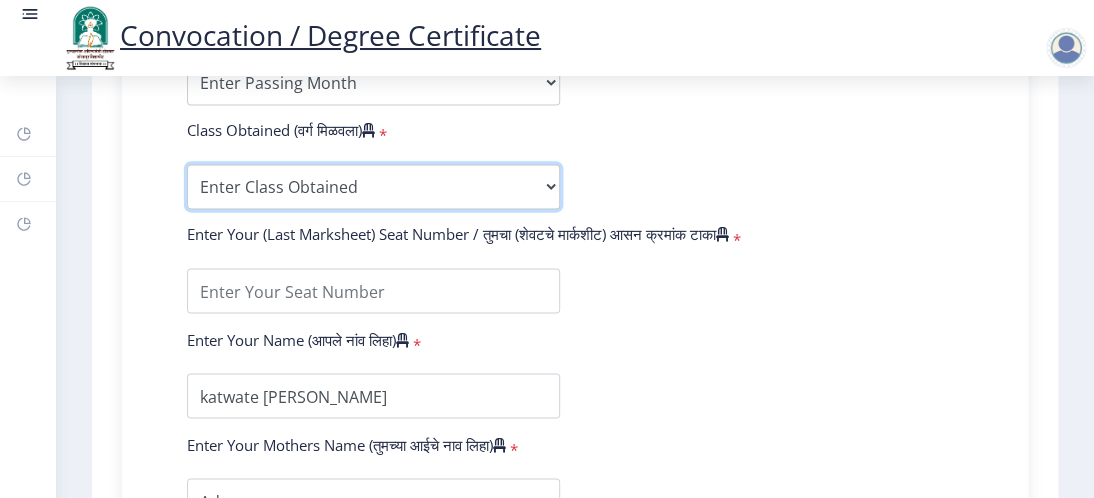 select on "DISTINCTION" 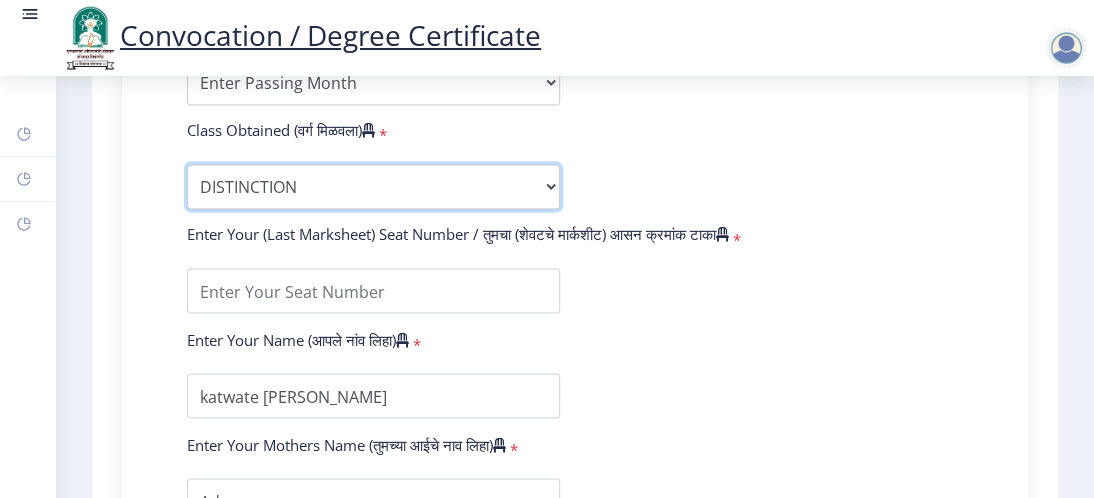 click on "Enter Class Obtained DISTINCTION FIRST CLASS HIGHER SECOND CLASS SECOND CLASS PASS CLASS OUTSTANDING - EXEMPLARY FIRST CLASS WITH DISTINCTION Grade O Grade A+ Grade A Grade B+ Grade B Grade C+ Grade C Grade D Grade E" at bounding box center [373, 186] 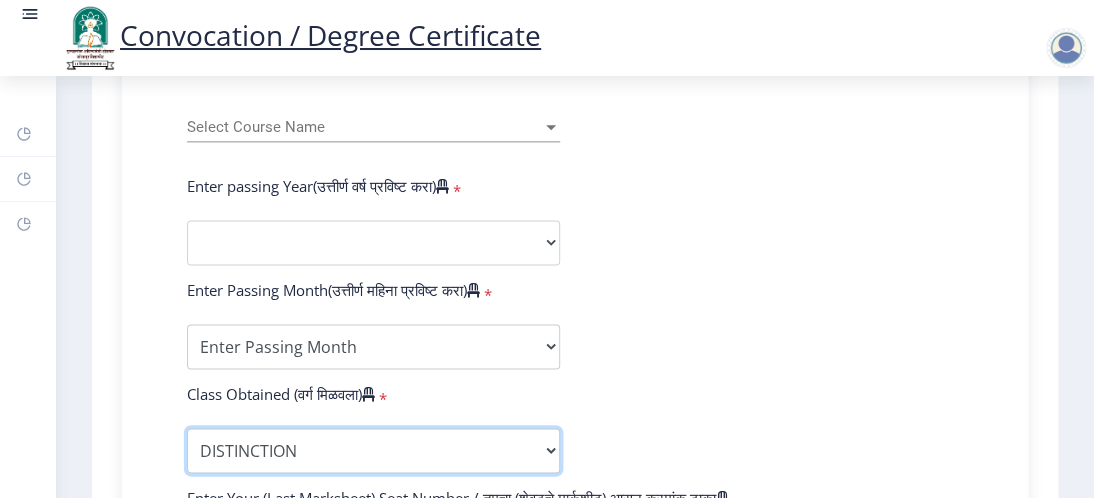 scroll, scrollTop: 824, scrollLeft: 0, axis: vertical 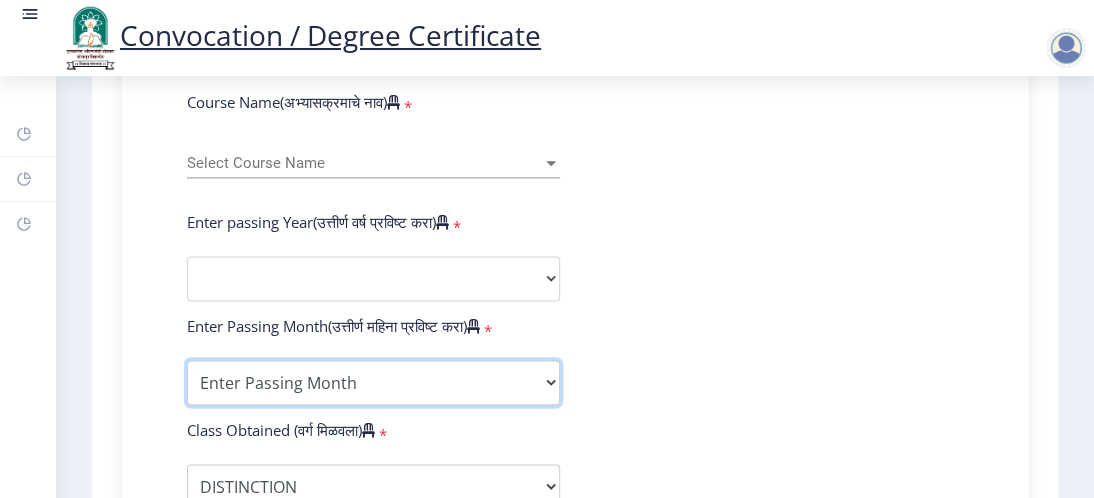 click on "Enter Passing Month March April May October November December" at bounding box center (373, 382) 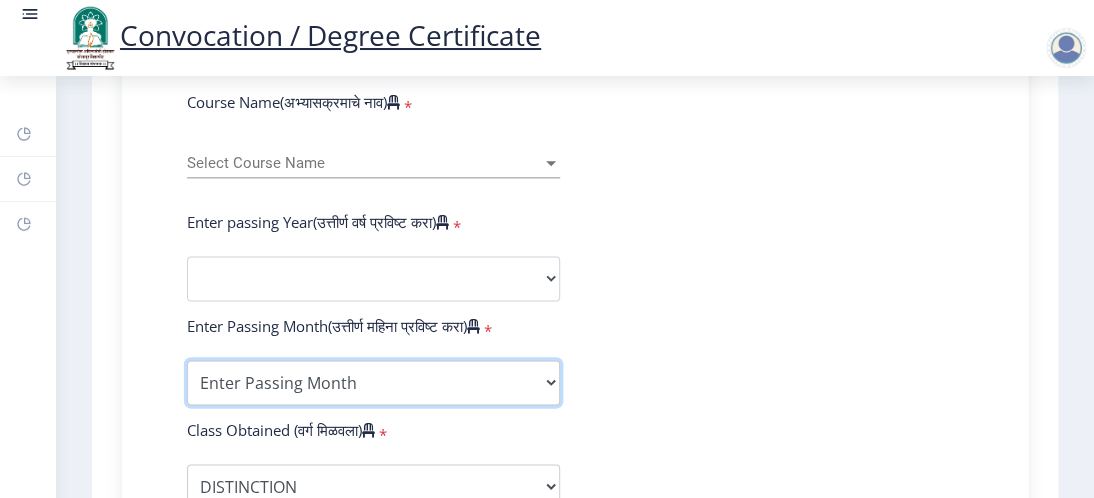 click on "Enter Passing Month March April May October November December" at bounding box center [373, 382] 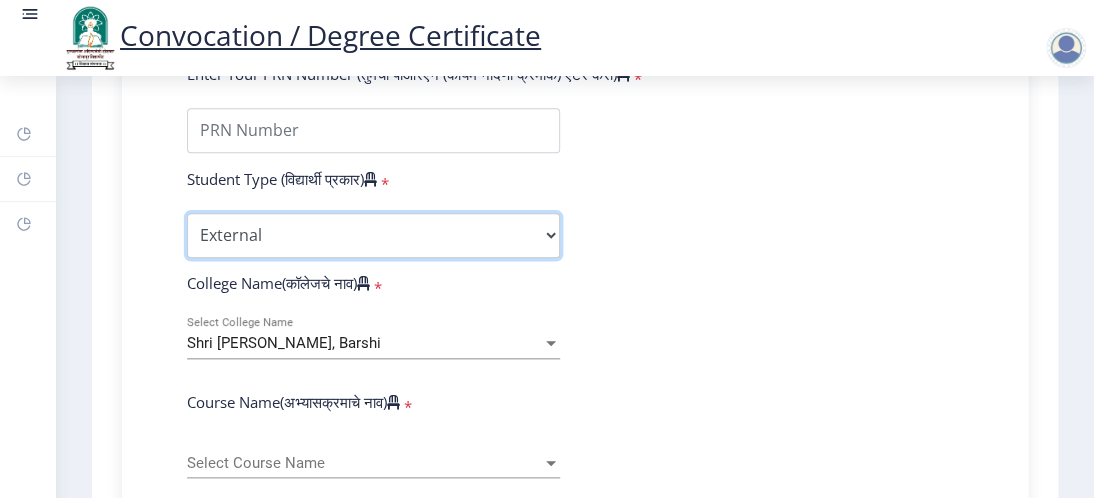 click on "Select Student Type Regular External" at bounding box center [373, 235] 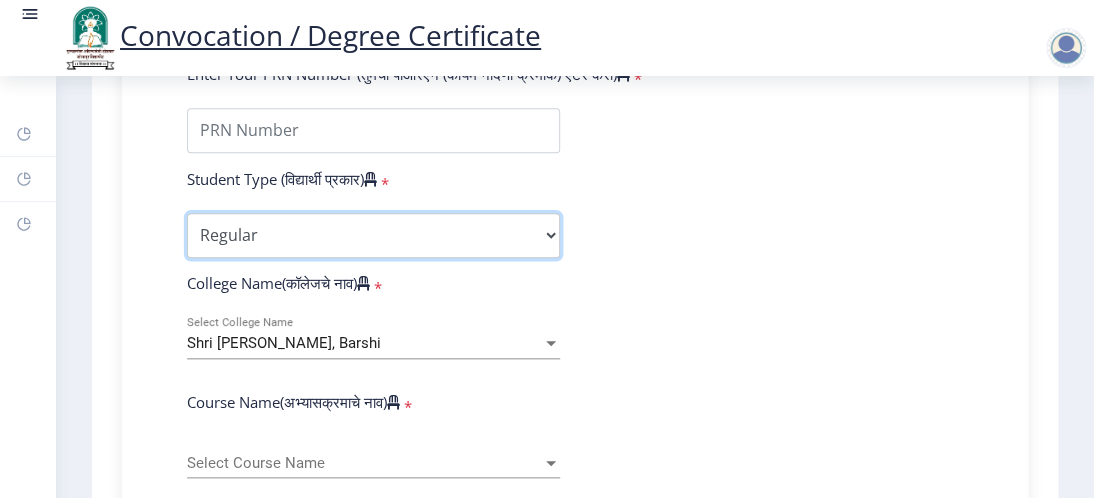 click on "Select Student Type Regular External" at bounding box center (373, 235) 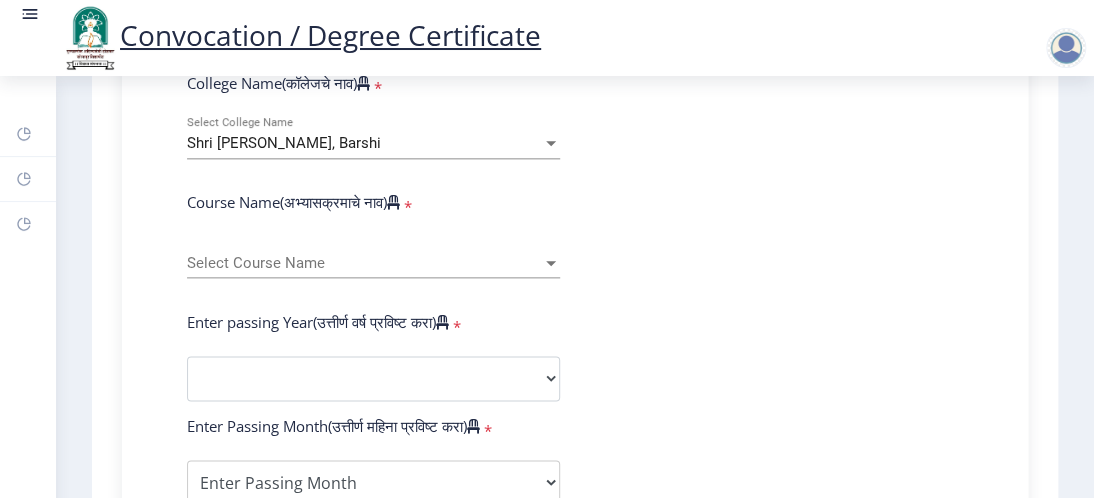 click on "Select Course Name Select Course Name" 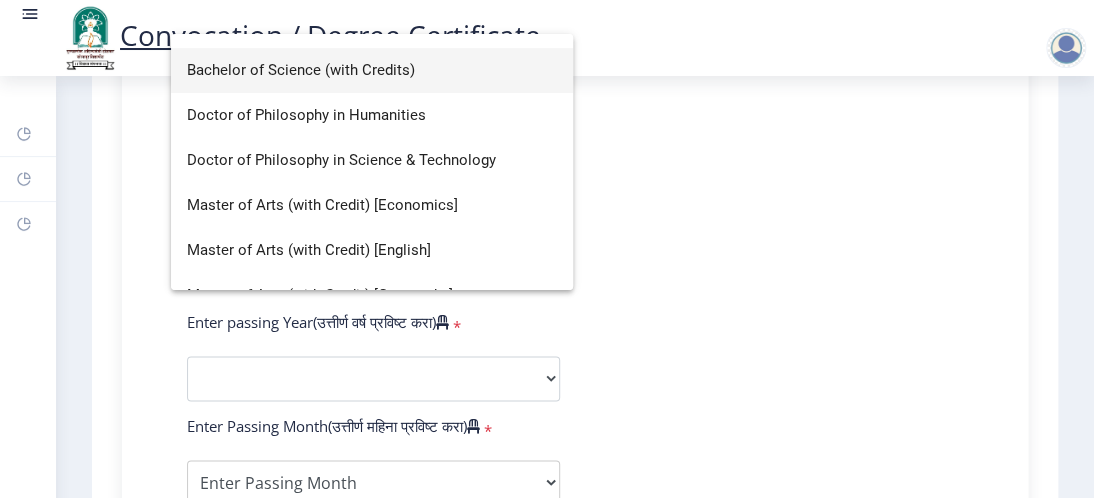 scroll, scrollTop: 200, scrollLeft: 0, axis: vertical 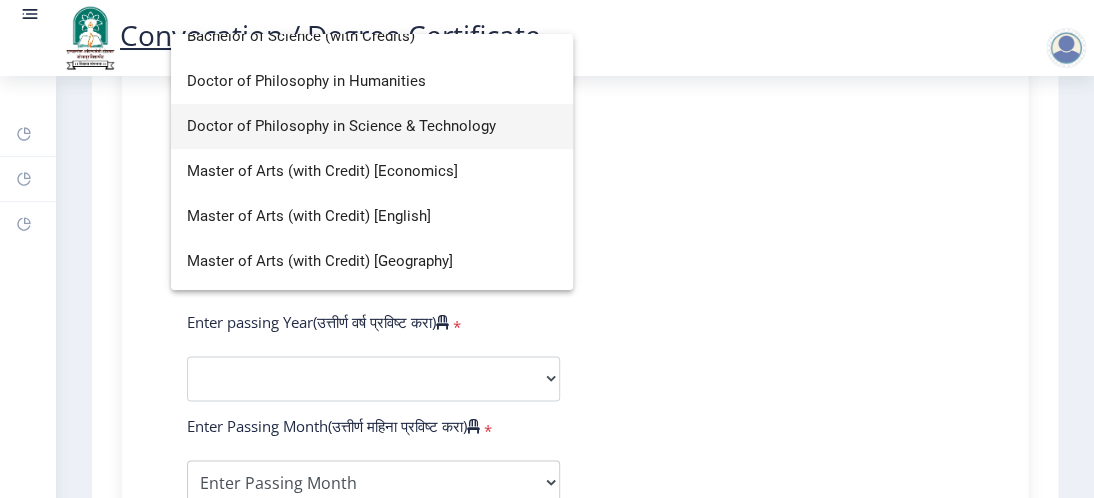 click on "Doctor of Philosophy in Science & Technology" at bounding box center [372, 126] 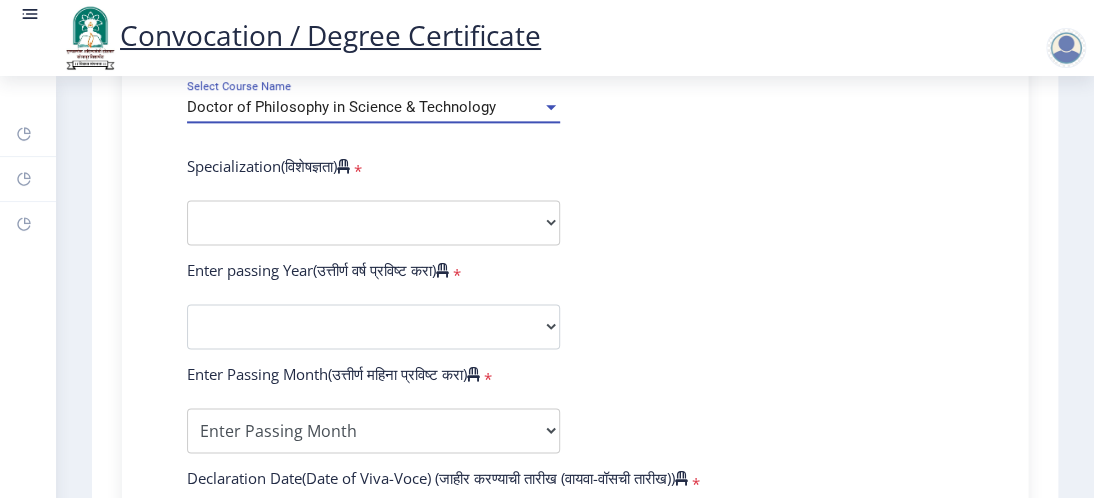scroll, scrollTop: 924, scrollLeft: 0, axis: vertical 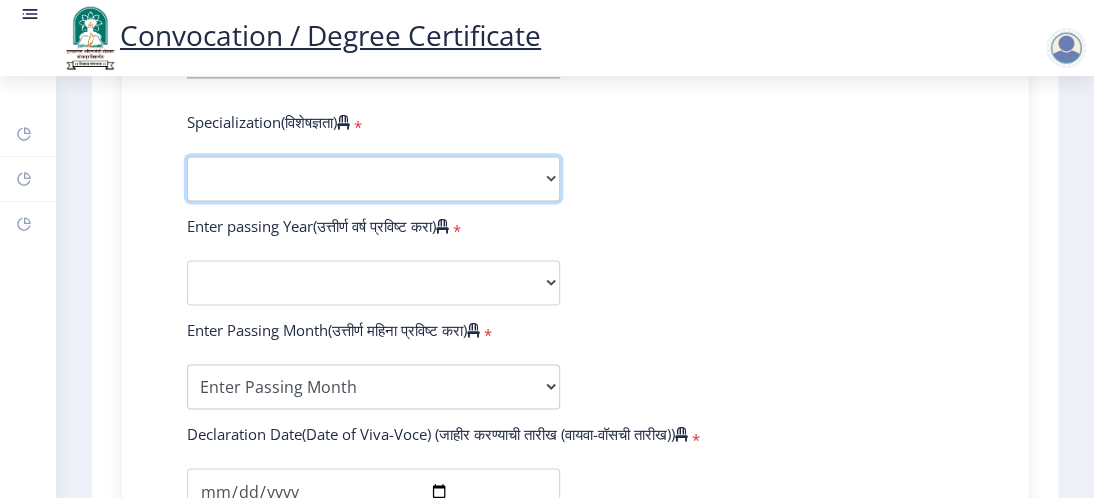 click on "Specialization English Ancient Indian History Culture & Archaeology Hindi Marathi Economics History Political Science Applied Geology Computer Science & Engineering Geology Mechanical Engineering Sociology Statistics Zoology Commerce Botany Mass Communication Social Work Law Education Geography Chemistry Electronics Physics Biotechnology Other" at bounding box center (373, 178) 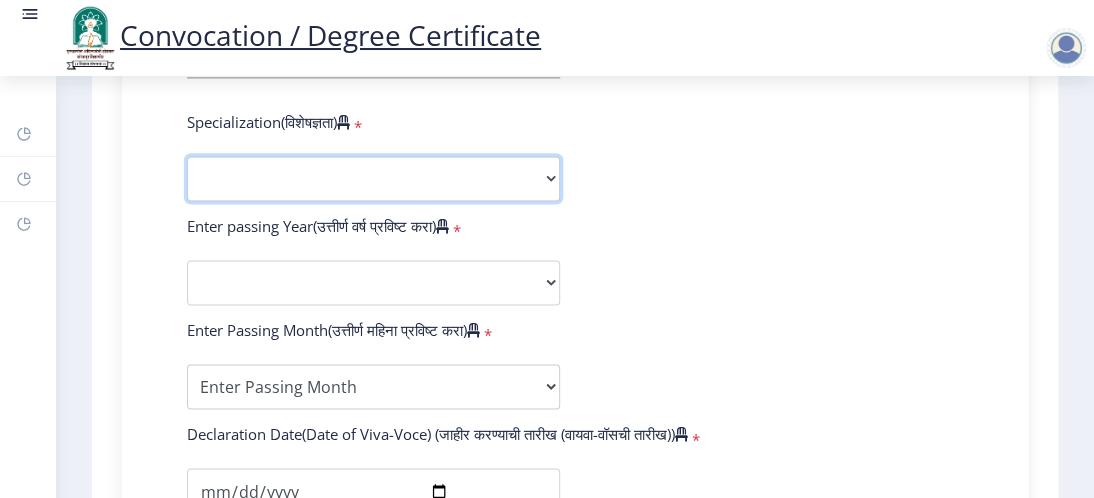 select on "Geography" 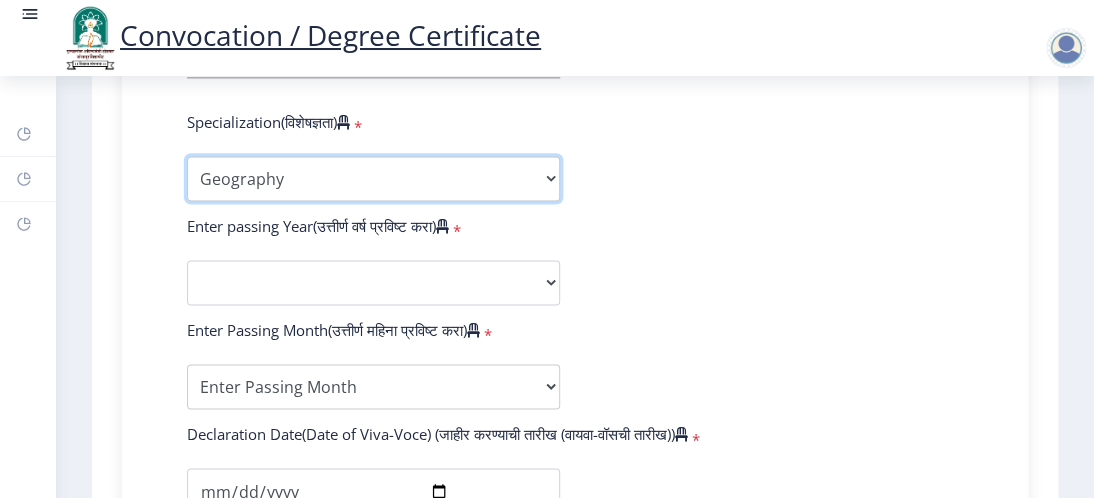 click on "Specialization English Ancient Indian History Culture & Archaeology Hindi Marathi Economics History Political Science Applied Geology Computer Science & Engineering Geology Mechanical Engineering Sociology Statistics Zoology Commerce Botany Mass Communication Social Work Law Education Geography Chemistry Electronics Physics Biotechnology Other" at bounding box center [373, 178] 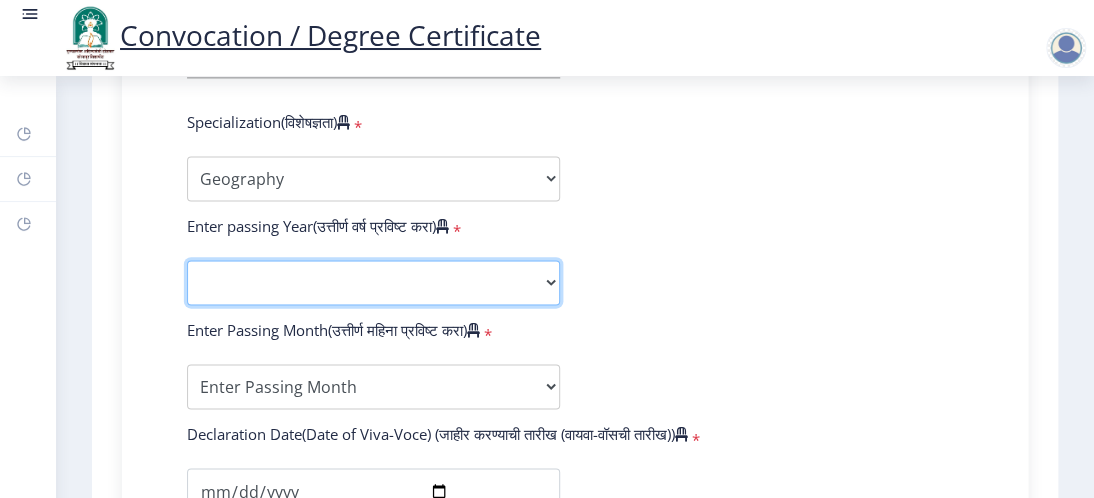 click on "2025   2024   2023   2022   2021   2020   2019   2018   2017   2016   2015   2014   2013   2012   2011   2010   2009   2008   2007   2006   2005   2004   2003   2002   2001   2000   1999   1998   1997   1996   1995   1994   1993   1992   1991   1990   1989   1988   1987   1986   1985   1984   1983   1982   1981   1980   1979   1978   1977   1976" 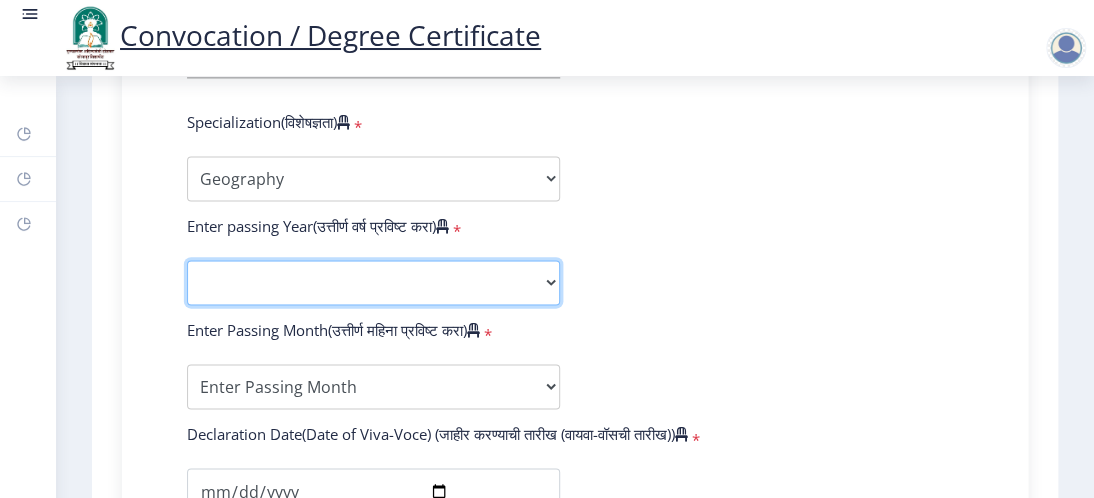 select on "2024" 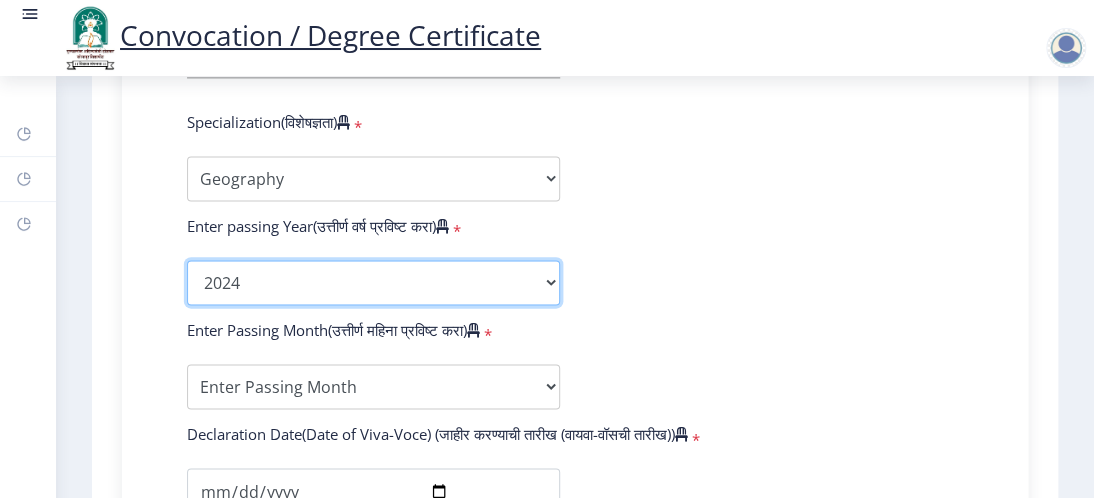 click on "2025   2024   2023   2022   2021   2020   2019   2018   2017   2016   2015   2014   2013   2012   2011   2010   2009   2008   2007   2006   2005   2004   2003   2002   2001   2000   1999   1998   1997   1996   1995   1994   1993   1992   1991   1990   1989   1988   1987   1986   1985   1984   1983   1982   1981   1980   1979   1978   1977   1976" 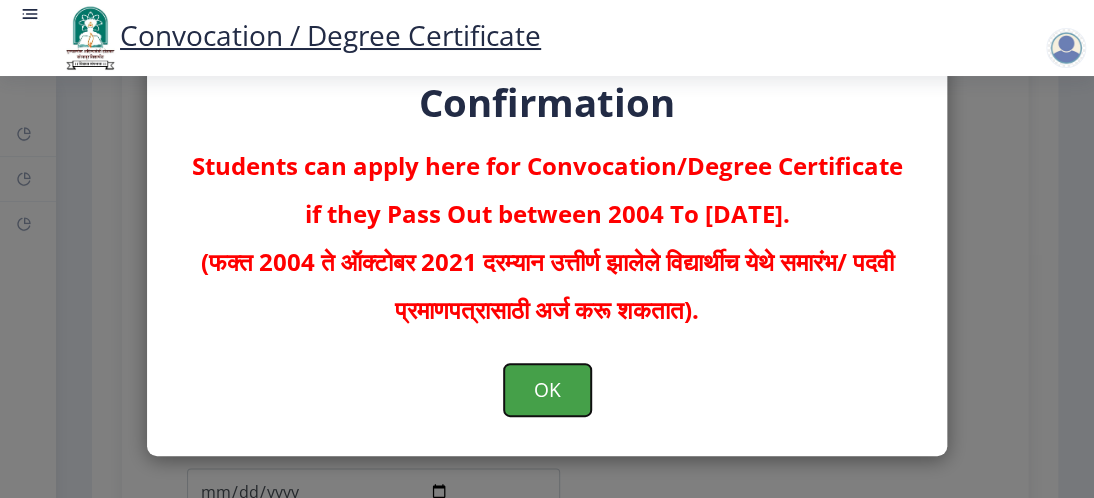 click on "OK" 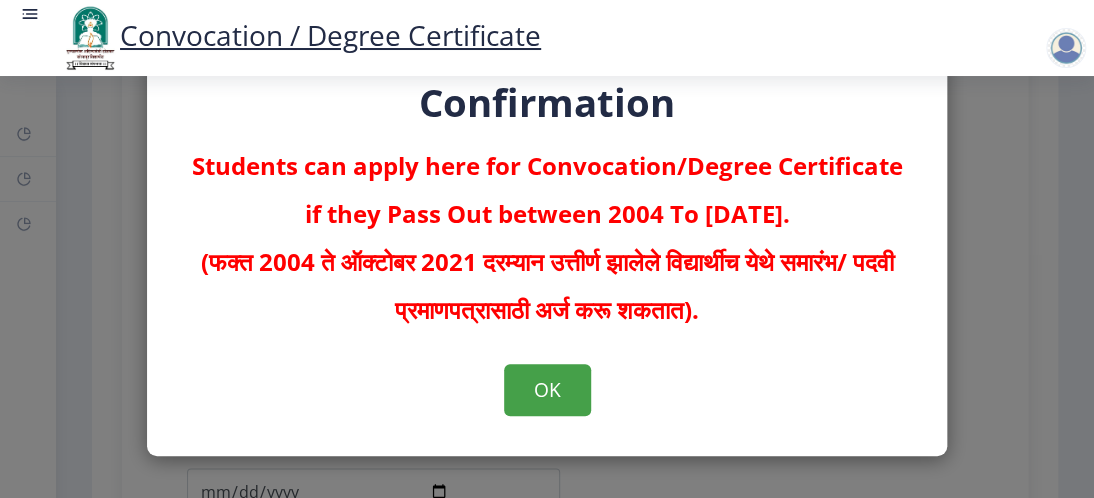 scroll, scrollTop: 0, scrollLeft: 0, axis: both 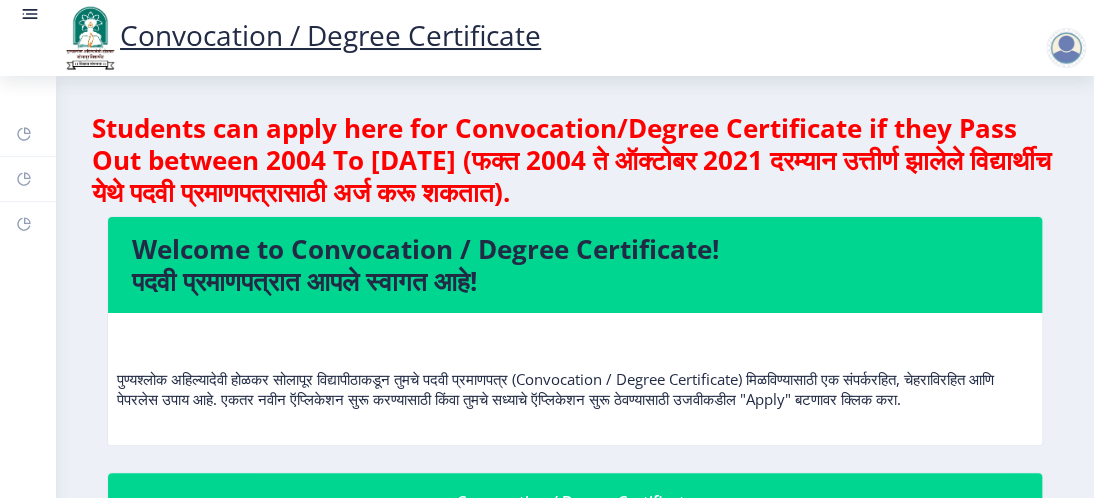 click on "Welcome to Convocation / Degree Certificate!  पदवी प्रमाणपत्रात आपले स्वागत आहे!" 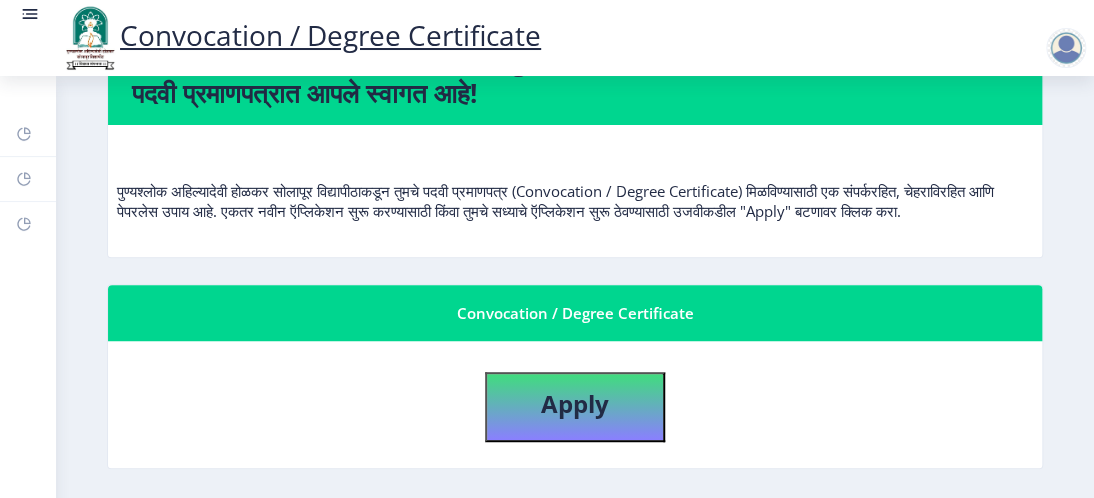 scroll, scrollTop: 300, scrollLeft: 0, axis: vertical 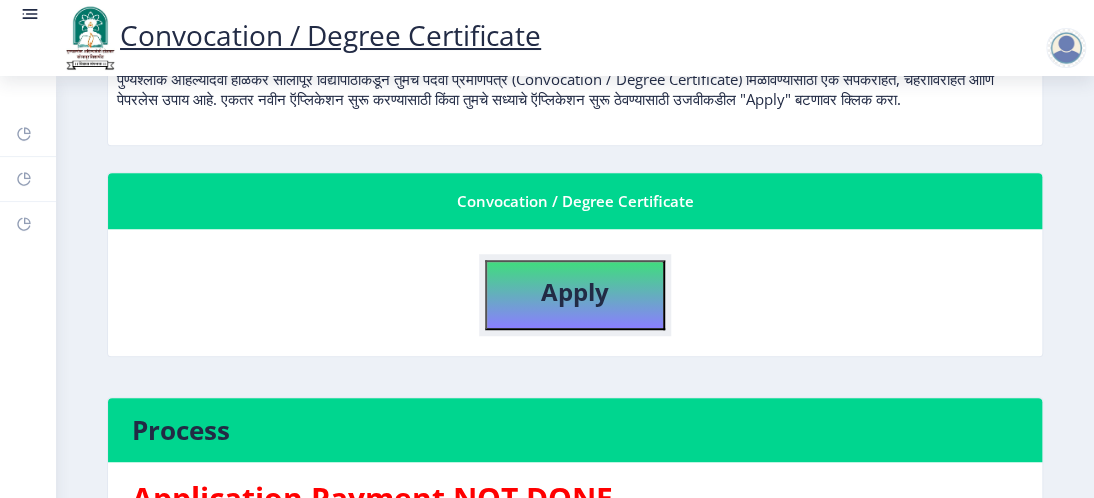click on "Apply" 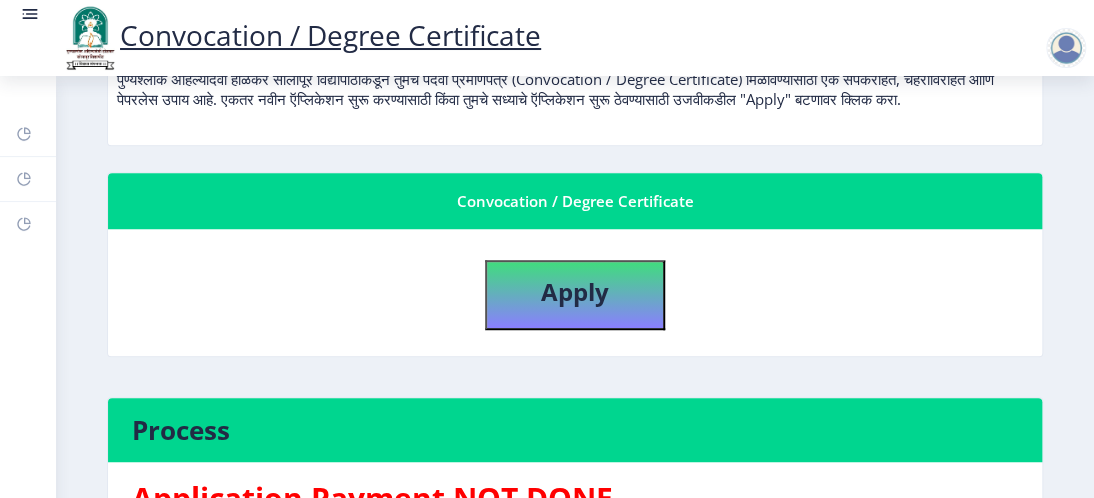 select 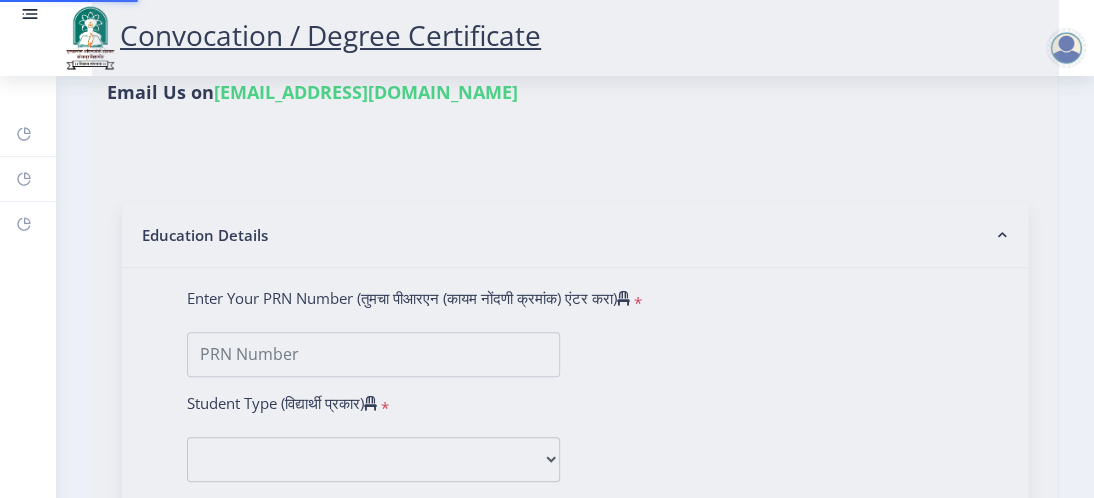 type on "katwate" 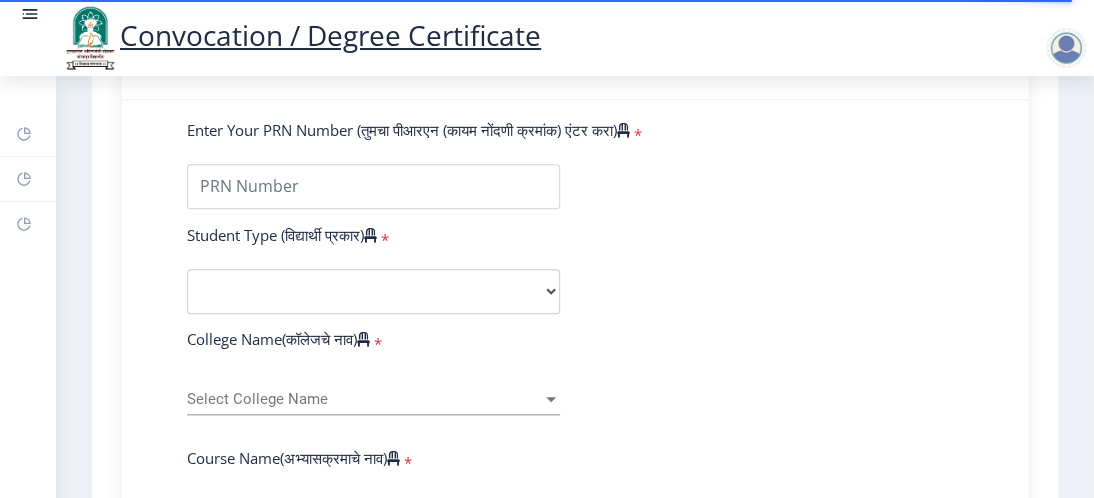 scroll, scrollTop: 500, scrollLeft: 0, axis: vertical 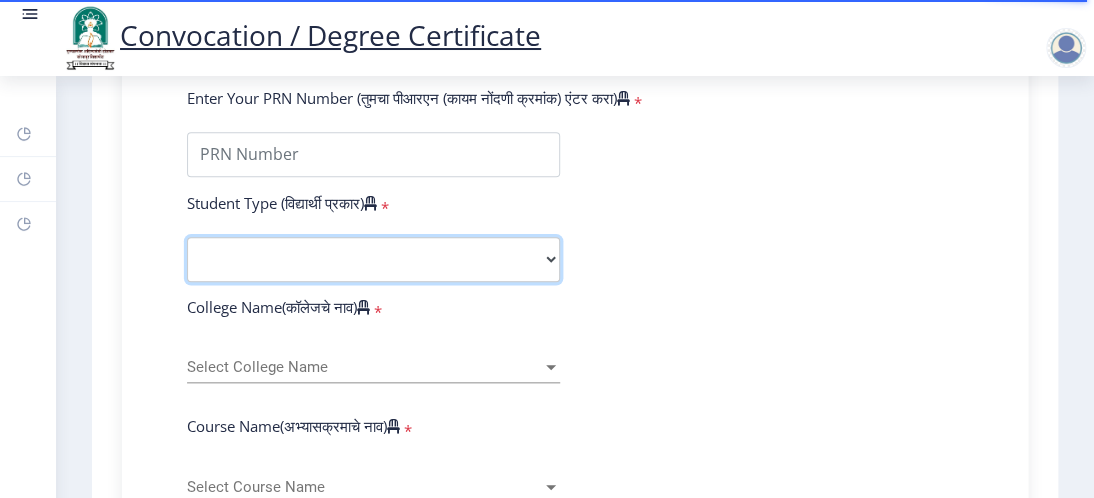 click on "Select Student Type Regular External" at bounding box center (373, 259) 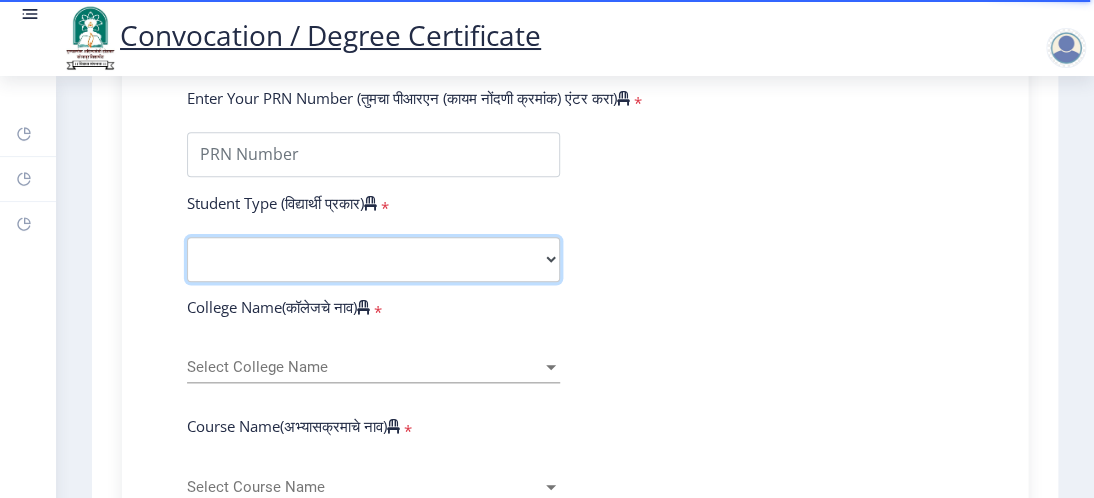 select on "Regular" 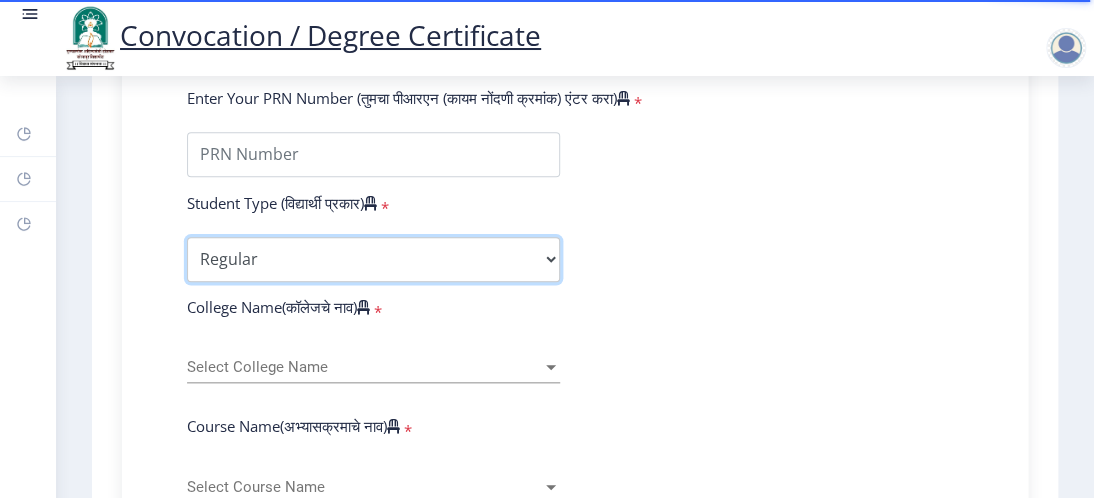 click on "Select Student Type Regular External" at bounding box center (373, 259) 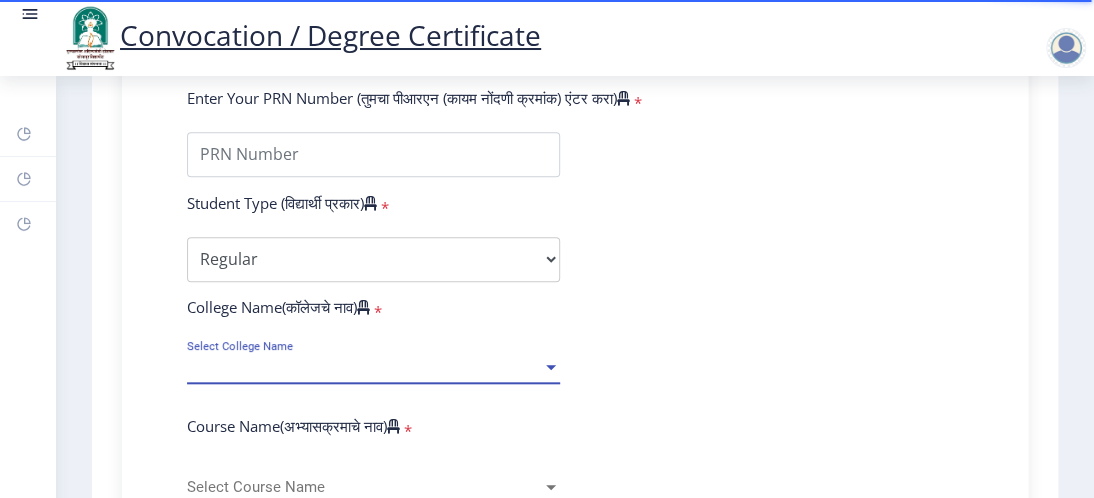click on "Select College Name" at bounding box center [364, 367] 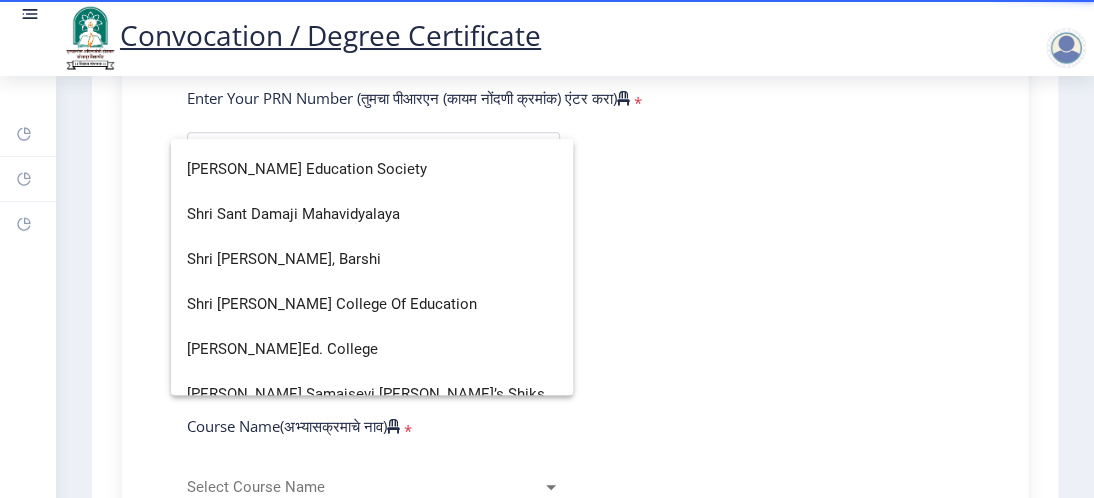 scroll, scrollTop: 5100, scrollLeft: 0, axis: vertical 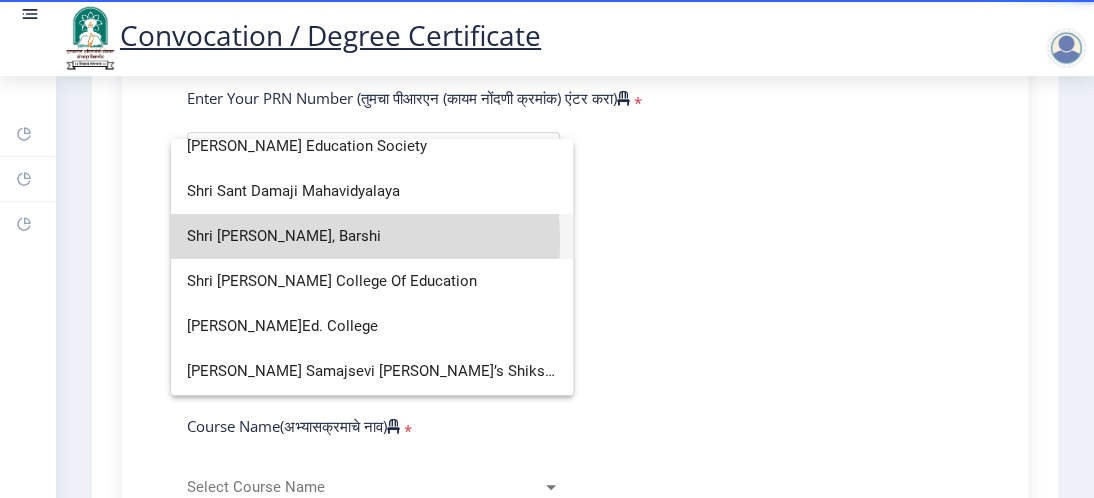 click on "Shri [PERSON_NAME], Barshi" at bounding box center (372, 236) 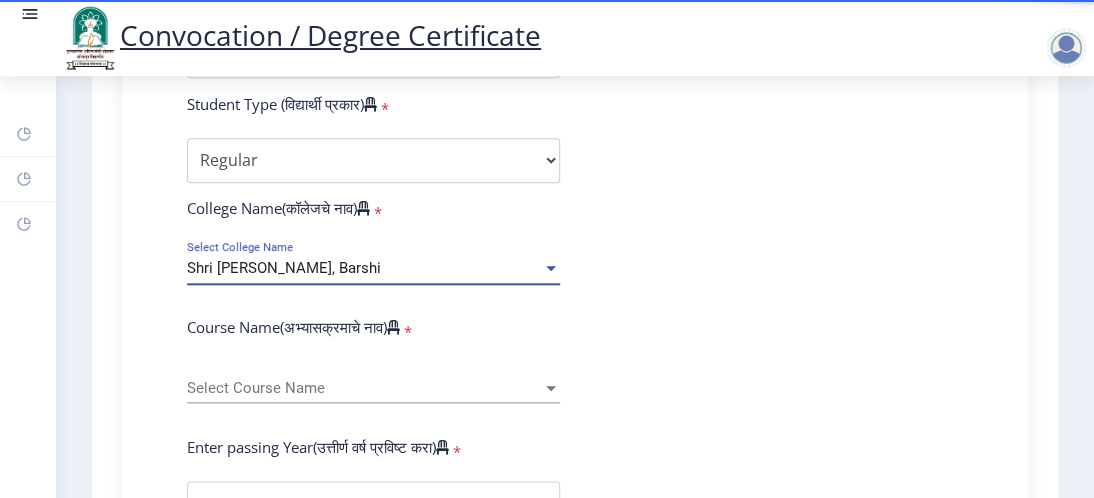 scroll, scrollTop: 700, scrollLeft: 0, axis: vertical 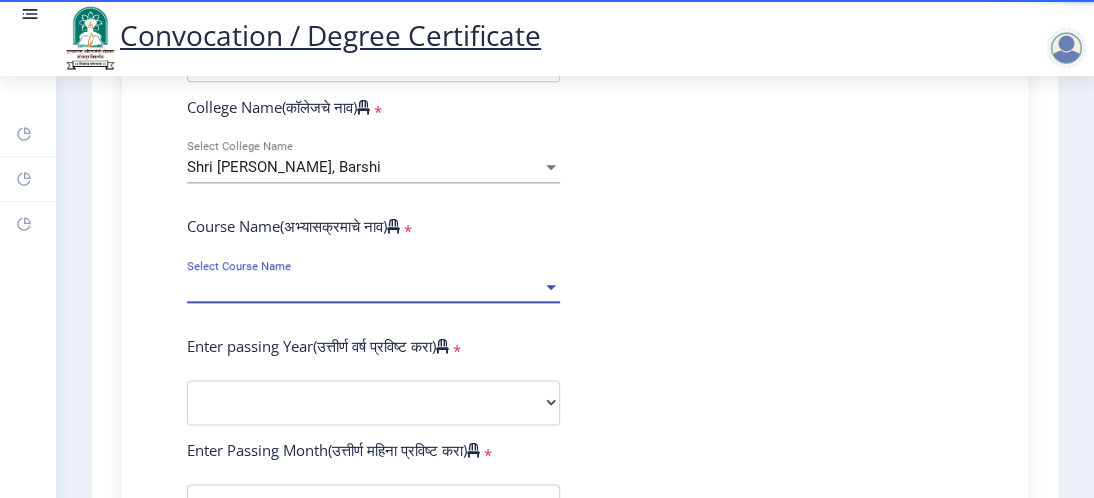 click on "Select Course Name" at bounding box center [364, 287] 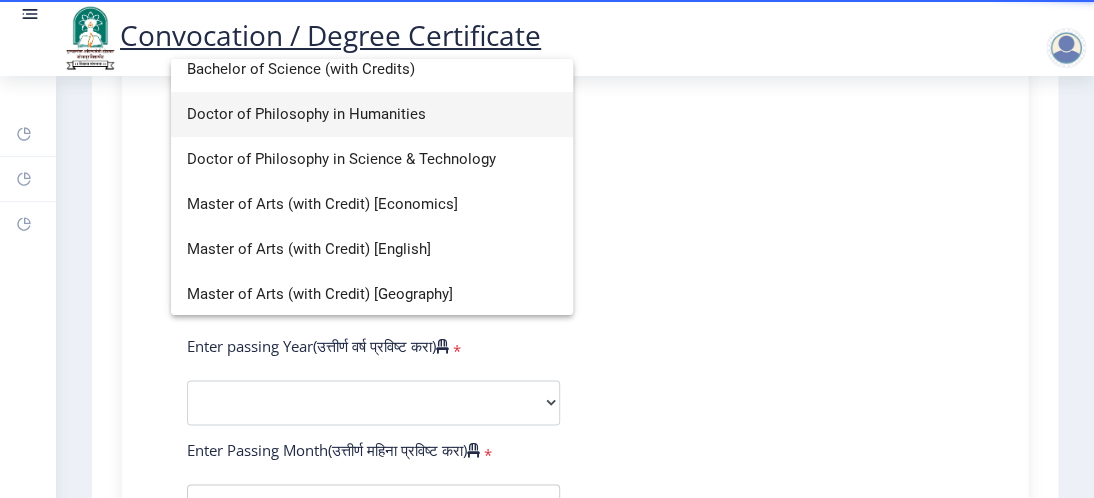 scroll, scrollTop: 200, scrollLeft: 0, axis: vertical 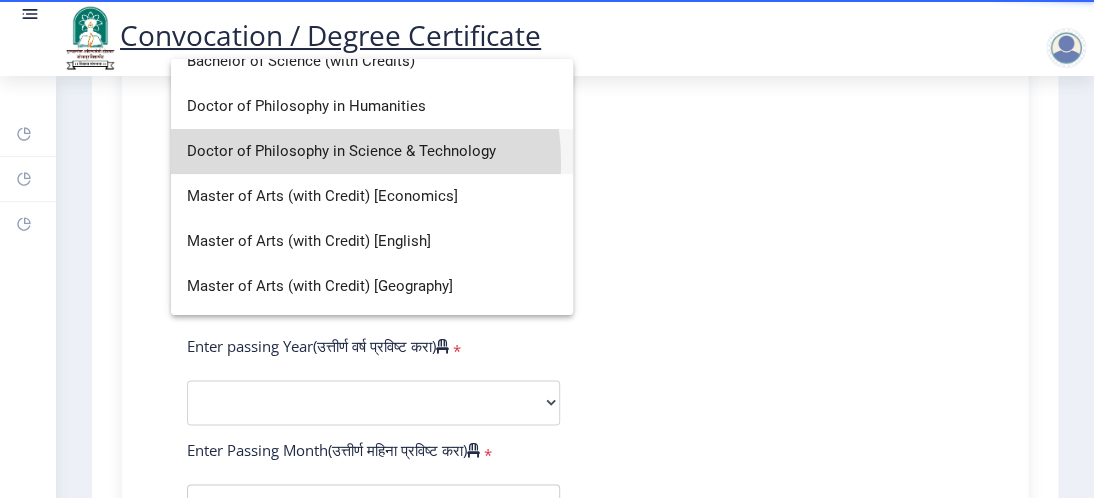 click on "Doctor of Philosophy in Science & Technology" at bounding box center [372, 151] 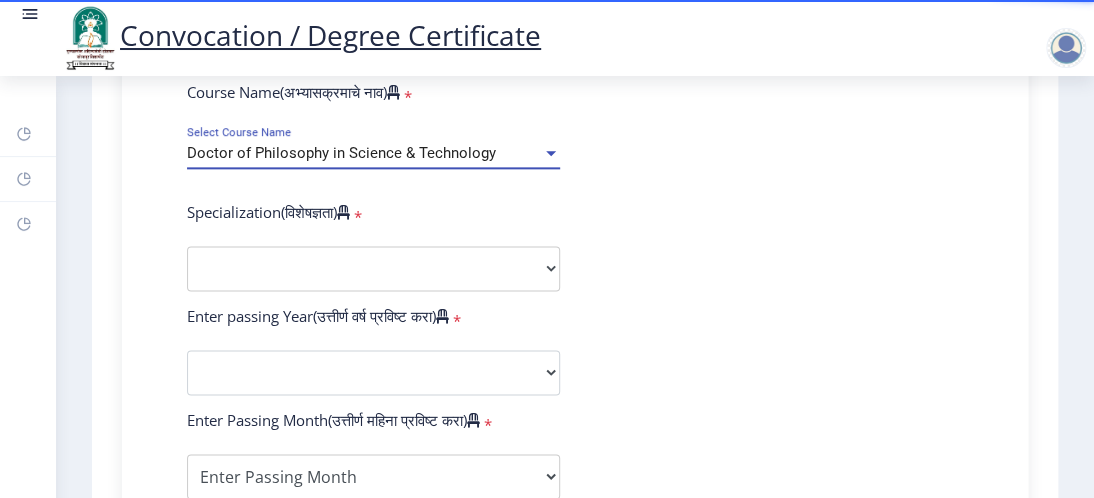 scroll, scrollTop: 900, scrollLeft: 0, axis: vertical 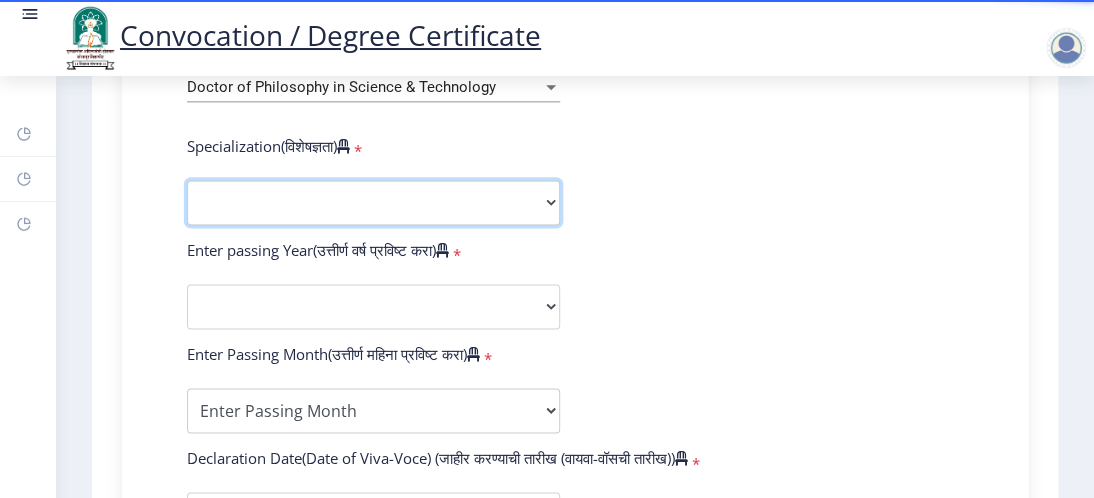 click on "Specialization English Ancient Indian History Culture & Archaeology Hindi Marathi Economics History Political Science Applied Geology Computer Science & Engineering Geology Mechanical Engineering Sociology Statistics Zoology Commerce Botany Mass Communication Social Work Law Education Geography Chemistry Electronics Physics Biotechnology Other" at bounding box center (373, 202) 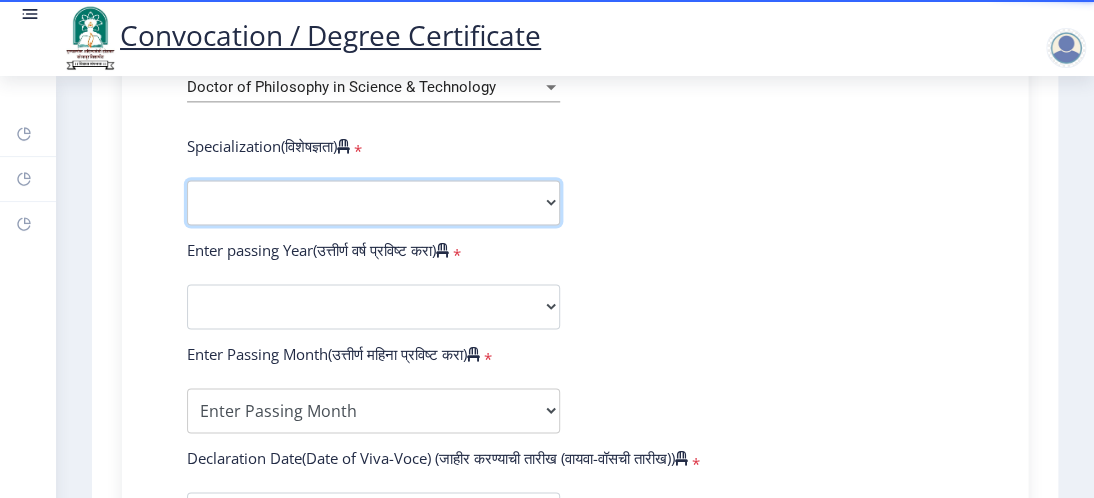 select on "Geography" 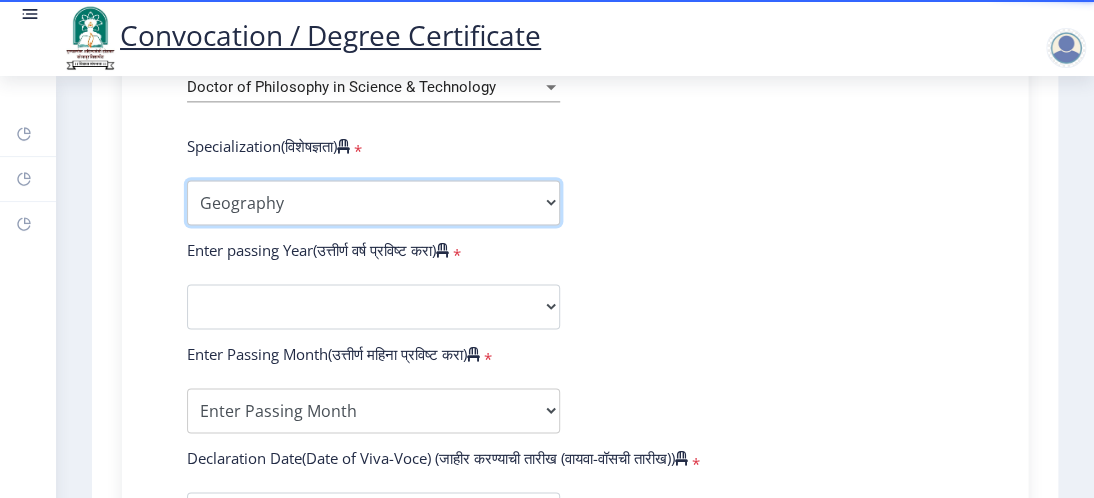 click on "Specialization English Ancient Indian History Culture & Archaeology Hindi Marathi Economics History Political Science Applied Geology Computer Science & Engineering Geology Mechanical Engineering Sociology Statistics Zoology Commerce Botany Mass Communication Social Work Law Education Geography Chemistry Electronics Physics Biotechnology Other" at bounding box center [373, 202] 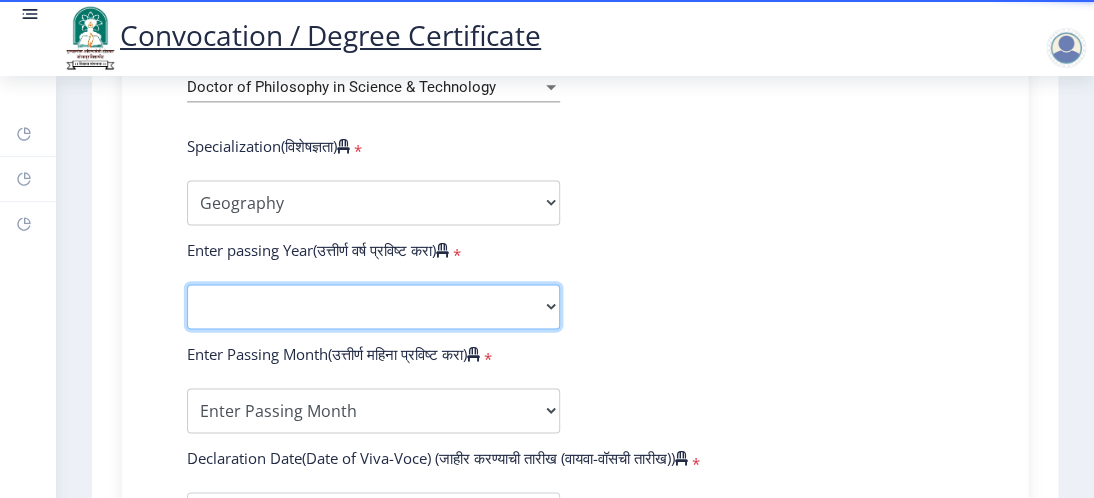 click on "2025   2024   2023   2022   2021   2020   2019   2018   2017   2016   2015   2014   2013   2012   2011   2010   2009   2008   2007   2006   2005   2004   2003   2002   2001   2000   1999   1998   1997   1996   1995   1994   1993   1992   1991   1990   1989   1988   1987   1986   1985   1984   1983   1982   1981   1980   1979   1978   1977   1976" 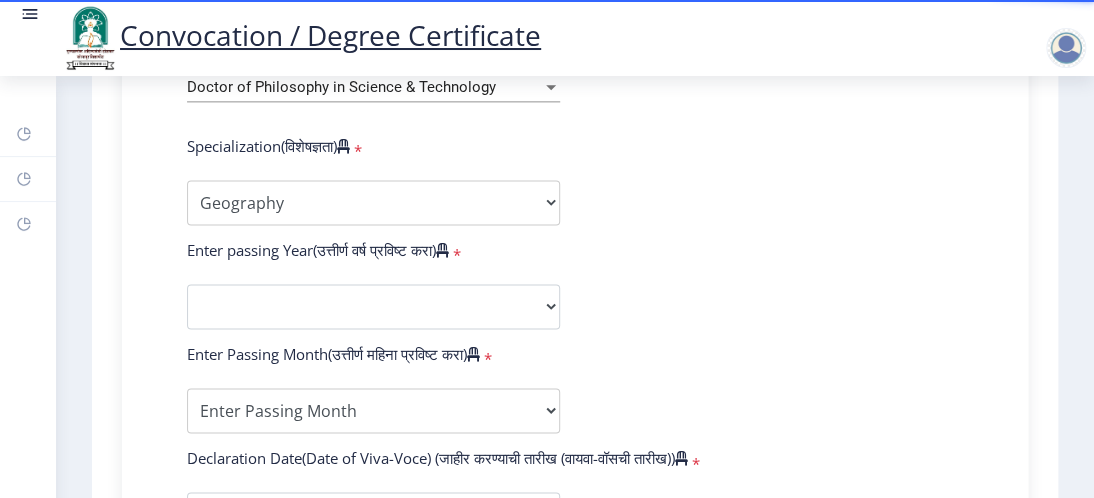 click on "Enter Your PRN Number (तुमचा पीआरएन (कायम नोंदणी क्रमांक) एंटर करा)   * Student Type (विद्यार्थी प्रकार)    * Select Student Type Regular External College Name(कॉलेजचे नाव)   * Shri [PERSON_NAME], Barshi Select College Name Course Name(अभ्यासक्रमाचे नाव)   * Doctor of Philosophy in Science & Technology Select Course Name  Specialization(विशेषज्ञता)   * Specialization English Ancient Indian History Culture & Archaeology Hindi Marathi Economics History Political Science Applied Geology Computer Science & Engineering Geology Mechanical Engineering Sociology Statistics Zoology Commerce Botany Mass Communication Social Work Law Education Geography Chemistry Electronics Physics Biotechnology Other Enter passing Year(उत्तीर्ण वर्ष प्रविष्ट करा)   *  2025   2024   2023   2022  * *" 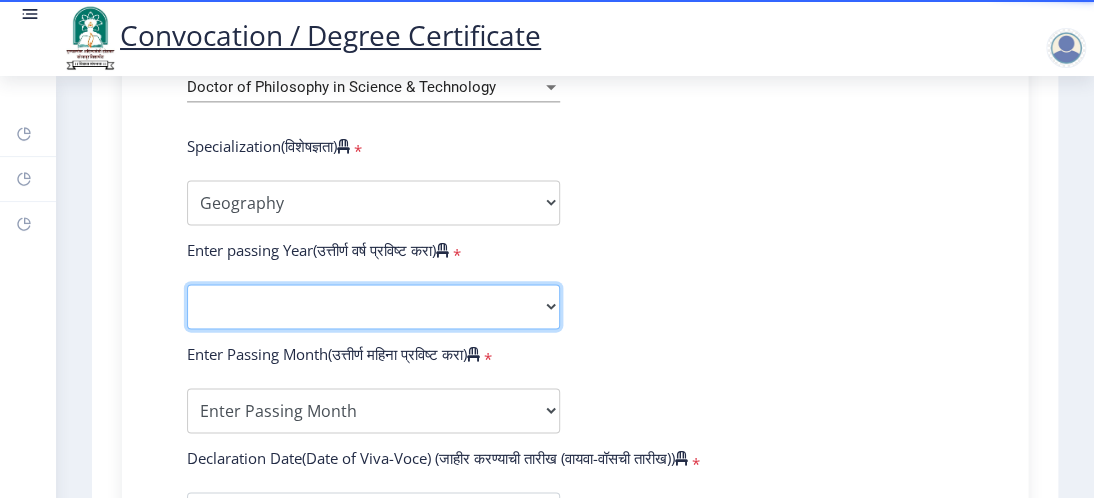 click on "2025   2024   2023   2022   2021   2020   2019   2018   2017   2016   2015   2014   2013   2012   2011   2010   2009   2008   2007   2006   2005   2004   2003   2002   2001   2000   1999   1998   1997   1996   1995   1994   1993   1992   1991   1990   1989   1988   1987   1986   1985   1984   1983   1982   1981   1980   1979   1978   1977   1976" 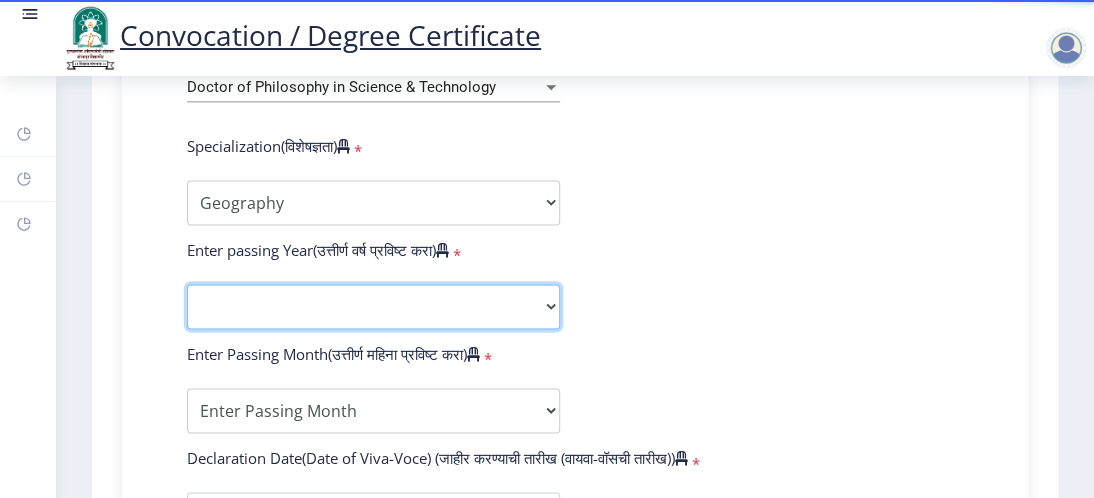 select on "2014" 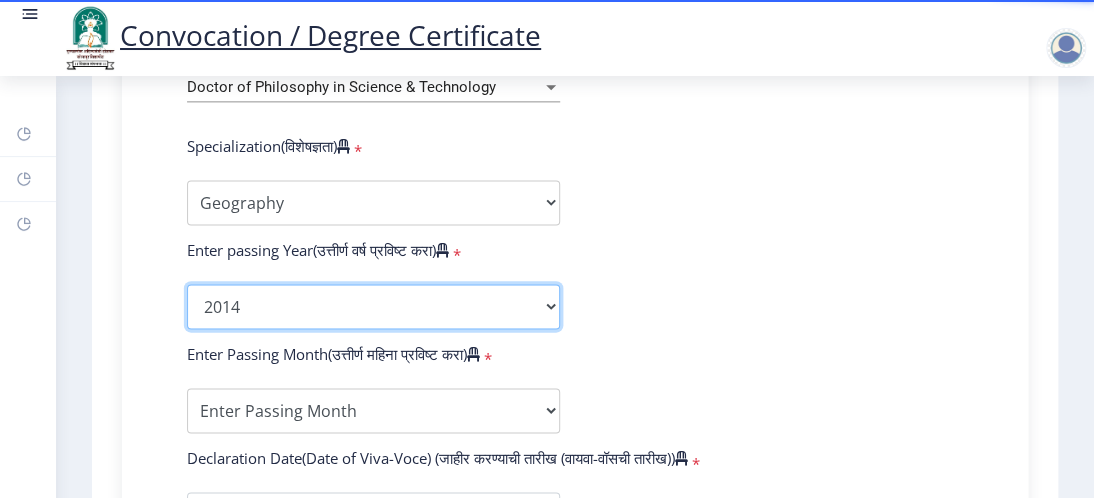 click on "2025   2024   2023   2022   2021   2020   2019   2018   2017   2016   2015   2014   2013   2012   2011   2010   2009   2008   2007   2006   2005   2004   2003   2002   2001   2000   1999   1998   1997   1996   1995   1994   1993   1992   1991   1990   1989   1988   1987   1986   1985   1984   1983   1982   1981   1980   1979   1978   1977   1976" 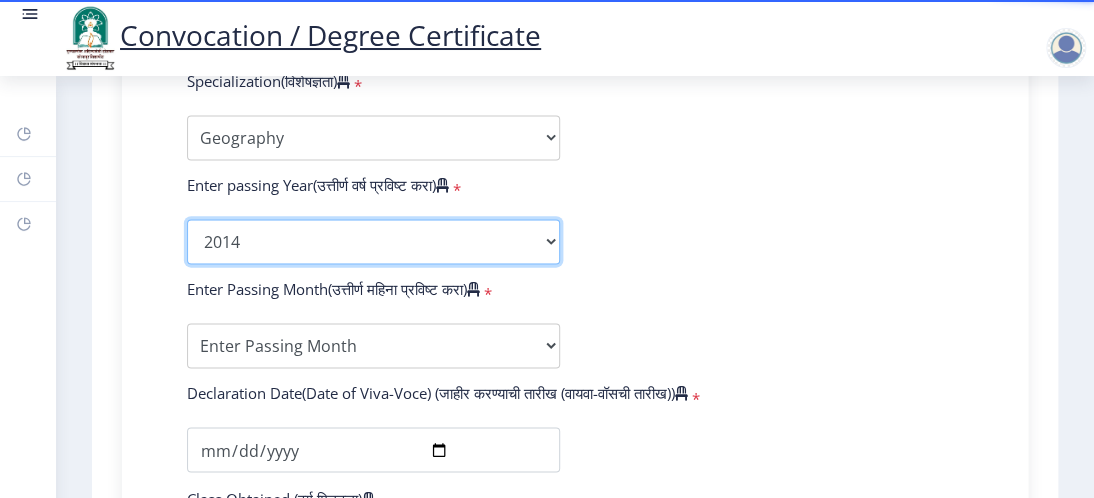 scroll, scrollTop: 1000, scrollLeft: 0, axis: vertical 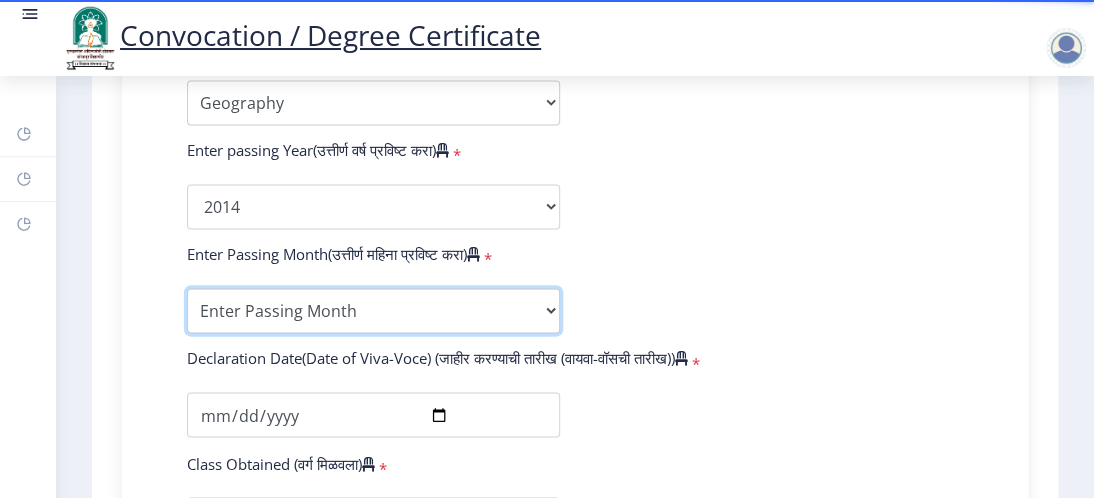 click on "Enter Passing Month March April May October November December" at bounding box center [373, 310] 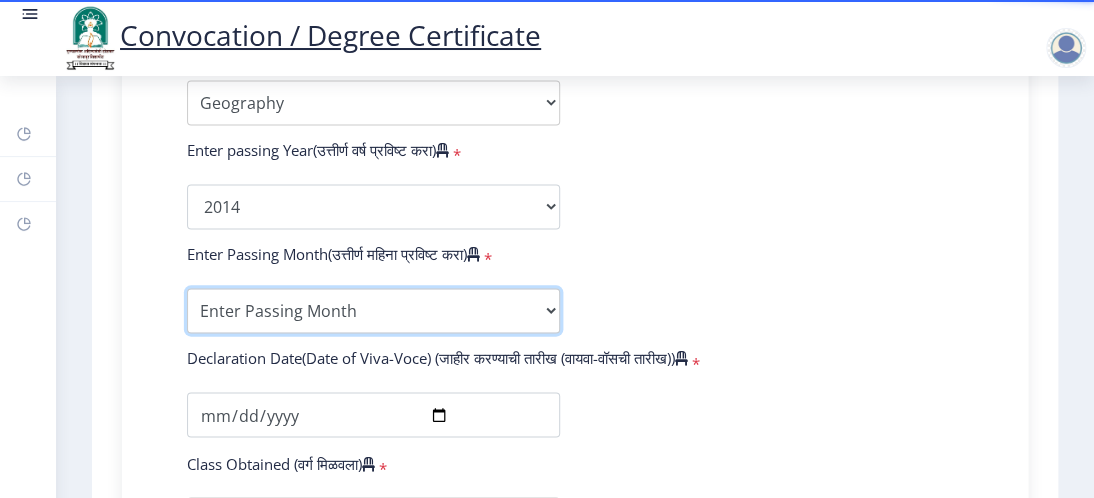 select on "May" 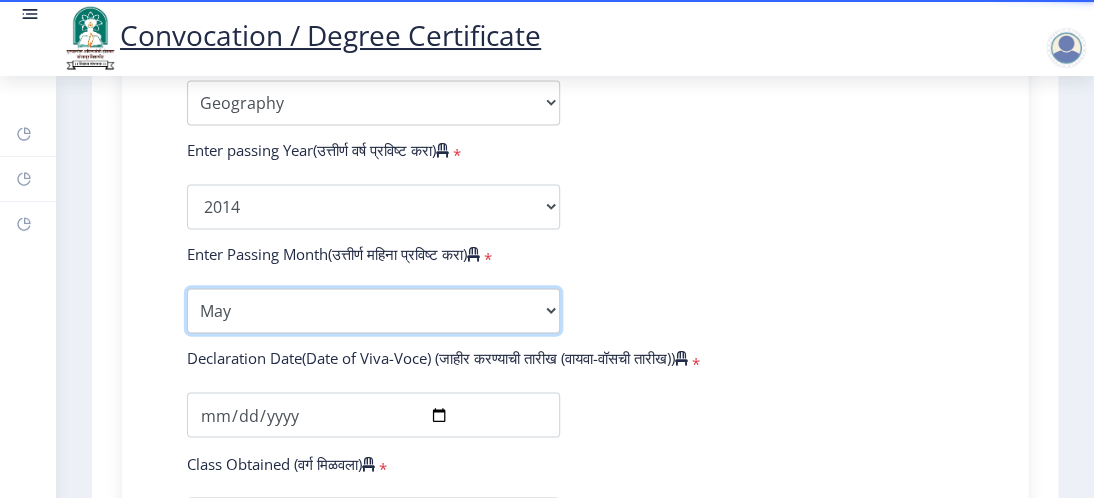 click on "Enter Passing Month March April May October November December" at bounding box center [373, 310] 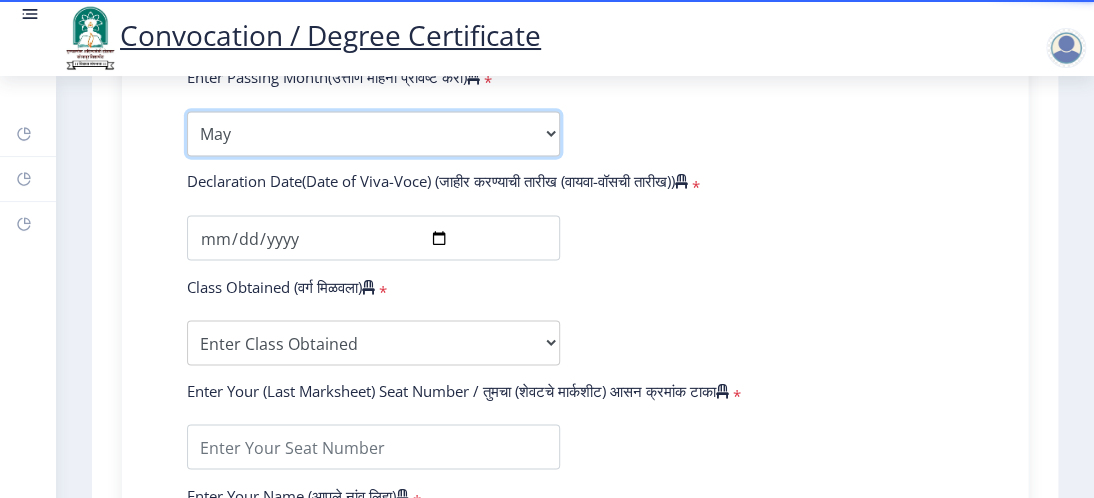 scroll, scrollTop: 1200, scrollLeft: 0, axis: vertical 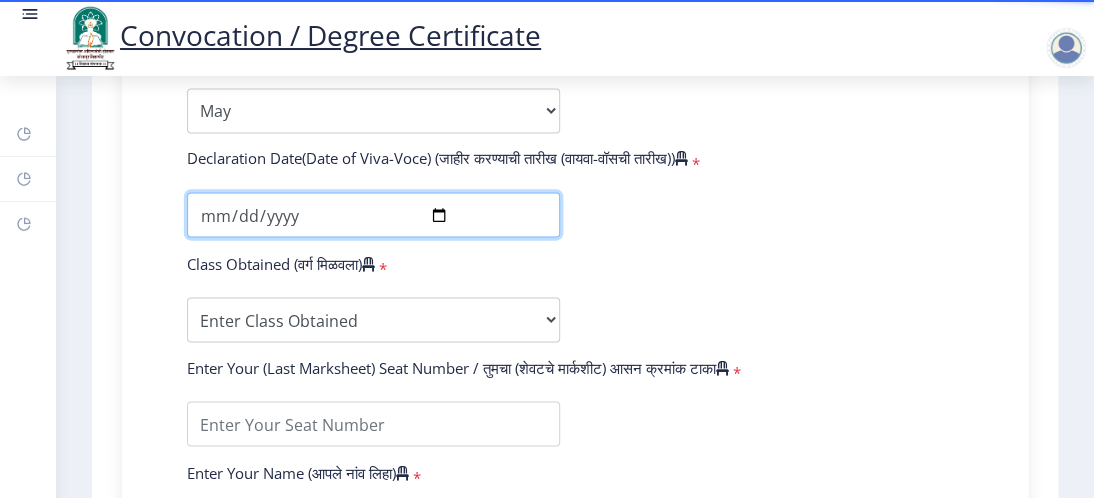 click at bounding box center (373, 214) 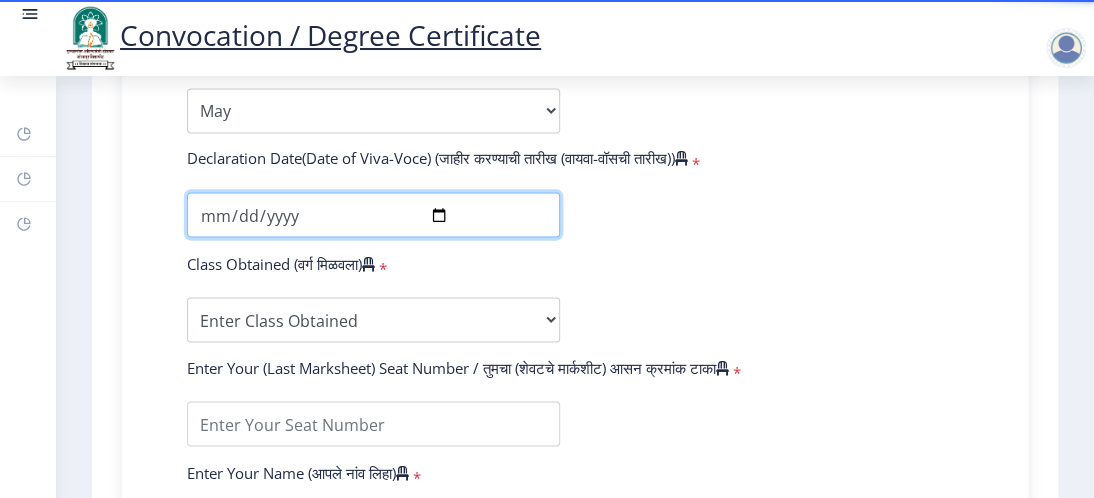 click on "[DATE]" at bounding box center (373, 214) 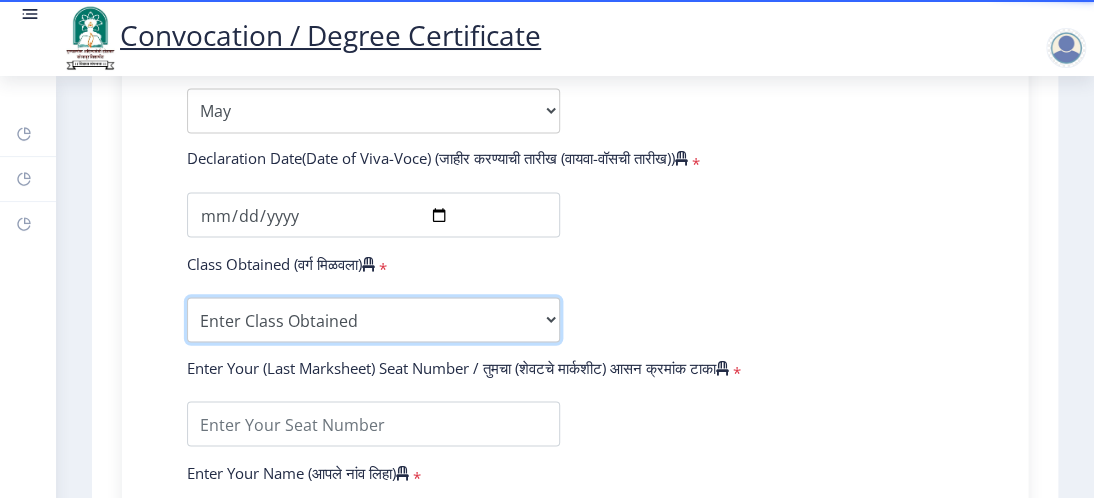 click on "Enter Class Obtained DISTINCTION FIRST CLASS HIGHER SECOND CLASS SECOND CLASS PASS CLASS OUTSTANDING - EXEMPLARY FIRST CLASS WITH DISTINCTION Grade O Grade A+ Grade A Grade B+ Grade B Grade C+ Grade C Grade D Grade E" at bounding box center (373, 319) 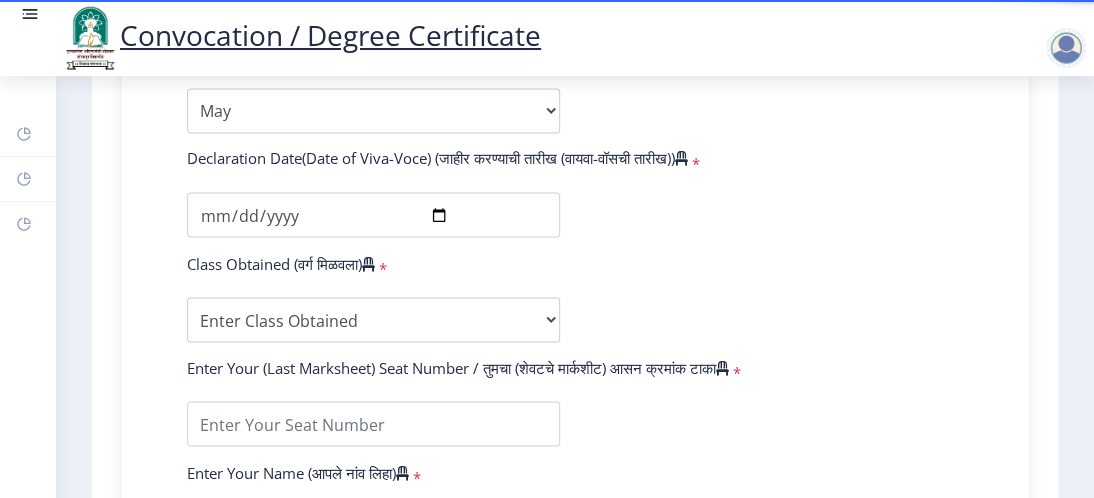 click on "Enter Your PRN Number (तुमचा पीआरएन (कायम नोंदणी क्रमांक) एंटर करा)   * Student Type (विद्यार्थी प्रकार)    * Select Student Type Regular External College Name(कॉलेजचे नाव)   * Shri [PERSON_NAME], Barshi Select College Name Course Name(अभ्यासक्रमाचे नाव)   * Doctor of Philosophy in Science & Technology Select Course Name  Specialization(विशेषज्ञता)   * Specialization English Ancient Indian History Culture & Archaeology Hindi Marathi Economics History Political Science Applied Geology Computer Science & Engineering Geology Mechanical Engineering Sociology Statistics Zoology Commerce Botany Mass Communication Social Work Law Education Geography Chemistry Electronics Physics Biotechnology Other Enter passing Year(उत्तीर्ण वर्ष प्रविष्ट करा)   *  2025   2024   2023   2022  * *" 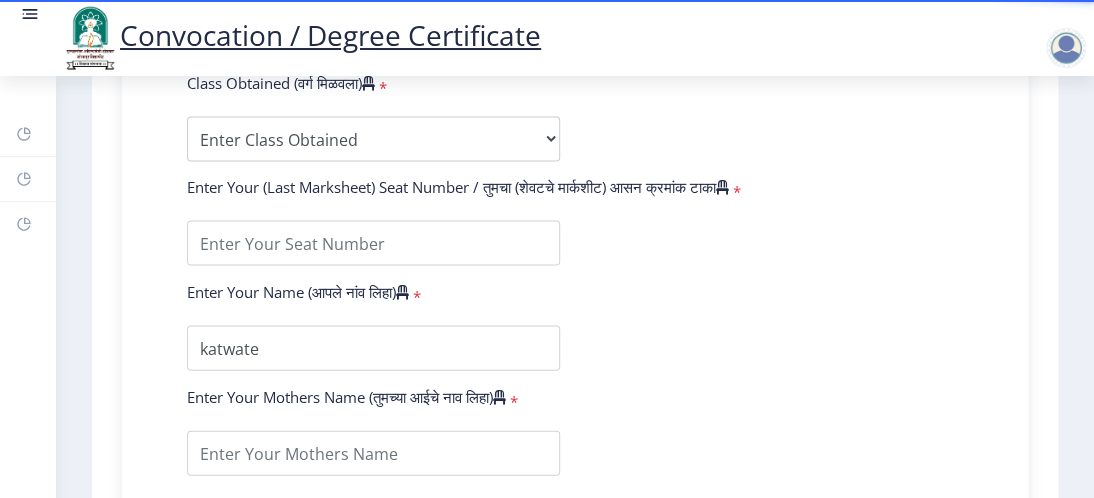 scroll, scrollTop: 1400, scrollLeft: 0, axis: vertical 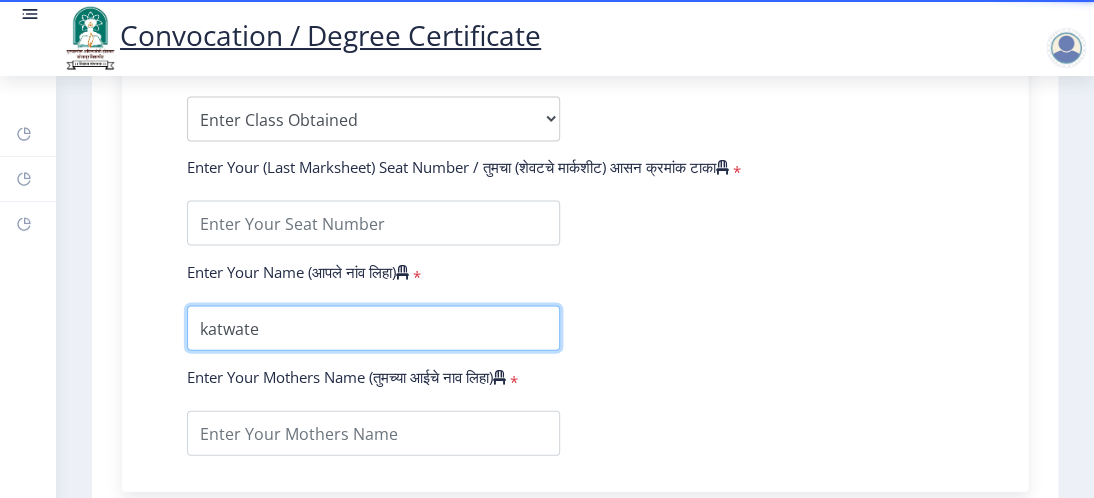 click at bounding box center (373, 328) 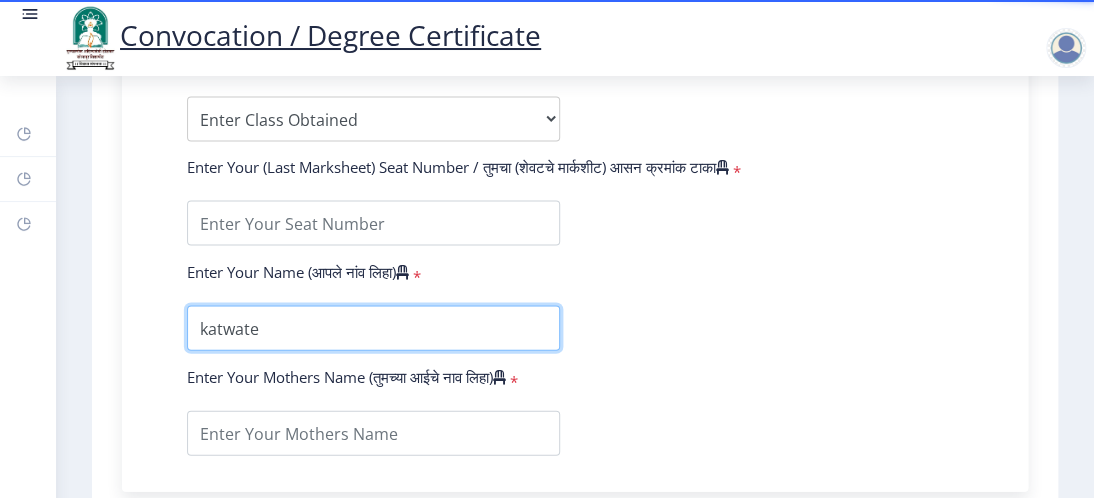 type on "katwate [PERSON_NAME]" 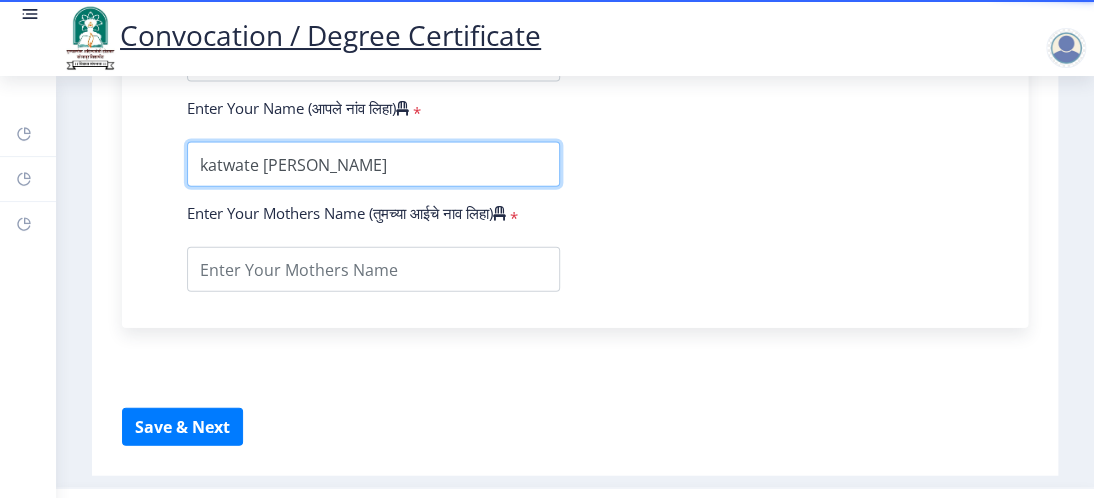 scroll, scrollTop: 1600, scrollLeft: 0, axis: vertical 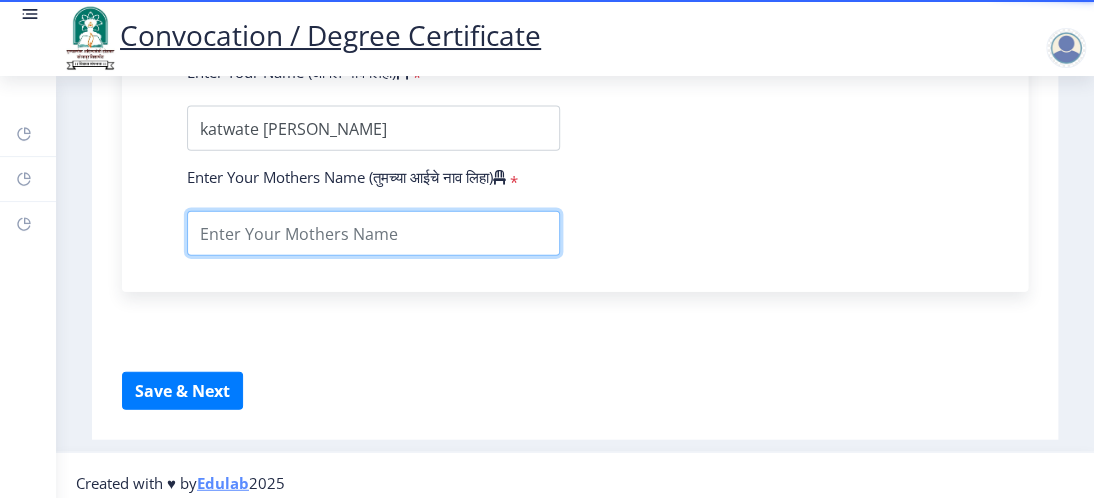 click at bounding box center (373, 233) 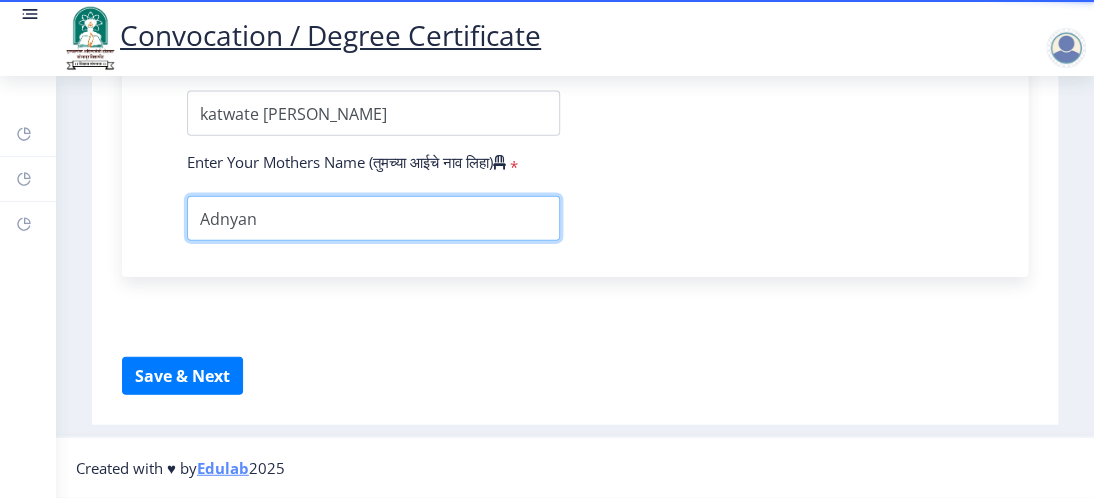 scroll, scrollTop: 1634, scrollLeft: 0, axis: vertical 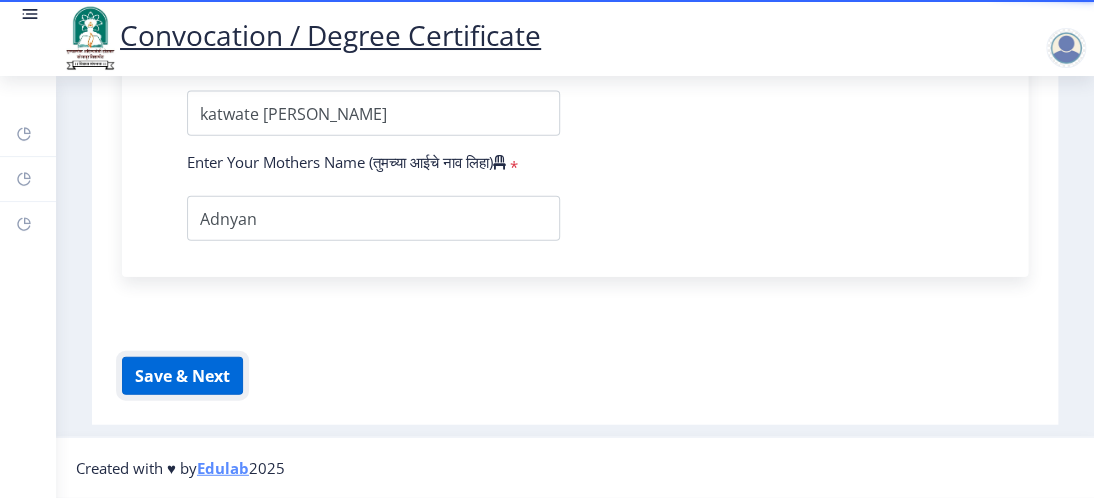 click on "Save & Next" 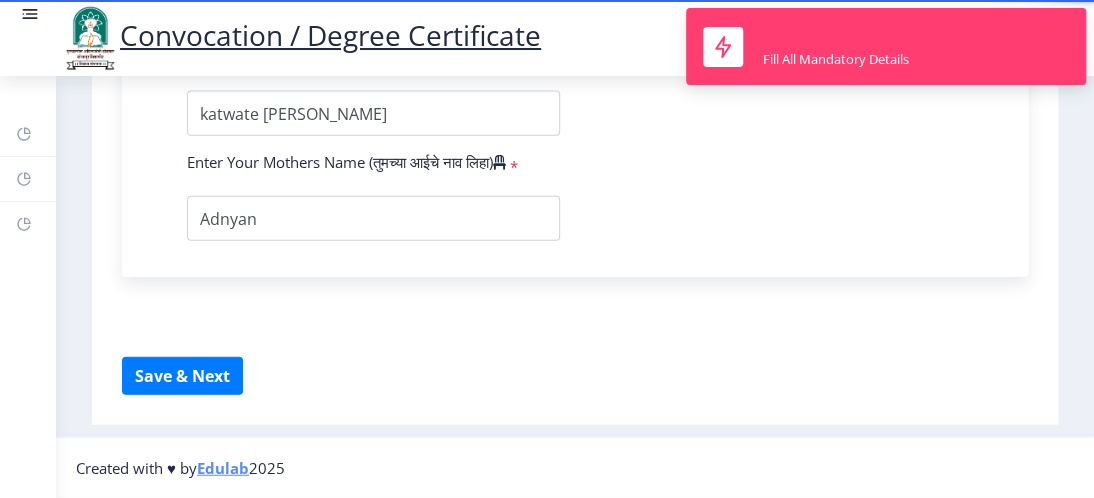 click on "Instructions (सूचना) 1. पदवी प्रमाणपत्रासाठी शैक्षणिक तपशील चरणावर, तुम्हाला तुमच्या अंतिम पदवी दीक्षांत प्रमाणपत्रासाठी तुमचे तपशील सबमिट करणे आवश्यक आहे.   2. तुम्ही ज्या कोर्ससाठी पदवी प्रमाणपत्रासाठी अर्ज करत आहात त्या अभ्यासक्रमाच्या नवीनतम जारी केलेल्या मार्कशीटवर आधारित तुमचे सर्व तपशील भरणे आवश्यक आहे.  Email Us on   [EMAIL_ADDRESS][DOMAIN_NAME] Education Details   Enter Your PRN Number (तुमचा पीआरएन (कायम नोंदणी क्रमांक) एंटर करा)   * * Regular * *" 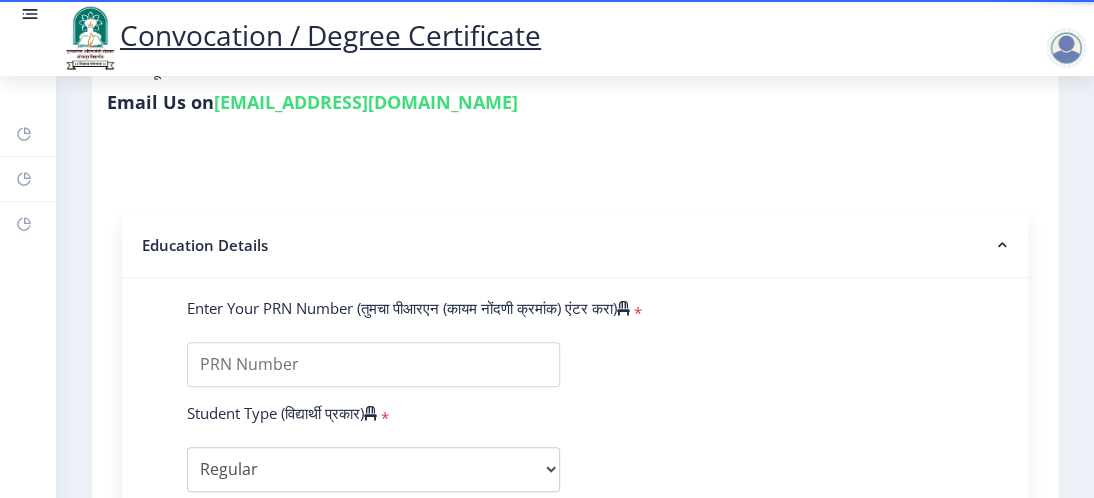 scroll, scrollTop: 234, scrollLeft: 0, axis: vertical 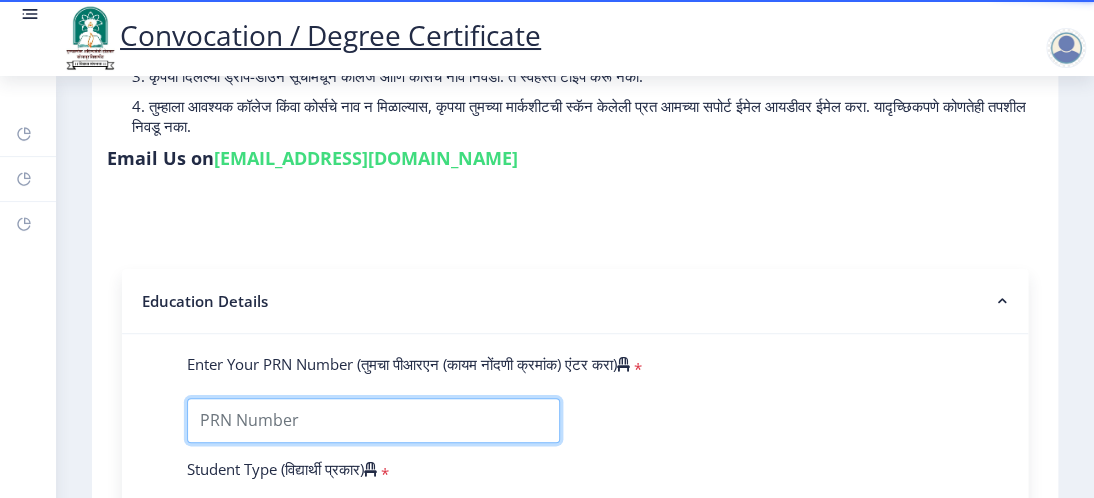 click on "Enter Your PRN Number (तुमचा पीआरएन (कायम नोंदणी क्रमांक) एंटर करा)" at bounding box center [373, 420] 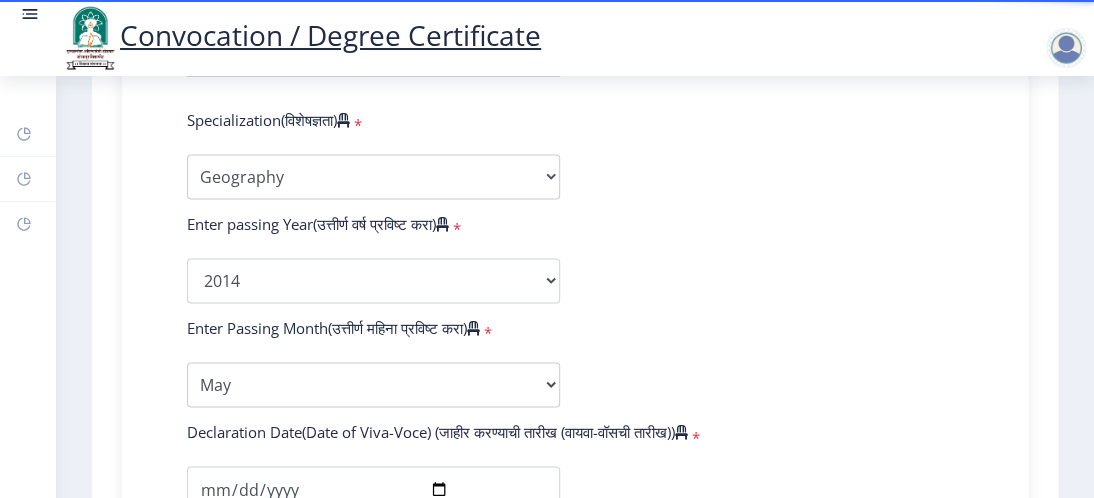 scroll, scrollTop: 934, scrollLeft: 0, axis: vertical 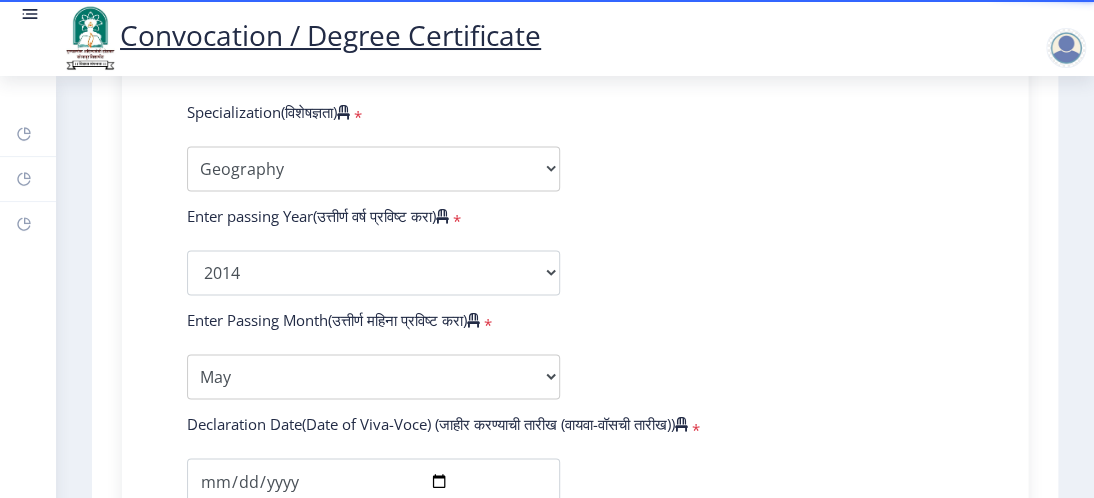 type on "1" 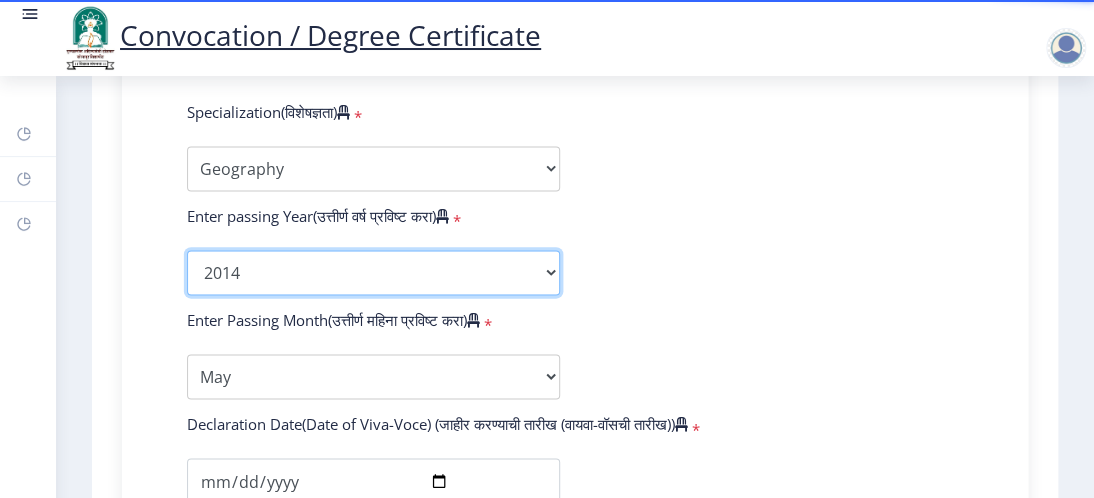 click on "2025   2024   2023   2022   2021   2020   2019   2018   2017   2016   2015   2014   2013   2012   2011   2010   2009   2008   2007   2006   2005   2004   2003   2002   2001   2000   1999   1998   1997   1996   1995   1994   1993   1992   1991   1990   1989   1988   1987   1986   1985   1984   1983   1982   1981   1980   1979   1978   1977   1976" 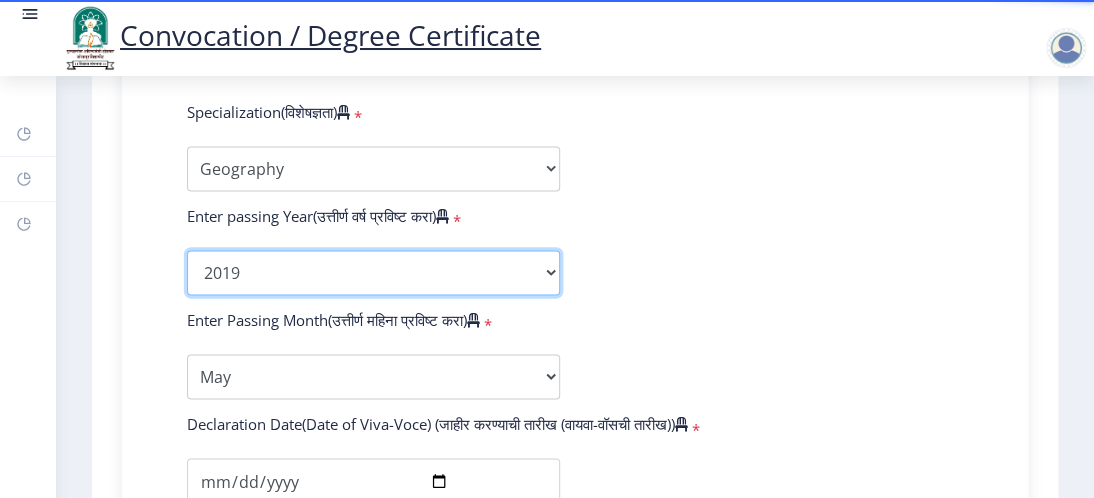 click on "2025   2024   2023   2022   2021   2020   2019   2018   2017   2016   2015   2014   2013   2012   2011   2010   2009   2008   2007   2006   2005   2004   2003   2002   2001   2000   1999   1998   1997   1996   1995   1994   1993   1992   1991   1990   1989   1988   1987   1986   1985   1984   1983   1982   1981   1980   1979   1978   1977   1976" 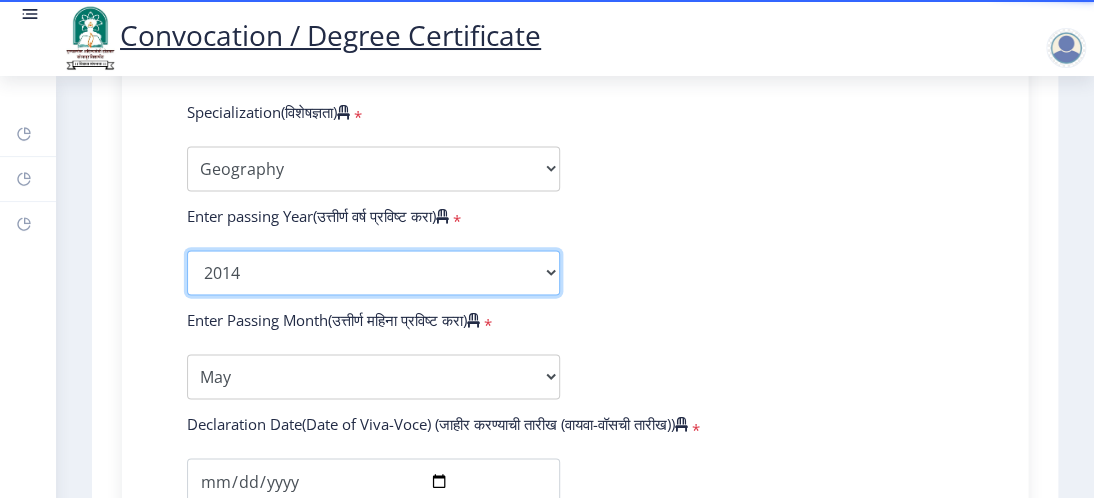 click on "2025   2024   2023   2022   2021   2020   2019   2018   2017   2016   2015   2014   2013   2012   2011   2010   2009   2008   2007   2006   2005   2004   2003   2002   2001   2000   1999   1998   1997   1996   1995   1994   1993   1992   1991   1990   1989   1988   1987   1986   1985   1984   1983   1982   1981   1980   1979   1978   1977   1976" 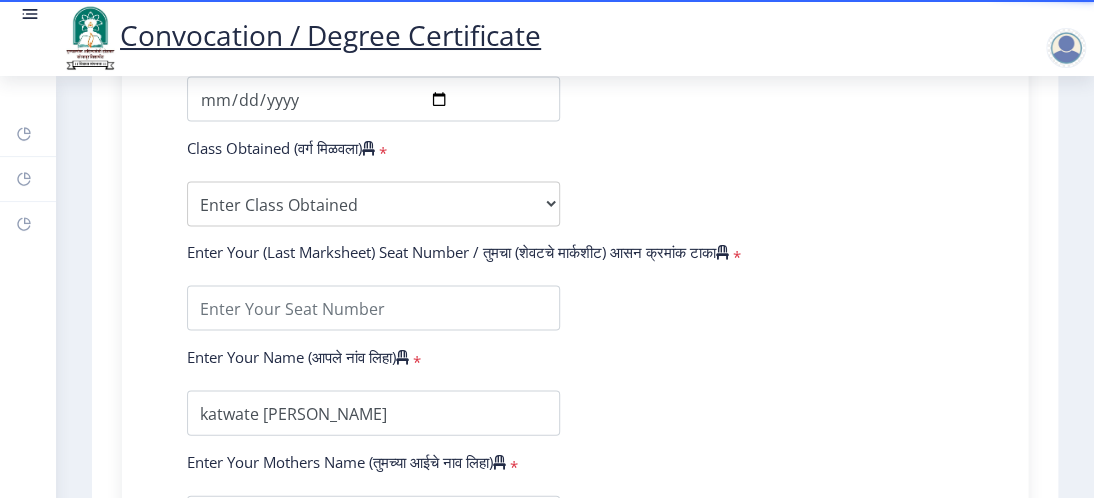 scroll, scrollTop: 1334, scrollLeft: 0, axis: vertical 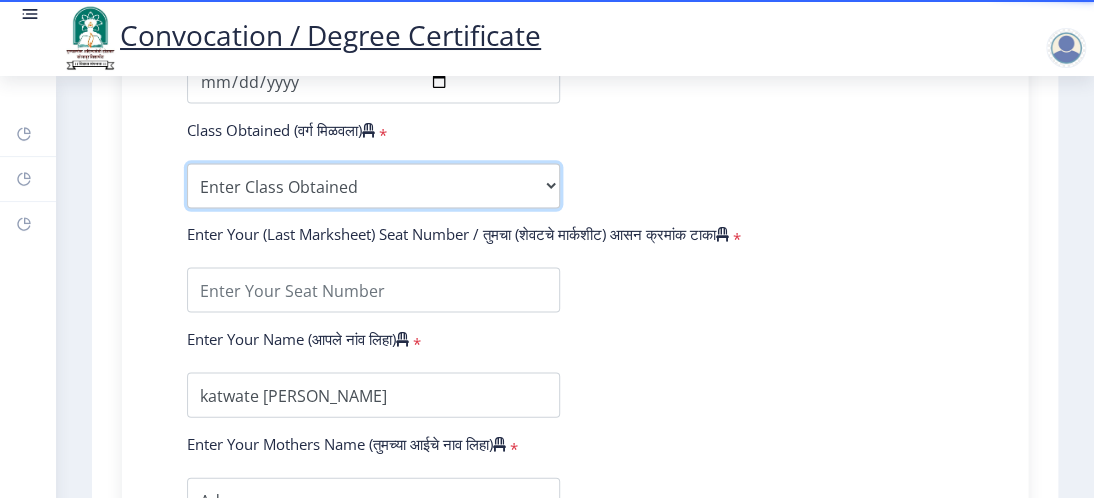 select on "DISTINCTION" 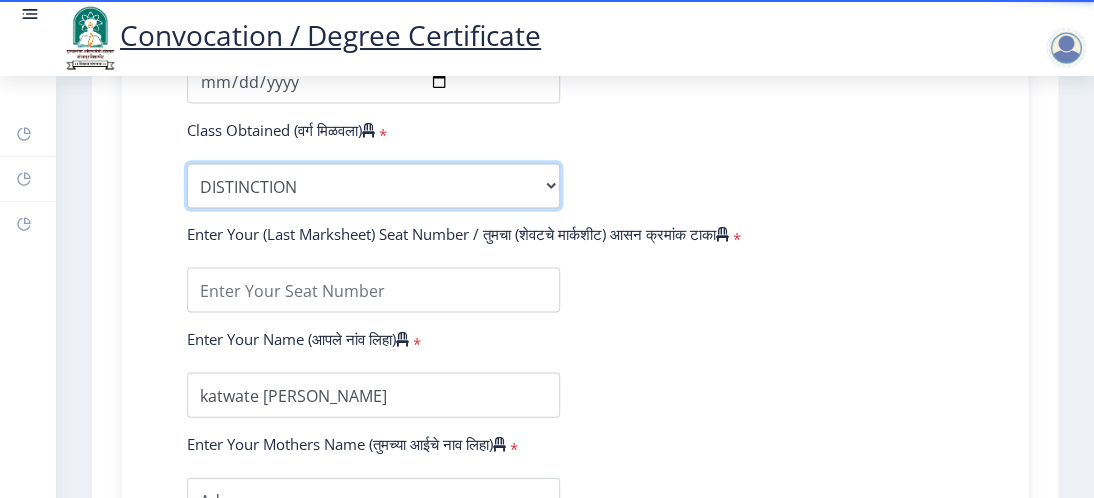click on "Enter Class Obtained DISTINCTION FIRST CLASS HIGHER SECOND CLASS SECOND CLASS PASS CLASS OUTSTANDING - EXEMPLARY FIRST CLASS WITH DISTINCTION Grade O Grade A+ Grade A Grade B+ Grade B Grade C+ Grade C Grade D Grade E" at bounding box center (373, 185) 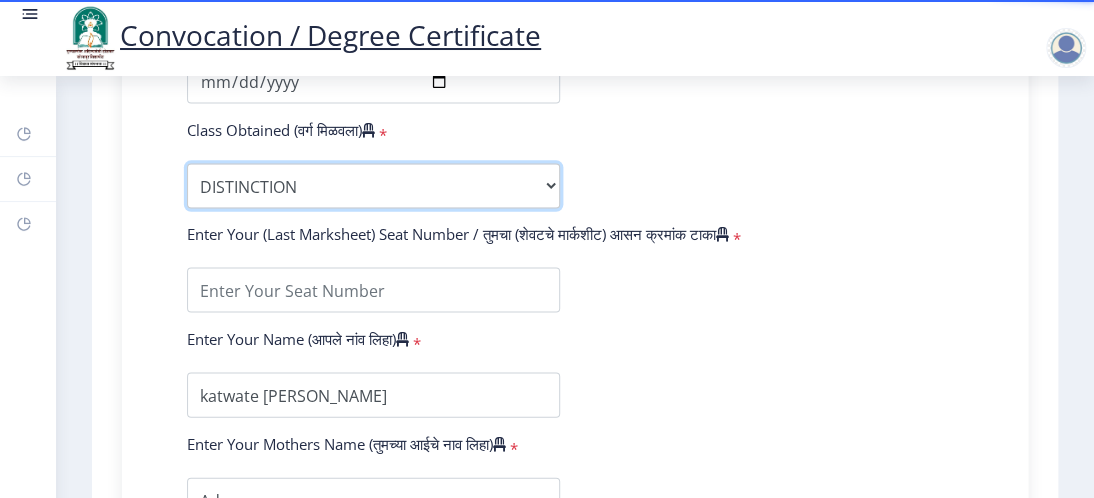scroll, scrollTop: 1434, scrollLeft: 0, axis: vertical 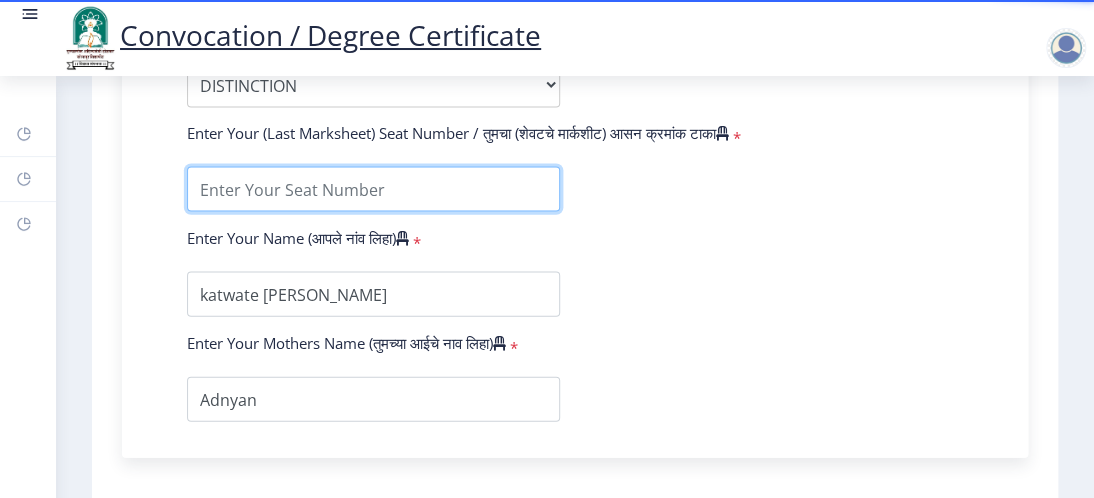 click at bounding box center [373, 189] 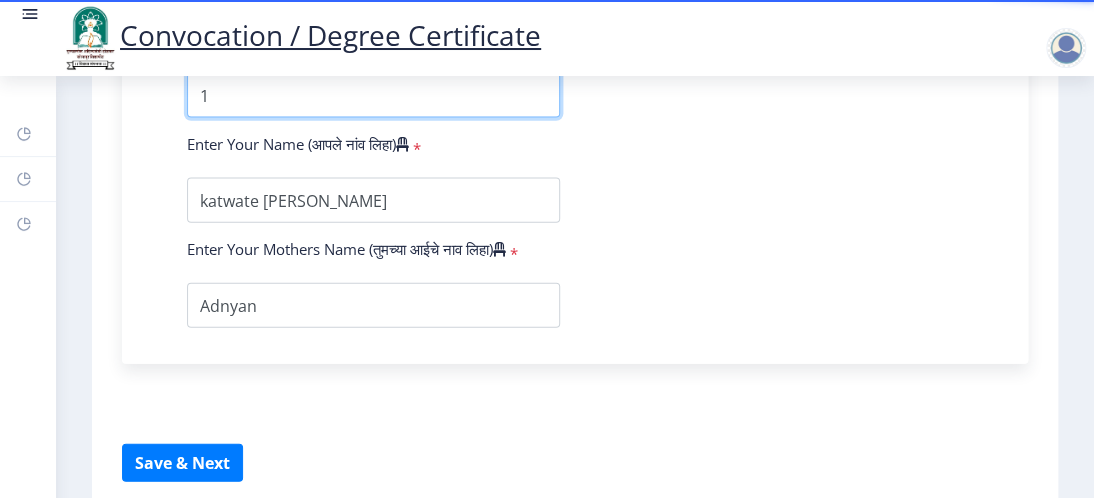 scroll, scrollTop: 1634, scrollLeft: 0, axis: vertical 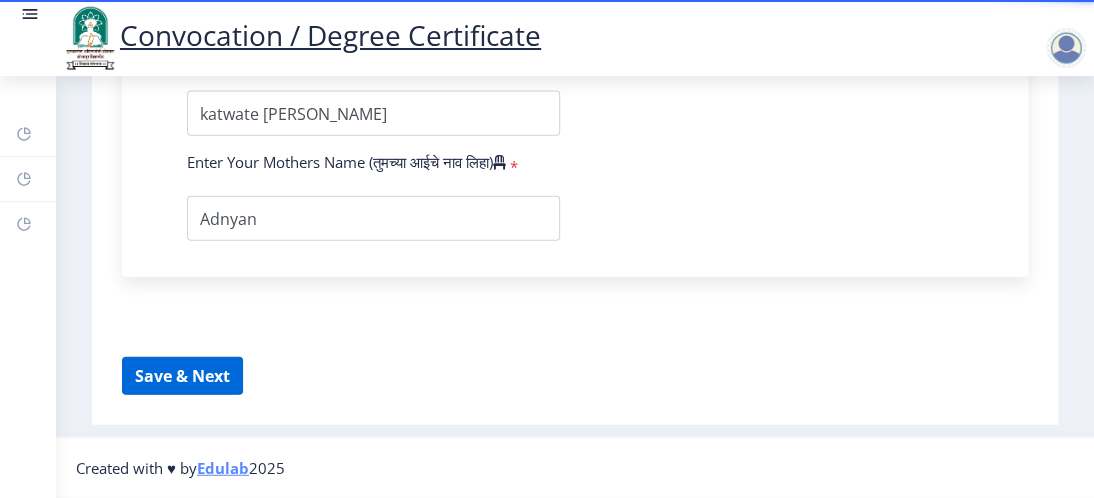 type on "1" 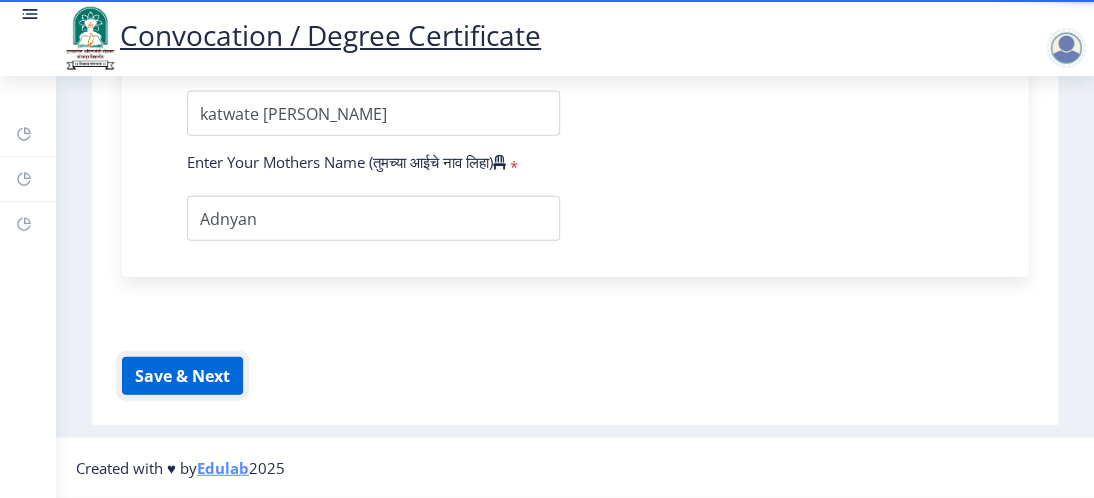 click on "Save & Next" 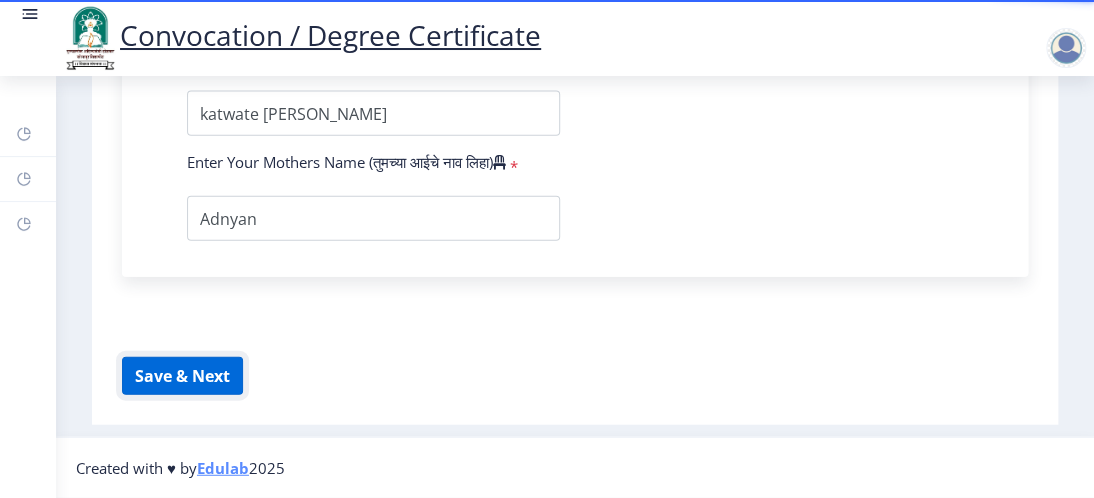 click on "Save & Next" 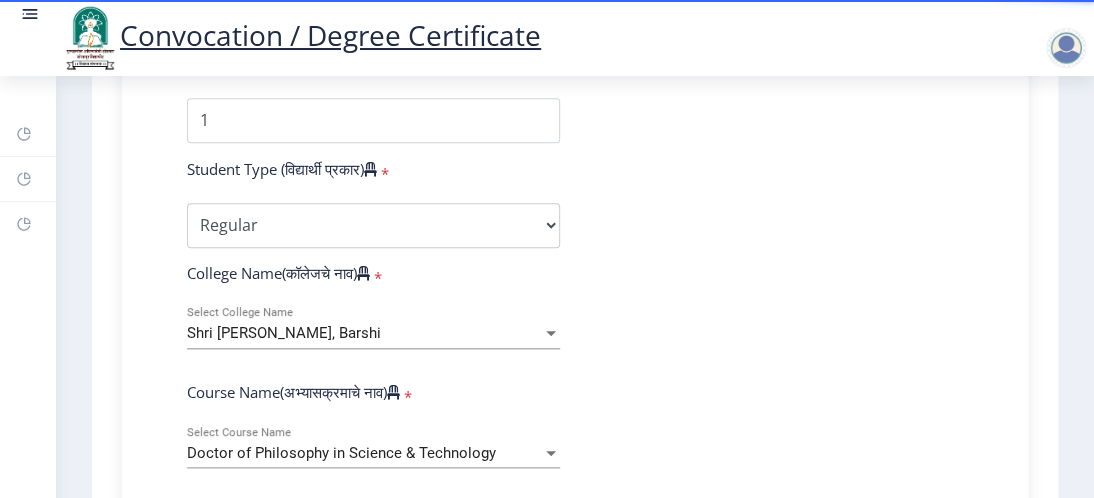 scroll, scrollTop: 634, scrollLeft: 0, axis: vertical 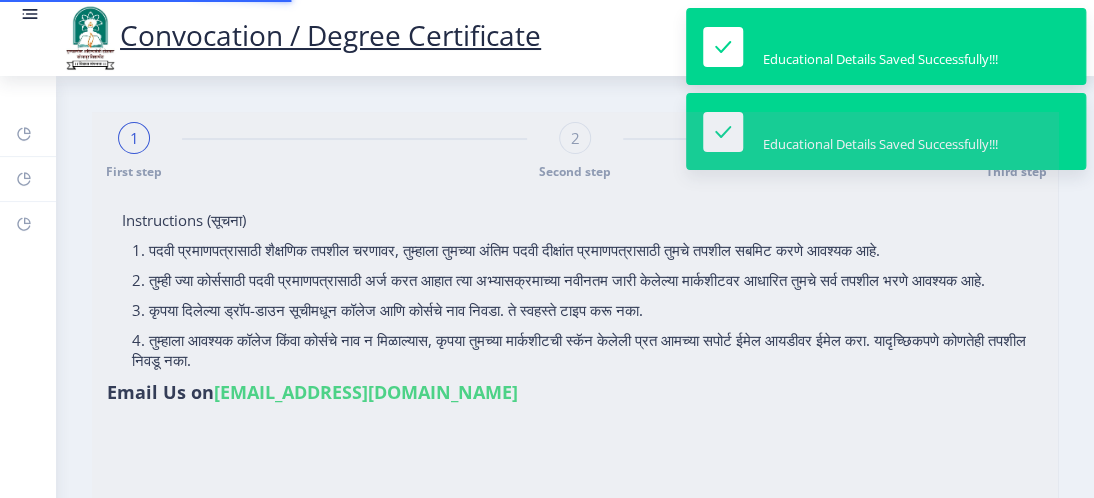 select 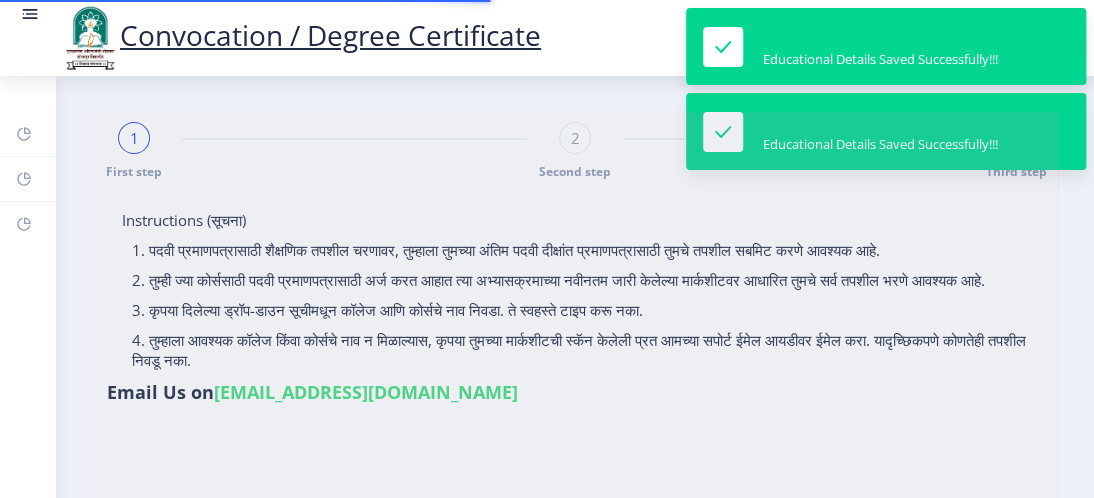 type on "katwate" 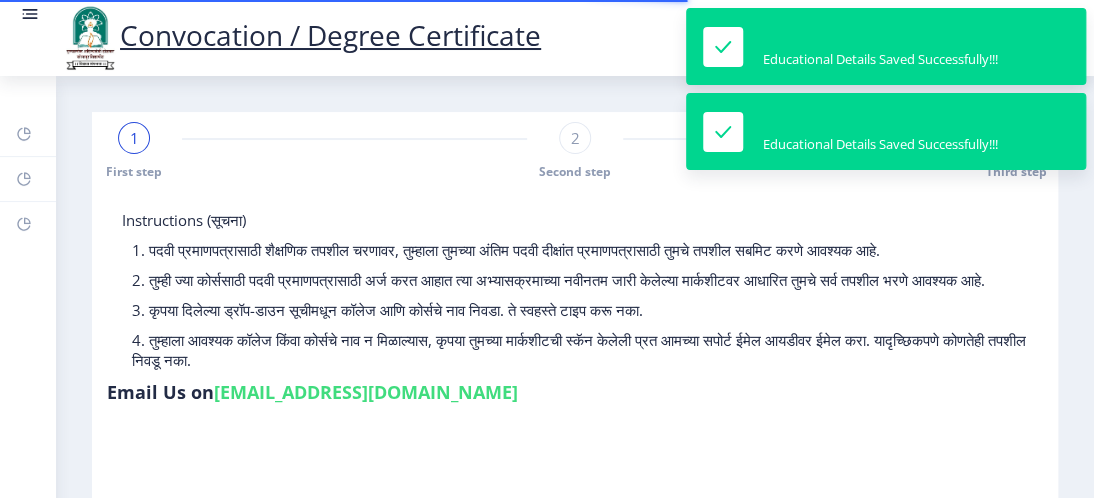 type on "1" 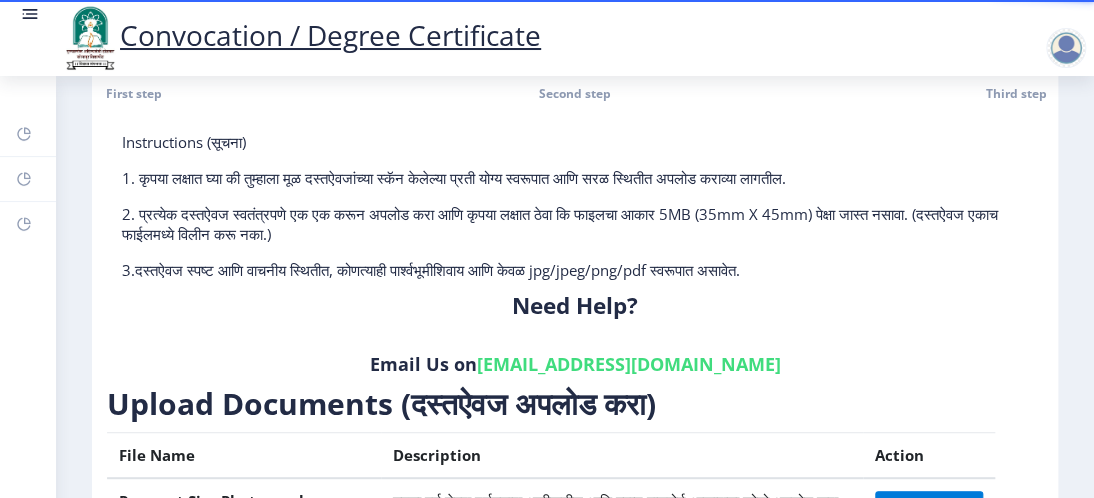 scroll, scrollTop: 0, scrollLeft: 0, axis: both 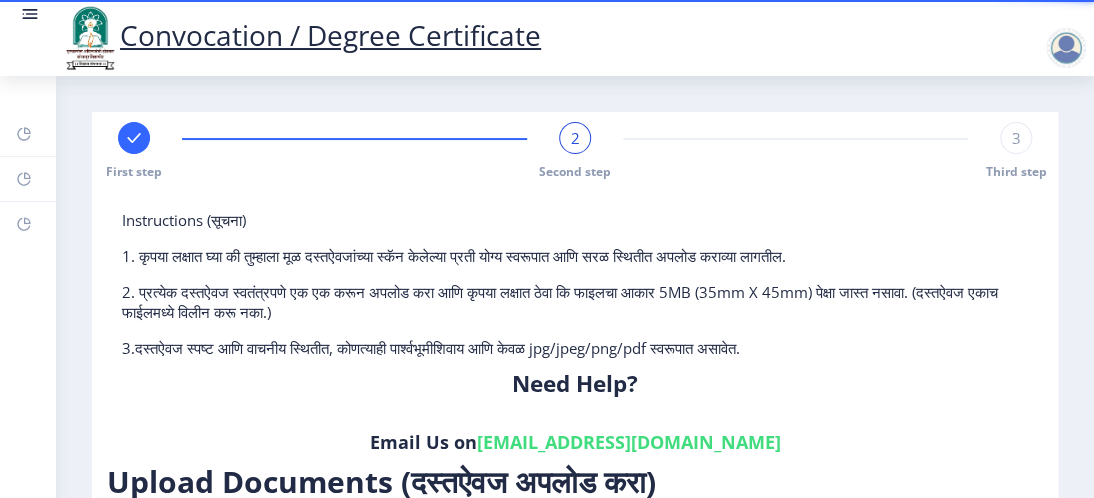 click 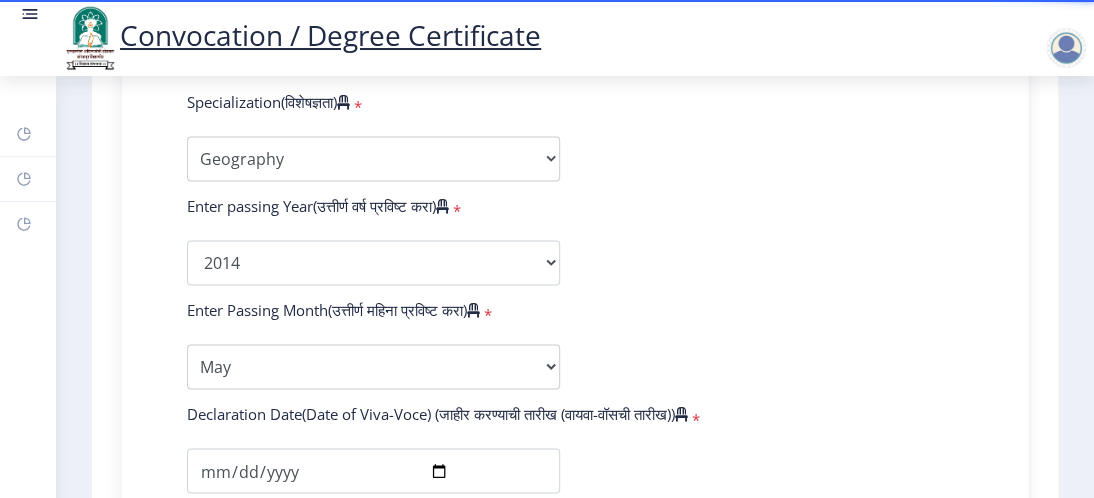 scroll, scrollTop: 1000, scrollLeft: 0, axis: vertical 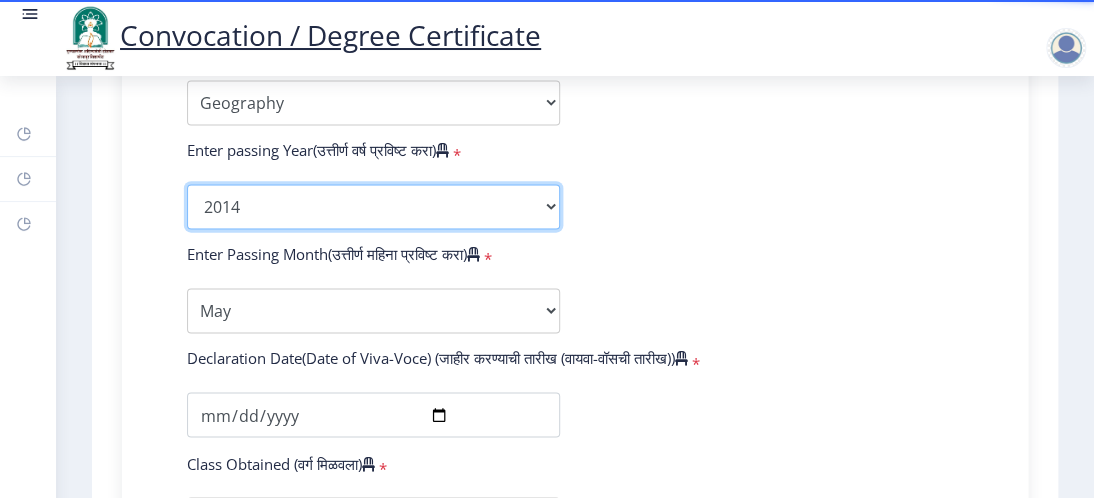 click on "2025   2024   2023   2022   2021   2020   2019   2018   2017   2016   2015   2014   2013   2012   2011   2010   2009   2008   2007   2006   2005   2004   2003   2002   2001   2000   1999   1998   1997   1996   1995   1994   1993   1992   1991   1990   1989   1988   1987   1986   1985   1984   1983   1982   1981   1980   1979   1978   1977   1976" 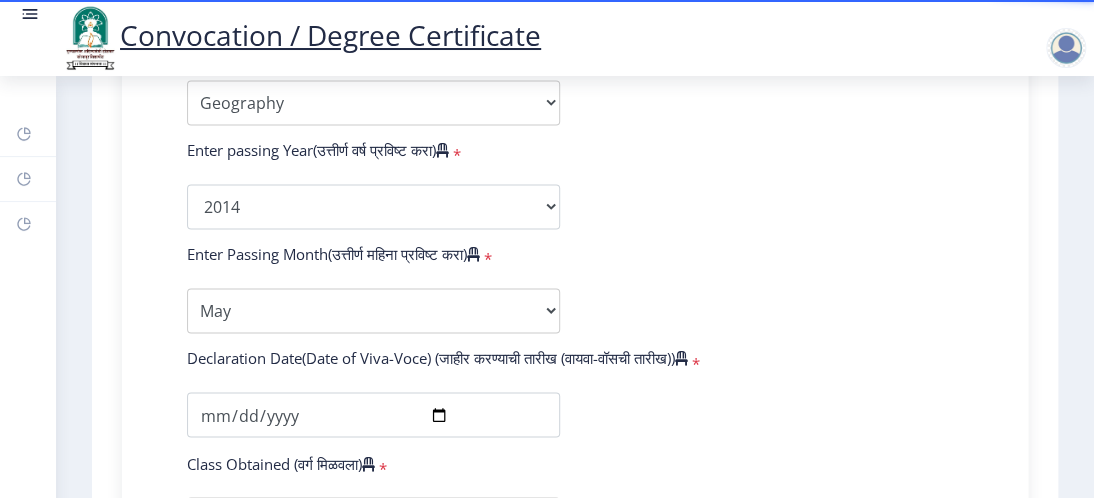 click on "Enter Your PRN Number (तुमचा पीआरएन (कायम नोंदणी क्रमांक) एंटर करा)   * Student Type (विद्यार्थी प्रकार)    * Select Student Type Regular External College Name(कॉलेजचे नाव)   * Shri [PERSON_NAME], Barshi Select College Name Course Name(अभ्यासक्रमाचे नाव)   * Doctor of Philosophy in Science & Technology Select Course Name  Specialization(विशेषज्ञता)   * Specialization English Ancient Indian History Culture & Archaeology Hindi Marathi Economics History Political Science Applied Geology Computer Science & Engineering Geology Mechanical Engineering Sociology Statistics Zoology Commerce Botany Mass Communication Social Work Law Education Geography Chemistry Electronics Physics Biotechnology Other Enter passing Year(उत्तीर्ण वर्ष प्रविष्ट करा)   *  2025   2024   2023   2022  * *" 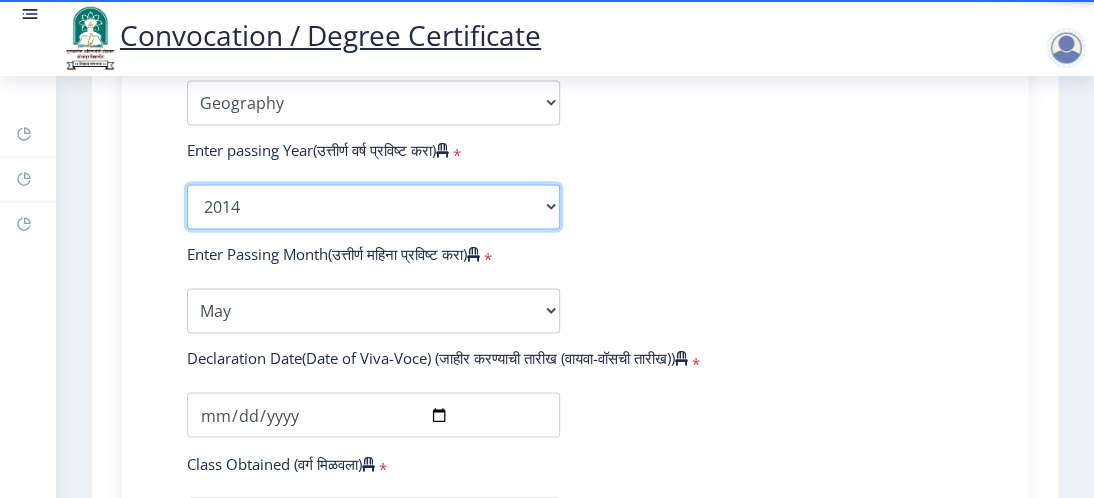 click on "2025   2024   2023   2022   2021   2020   2019   2018   2017   2016   2015   2014   2013   2012   2011   2010   2009   2008   2007   2006   2005   2004   2003   2002   2001   2000   1999   1998   1997   1996   1995   1994   1993   1992   1991   1990   1989   1988   1987   1986   1985   1984   1983   1982   1981   1980   1979   1978   1977   1976" 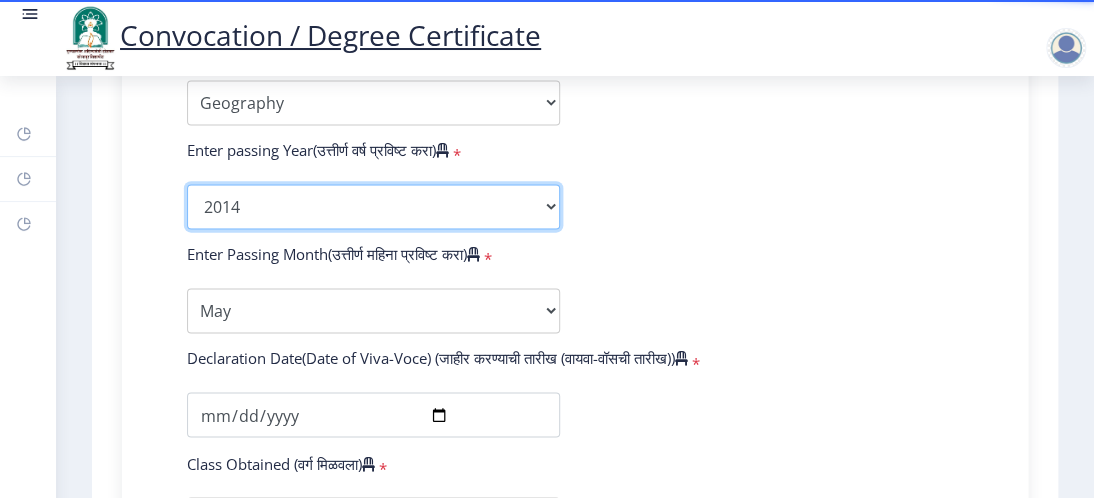 select on "2024" 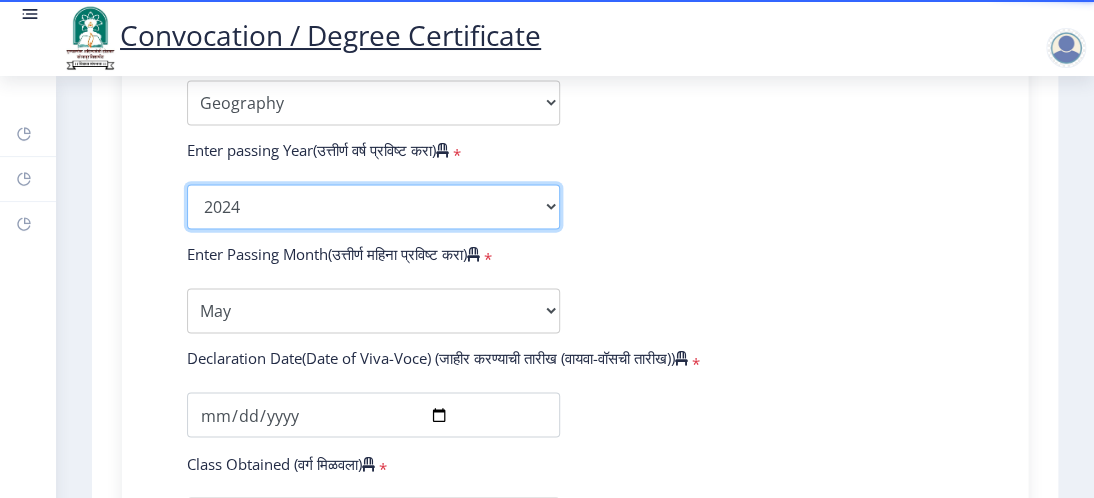 click on "2025   2024   2023   2022   2021   2020   2019   2018   2017   2016   2015   2014   2013   2012   2011   2010   2009   2008   2007   2006   2005   2004   2003   2002   2001   2000   1999   1998   1997   1996   1995   1994   1993   1992   1991   1990   1989   1988   1987   1986   1985   1984   1983   1982   1981   1980   1979   1978   1977   1976" 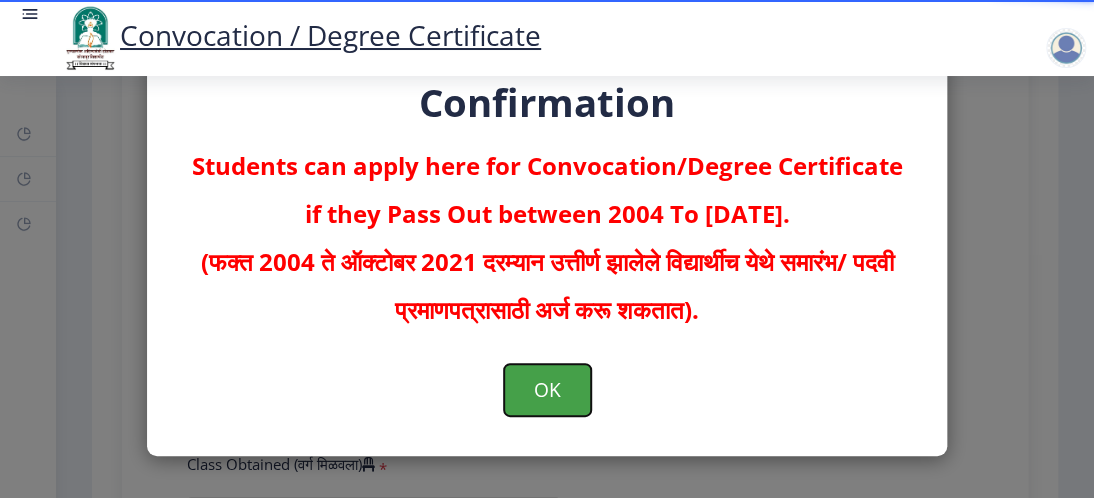 click on "OK" 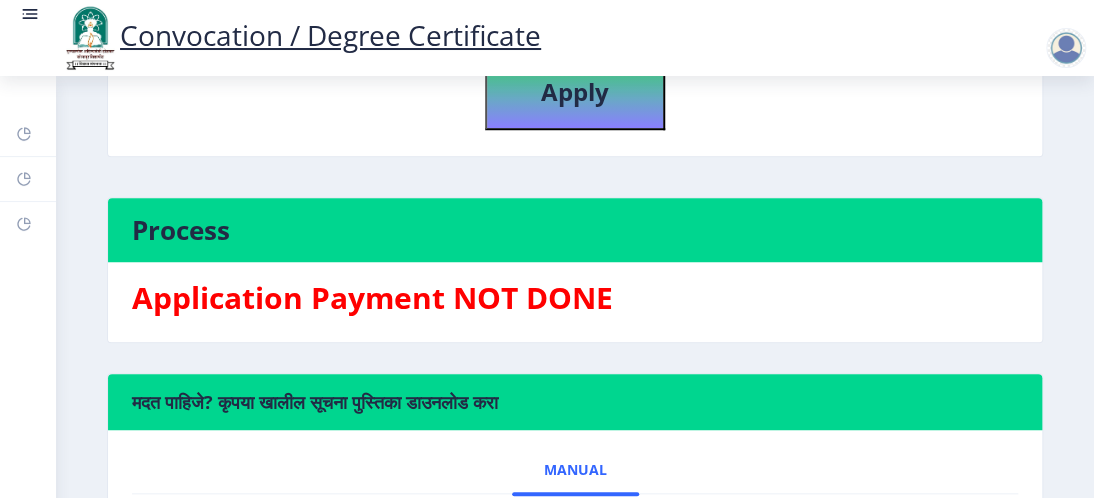 scroll, scrollTop: 826, scrollLeft: 0, axis: vertical 